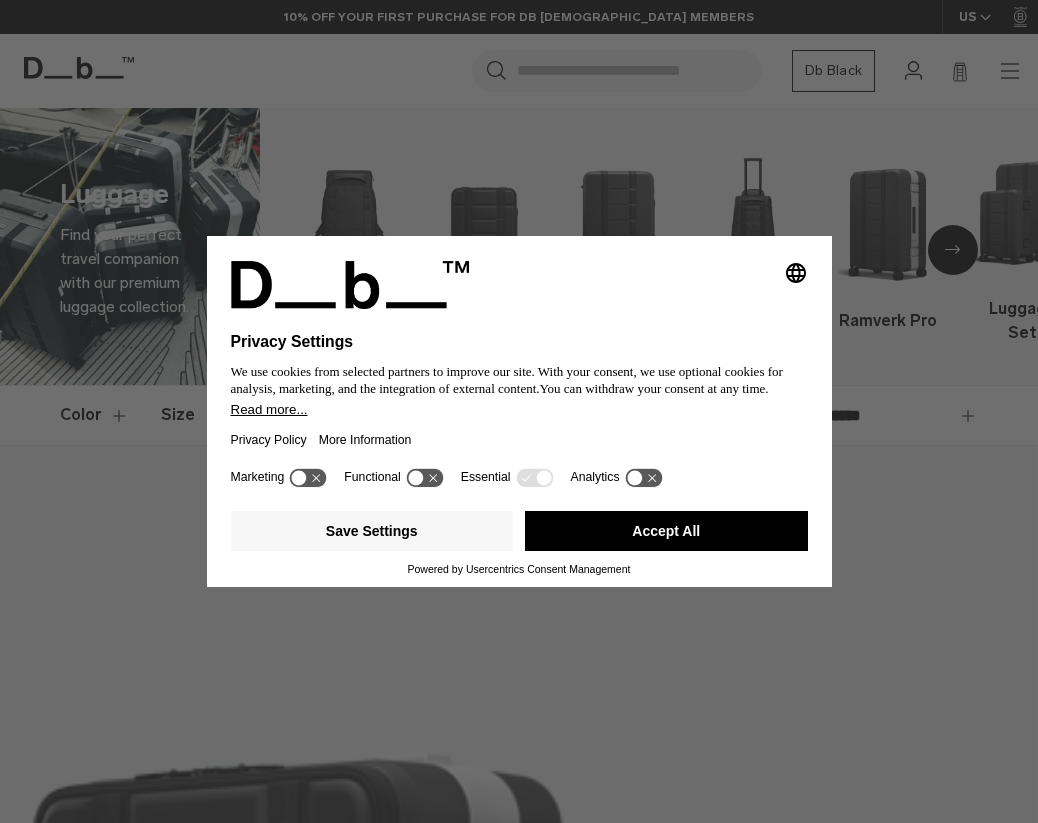 scroll, scrollTop: 0, scrollLeft: 0, axis: both 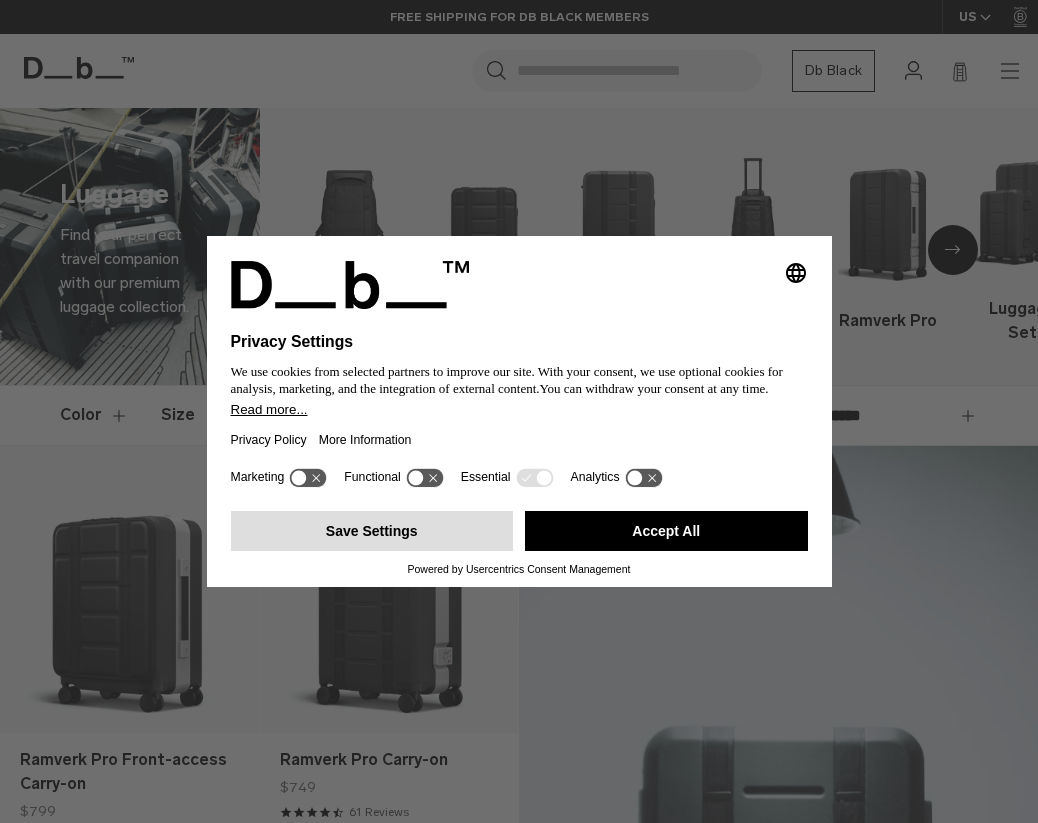 click on "Save Settings" at bounding box center [372, 531] 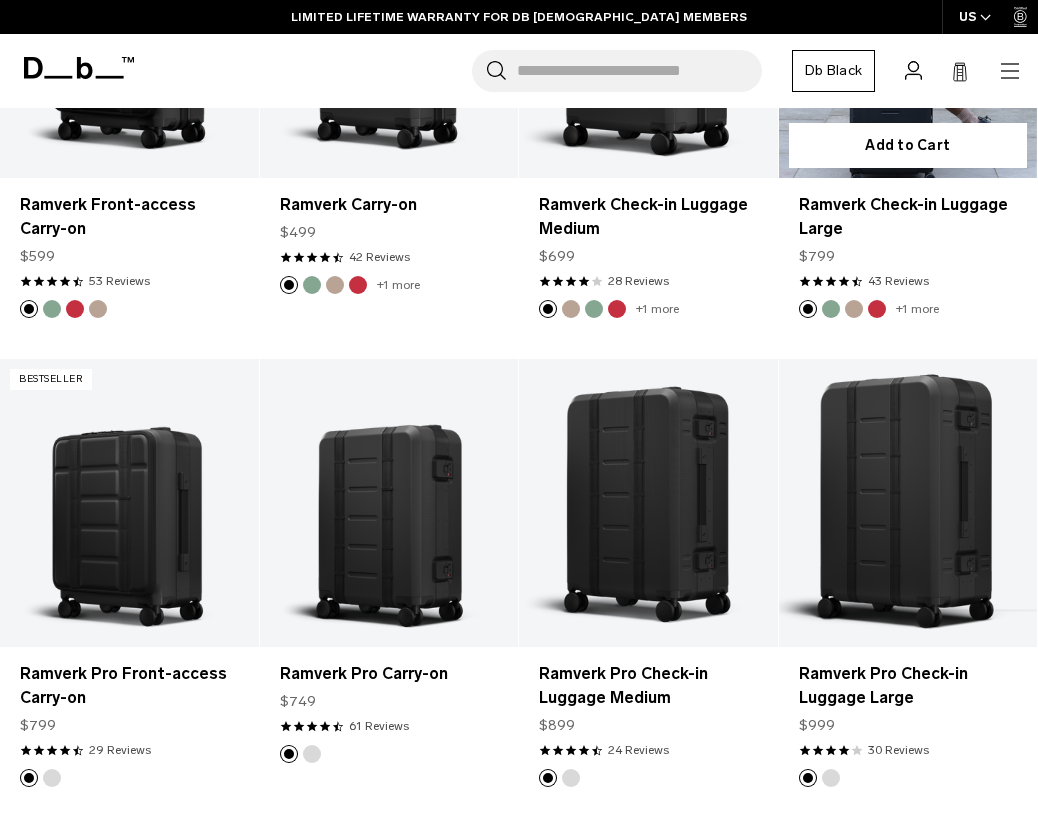 scroll, scrollTop: 1492, scrollLeft: 0, axis: vertical 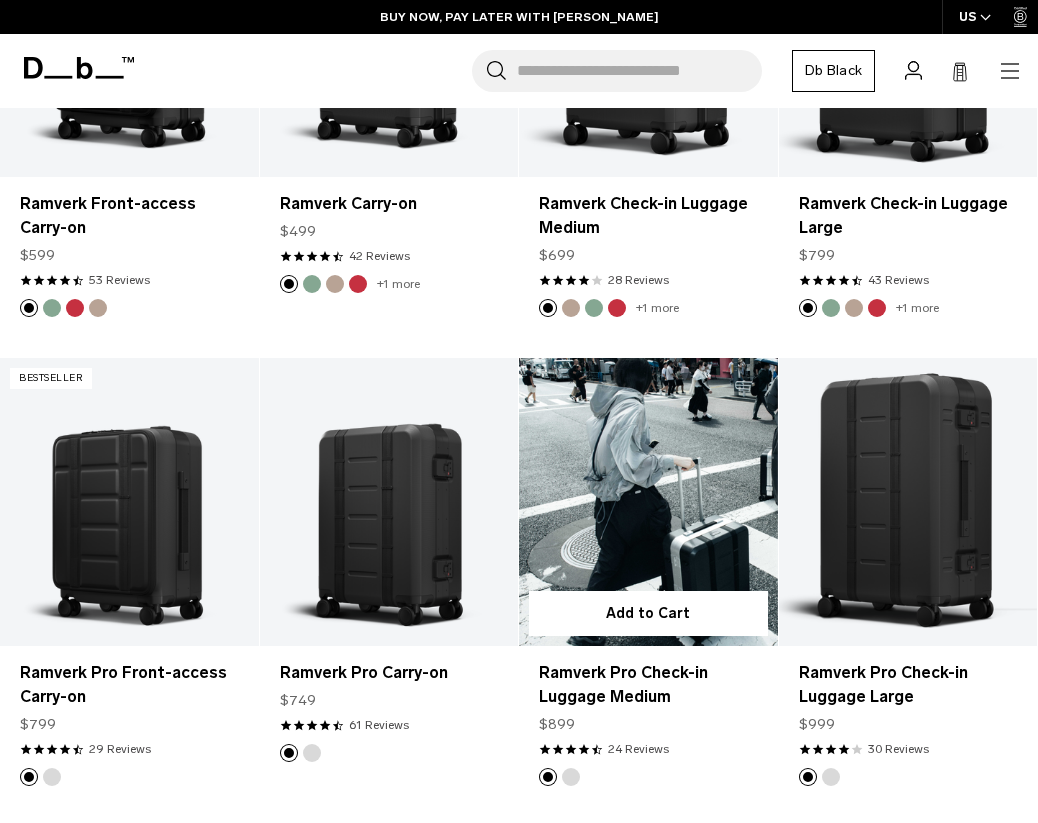 click at bounding box center [571, 777] 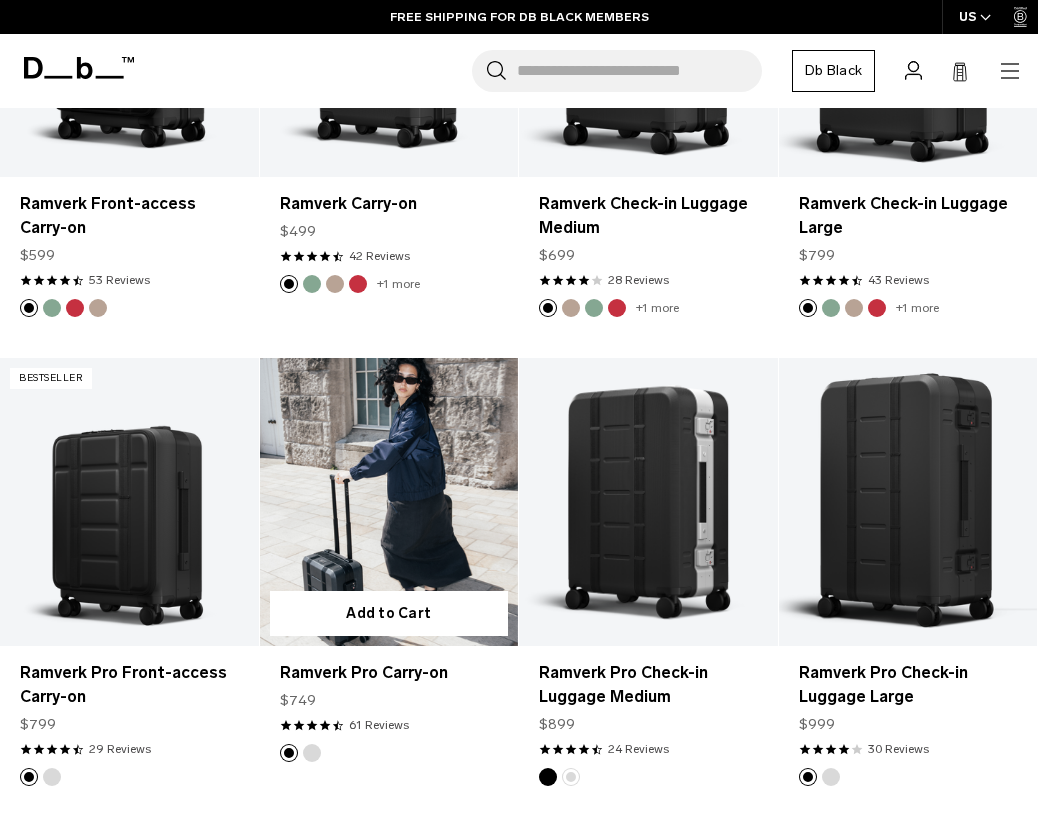click on "Add to Cart
Ramverk Pro Carry-on
$749
4.6 star rating      61 Reviews" at bounding box center (390, 580) 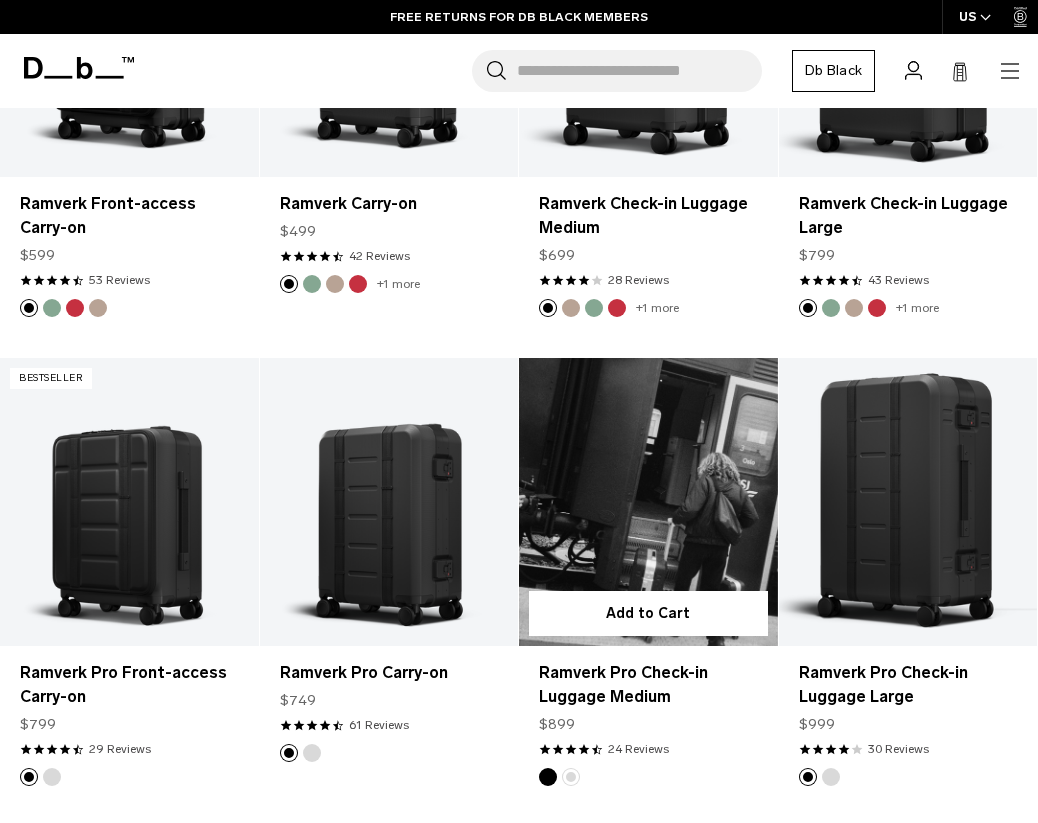 click at bounding box center (571, 777) 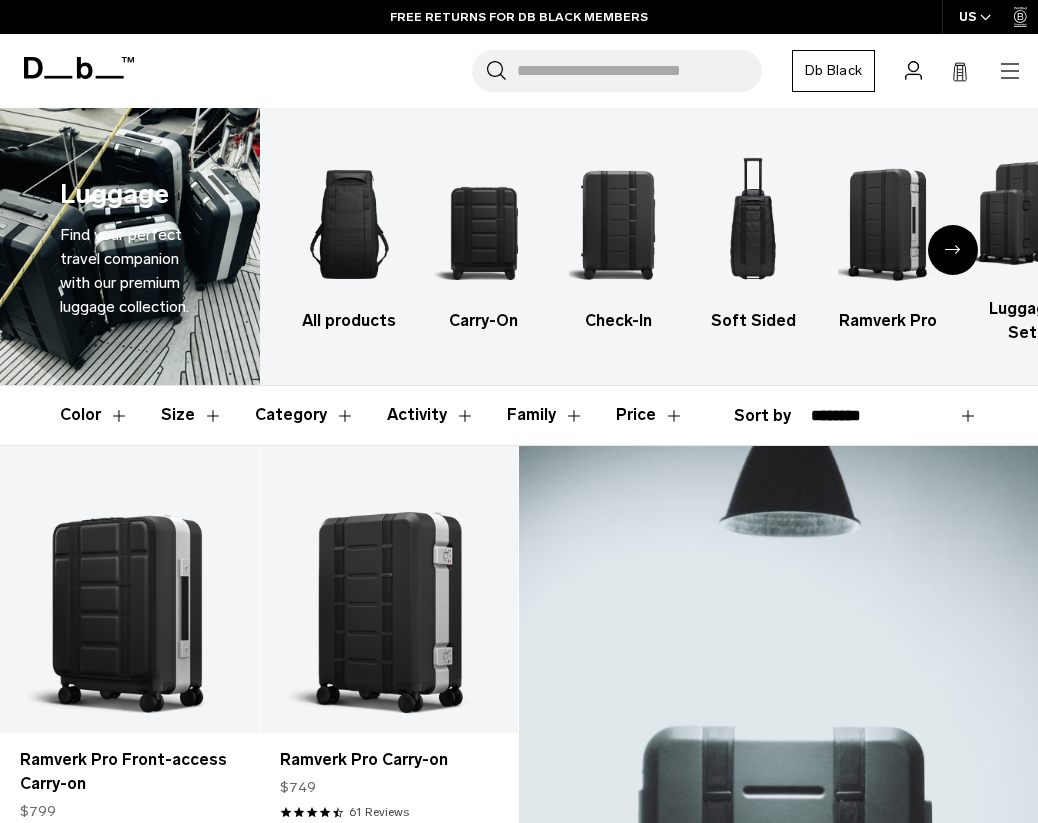 scroll, scrollTop: 0, scrollLeft: 0, axis: both 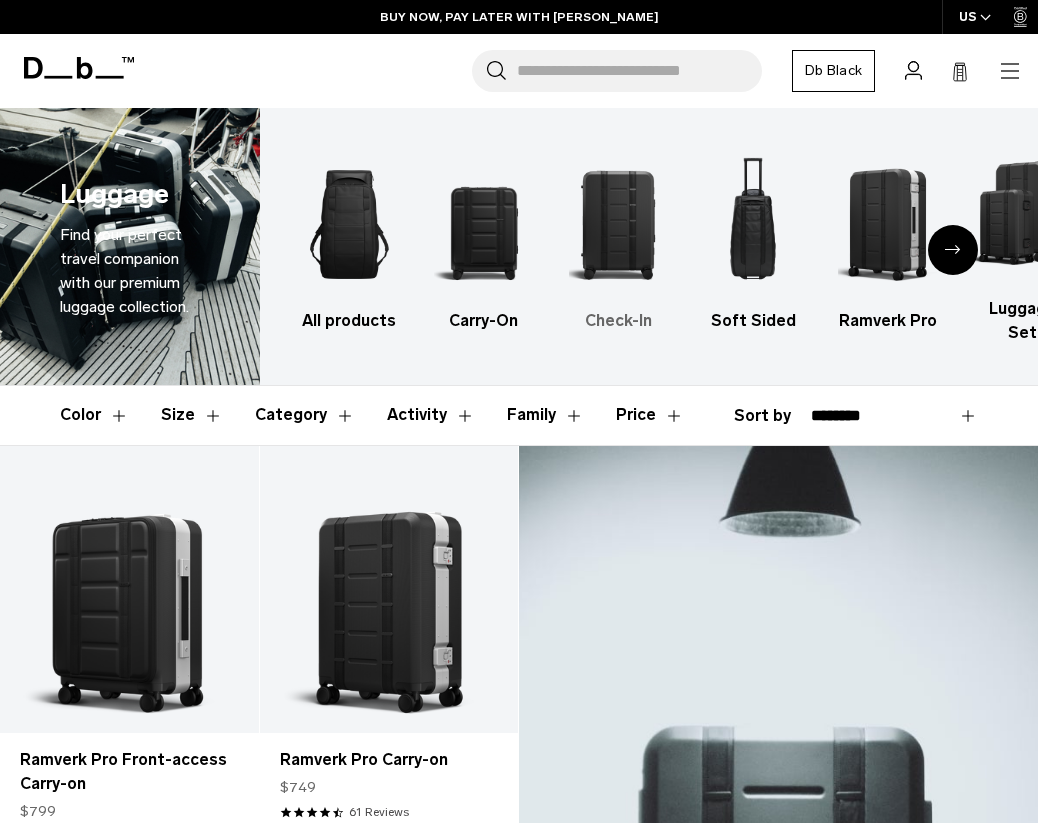 click on "Check-In" at bounding box center (619, 321) 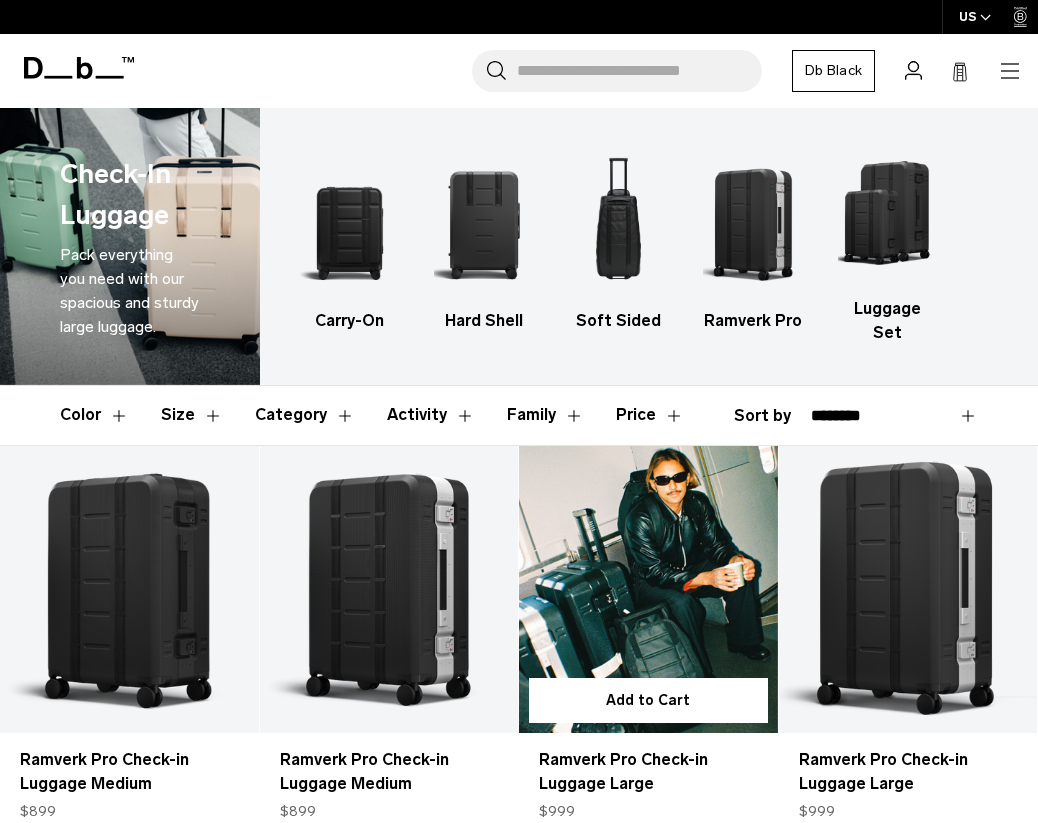 scroll, scrollTop: 0, scrollLeft: 0, axis: both 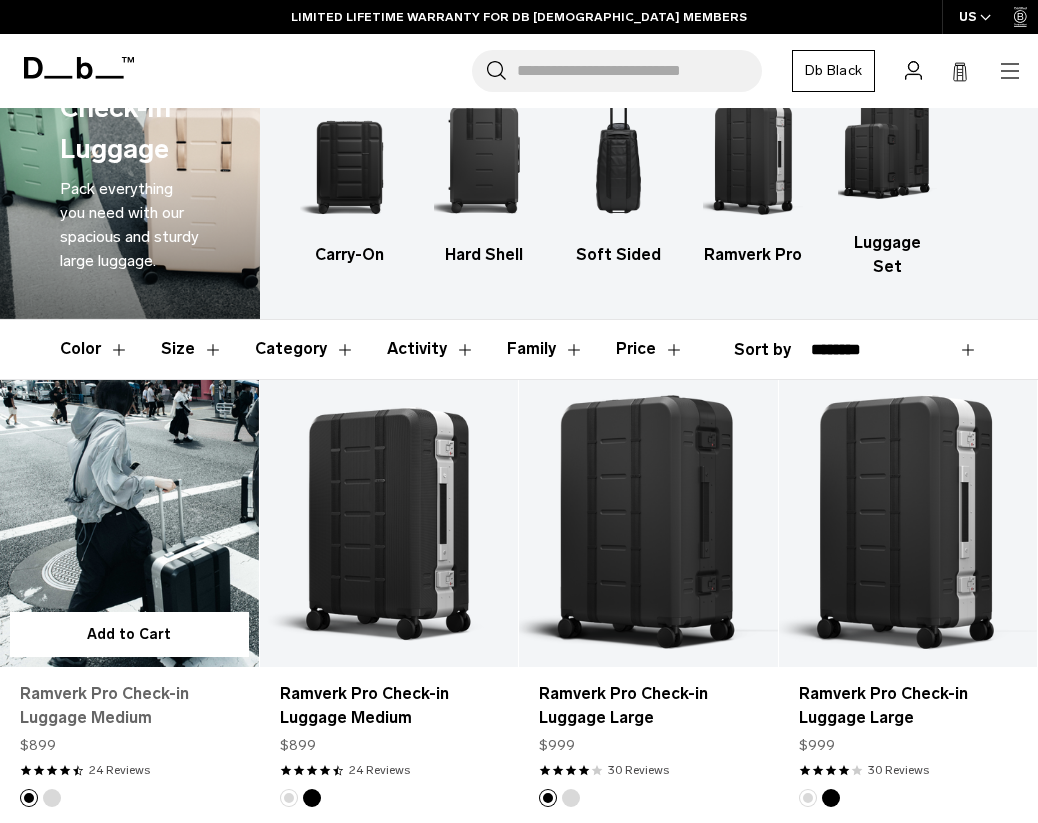 click on "Ramverk Pro Check-in Luggage Medium" at bounding box center (129, 706) 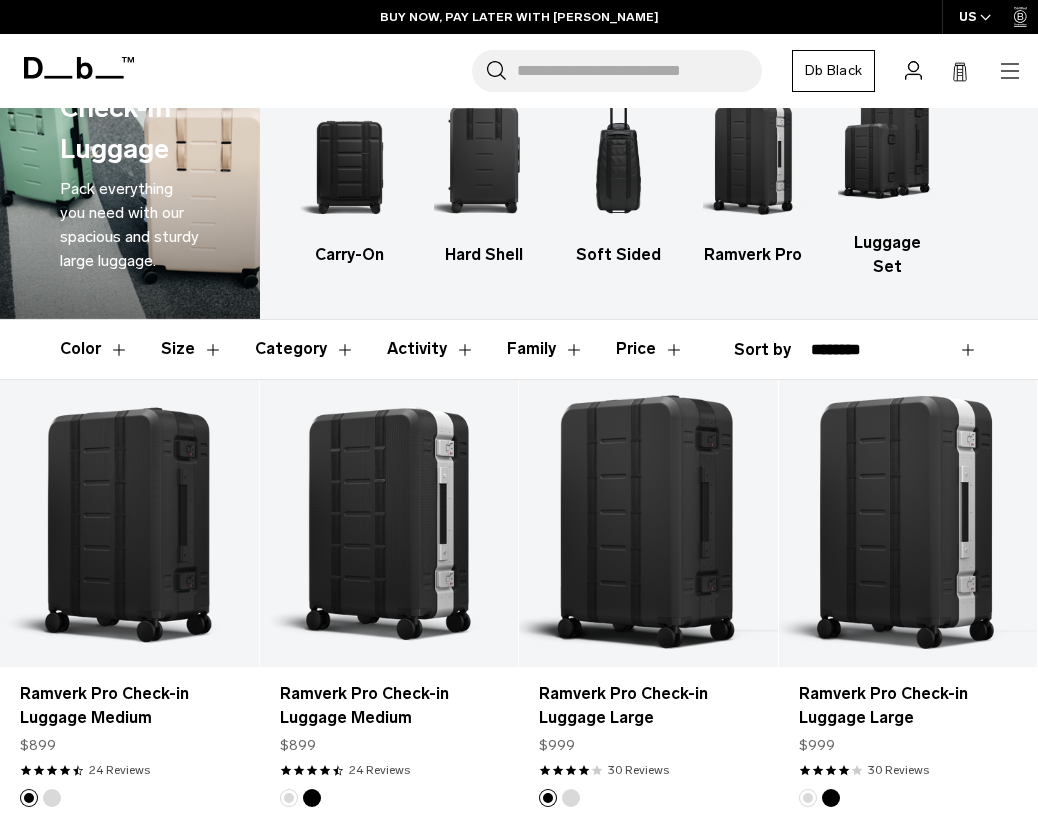scroll, scrollTop: 0, scrollLeft: 0, axis: both 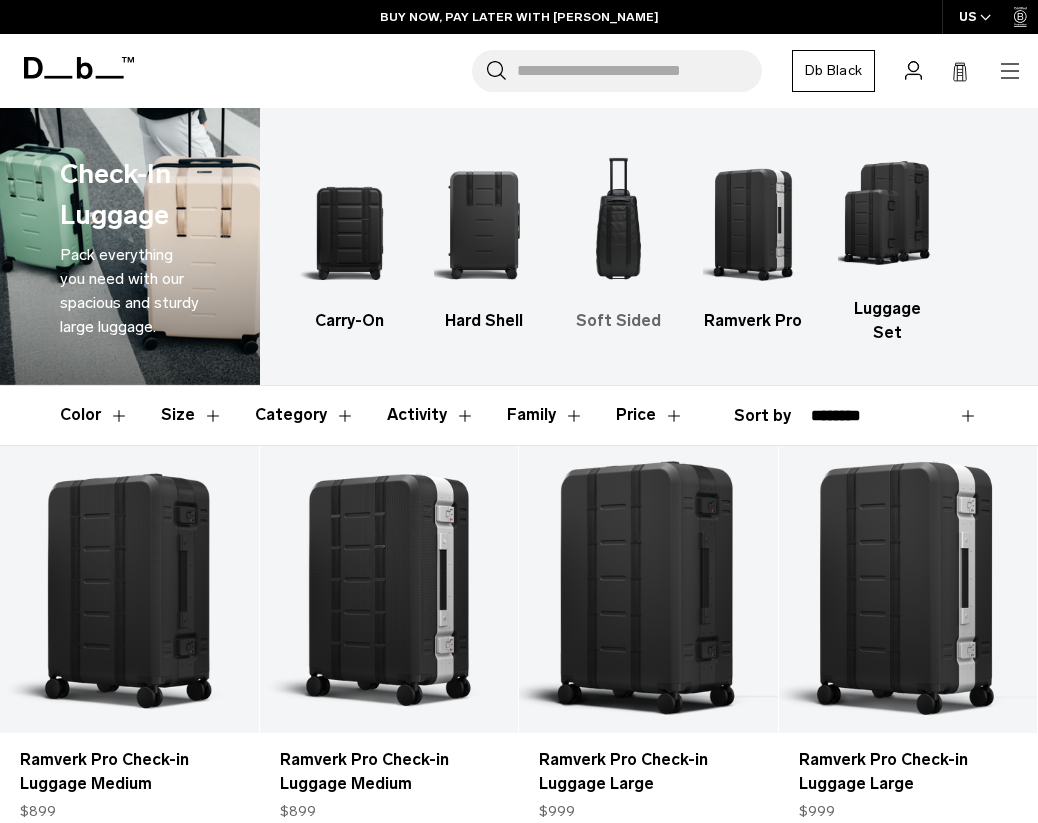 click on "Soft Sided" at bounding box center (619, 321) 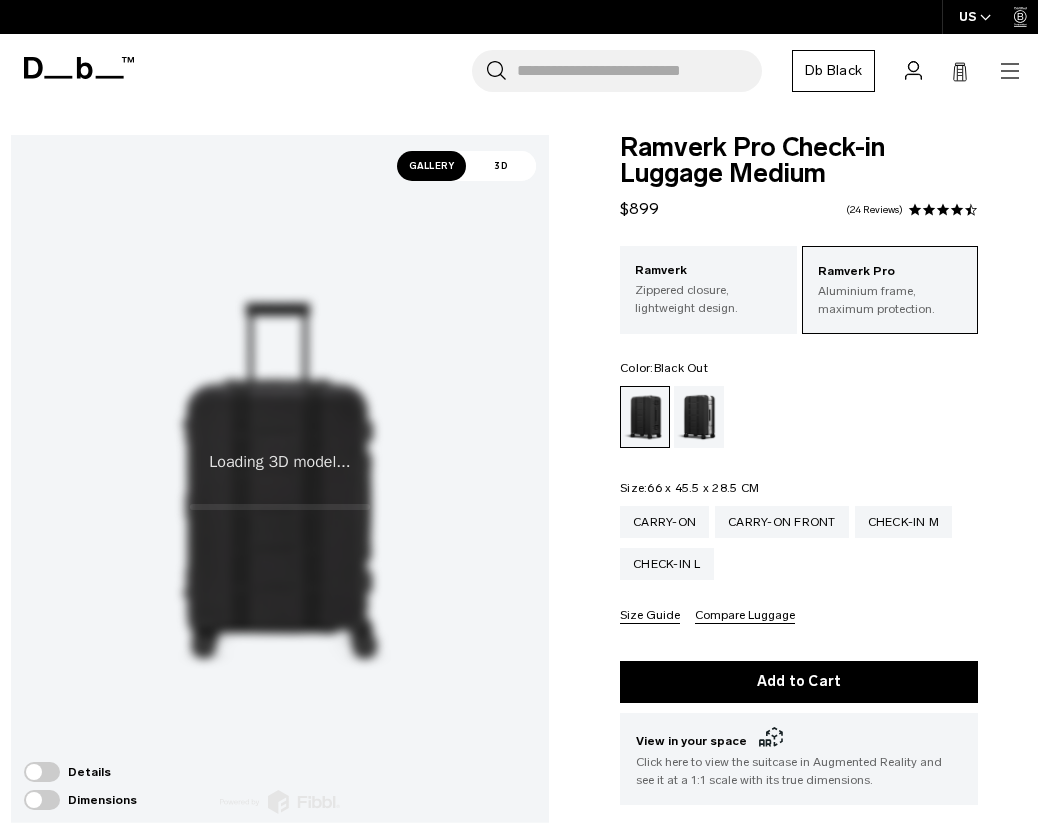 scroll, scrollTop: 0, scrollLeft: 0, axis: both 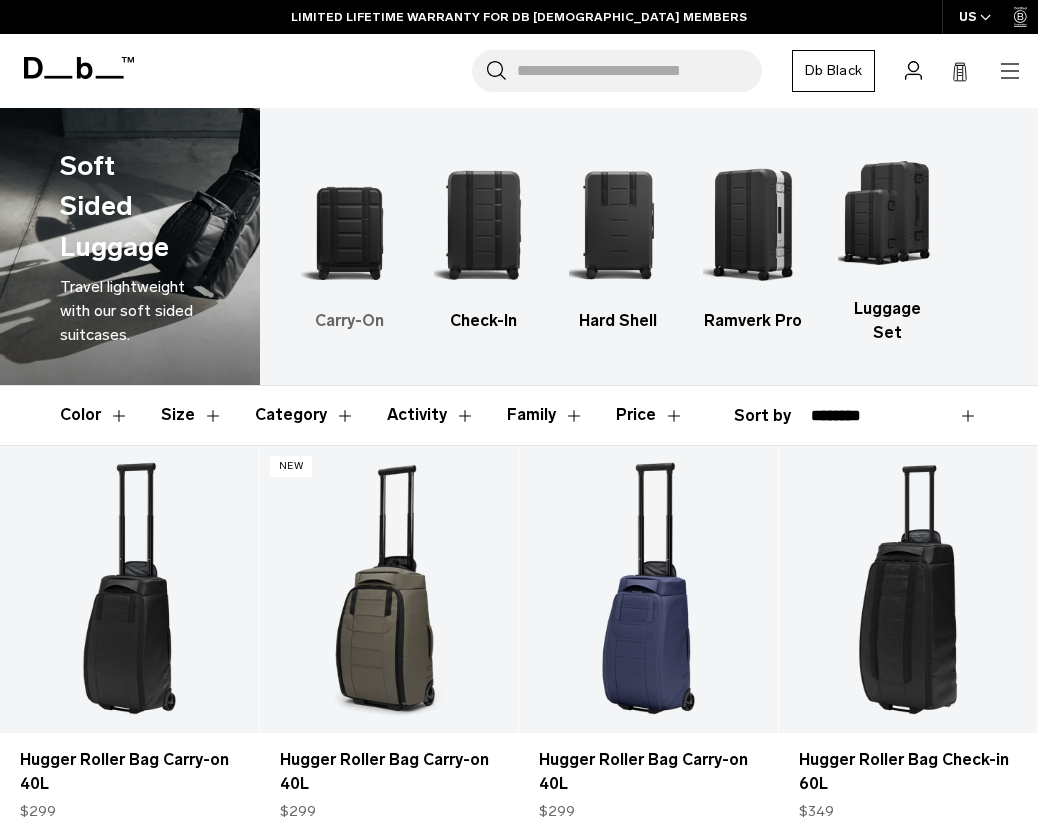 click on "Carry-On" at bounding box center (350, 321) 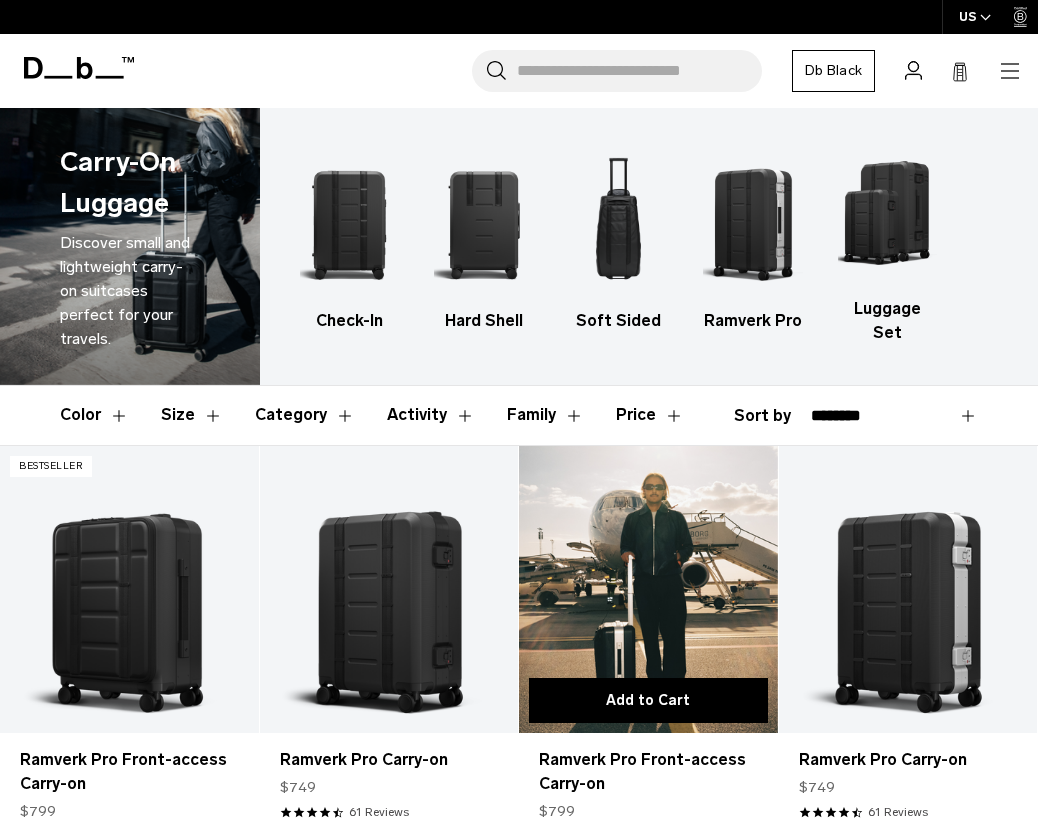 scroll, scrollTop: 0, scrollLeft: 0, axis: both 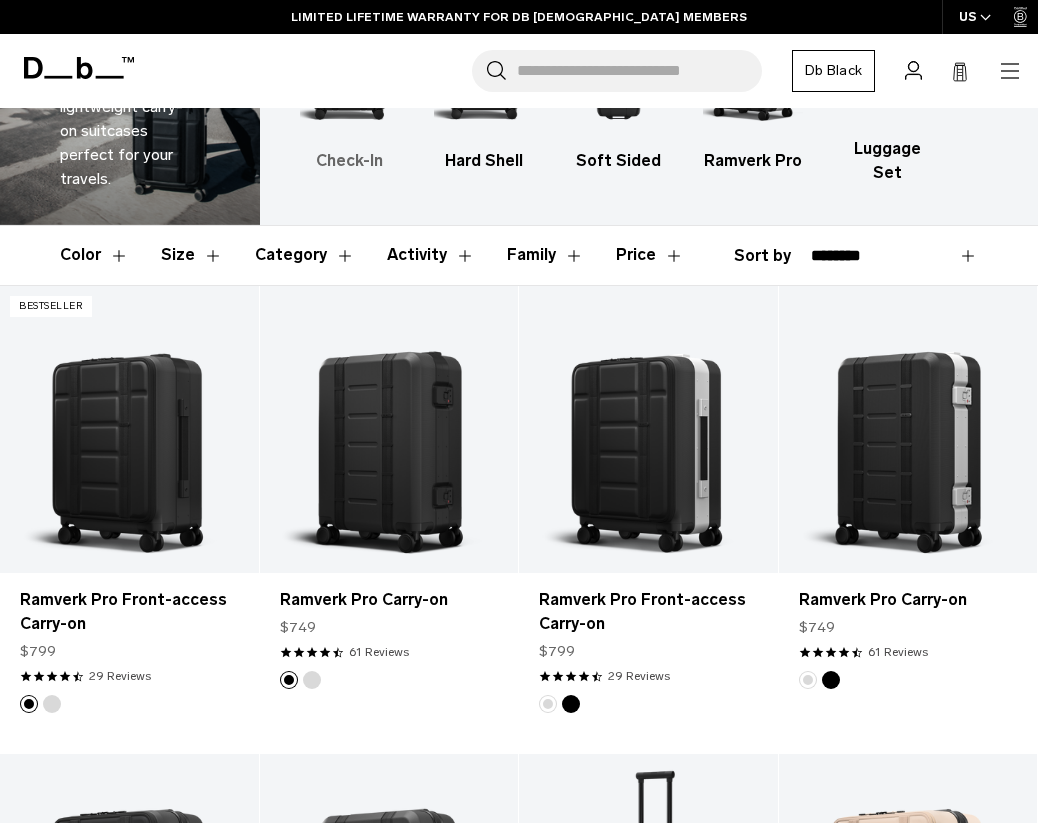 click on "Check-In" at bounding box center [350, 161] 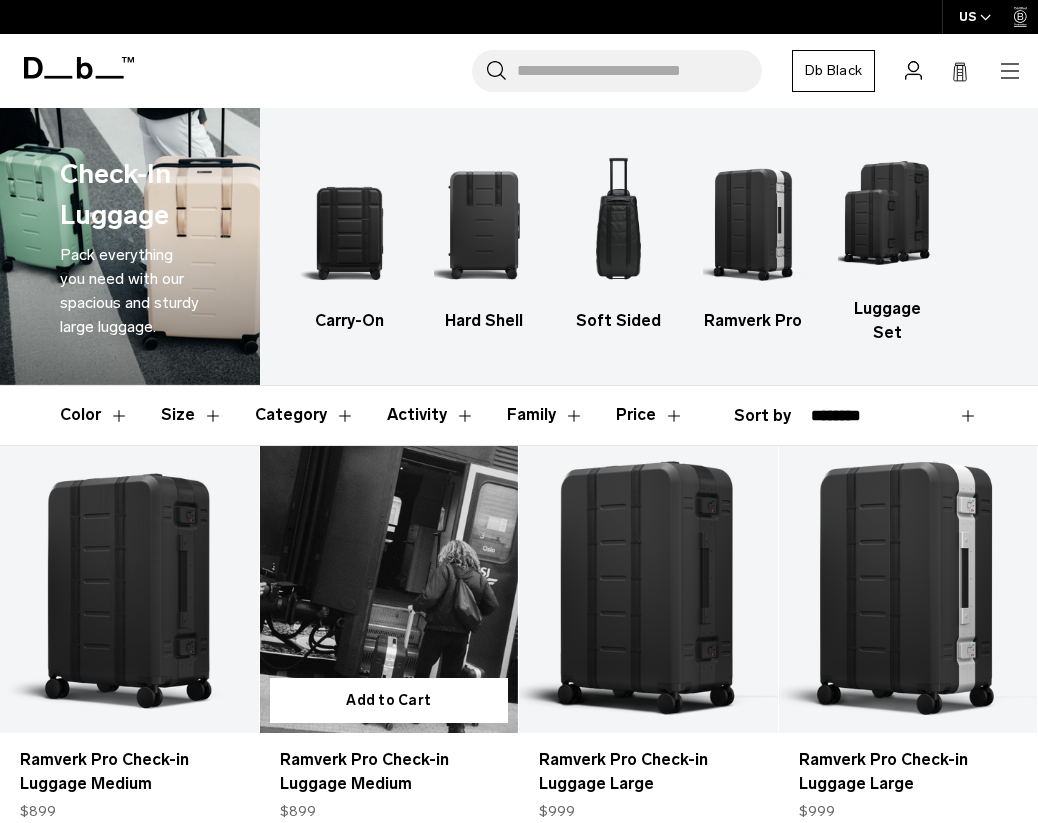 scroll, scrollTop: 0, scrollLeft: 0, axis: both 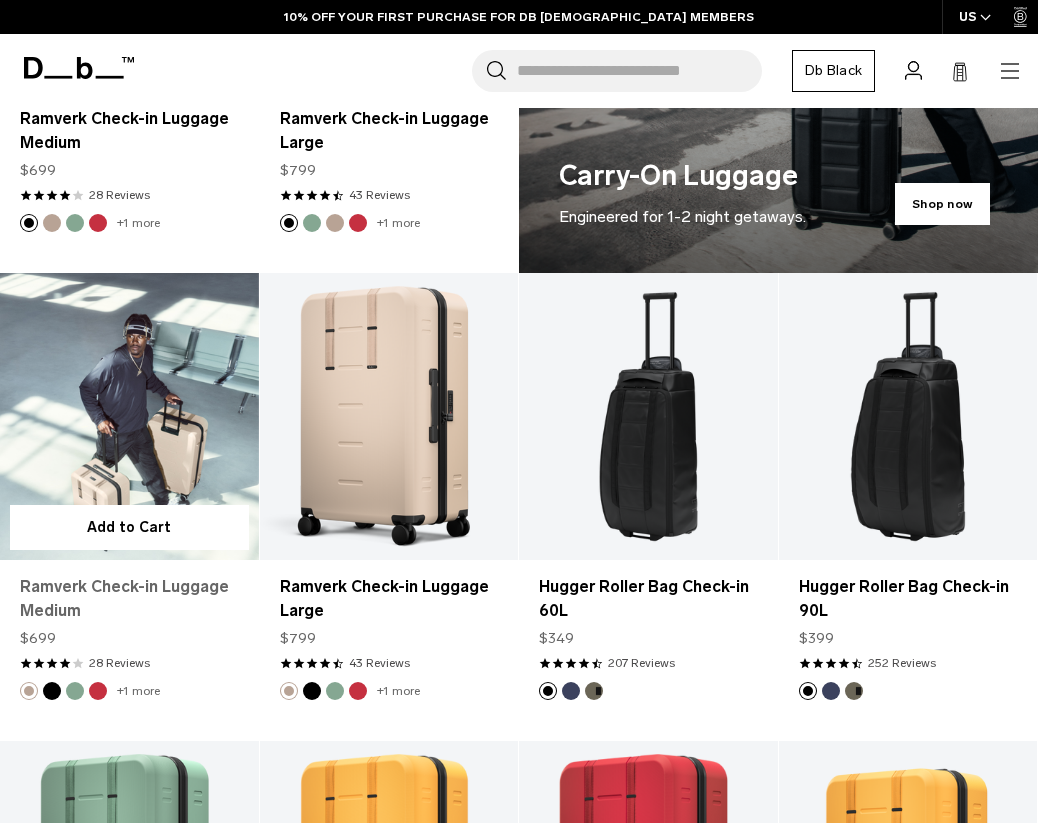 click on "Ramverk Check-in Luggage Medium" at bounding box center (129, 599) 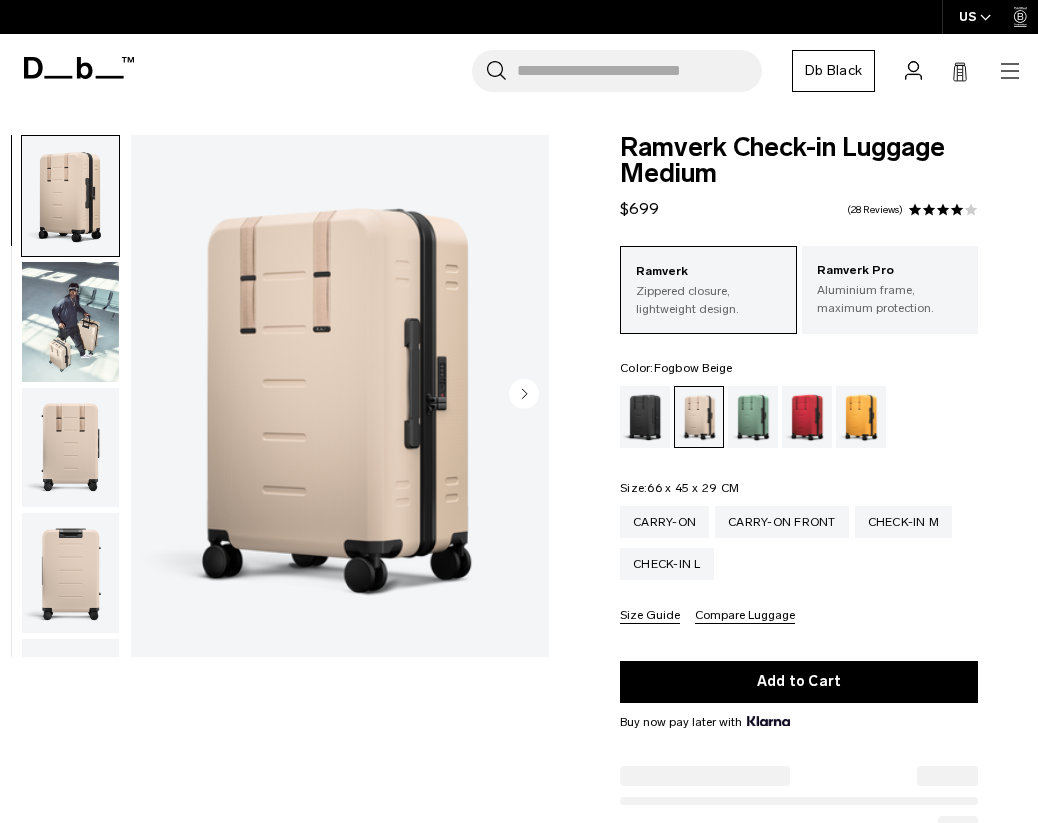 scroll, scrollTop: 0, scrollLeft: 0, axis: both 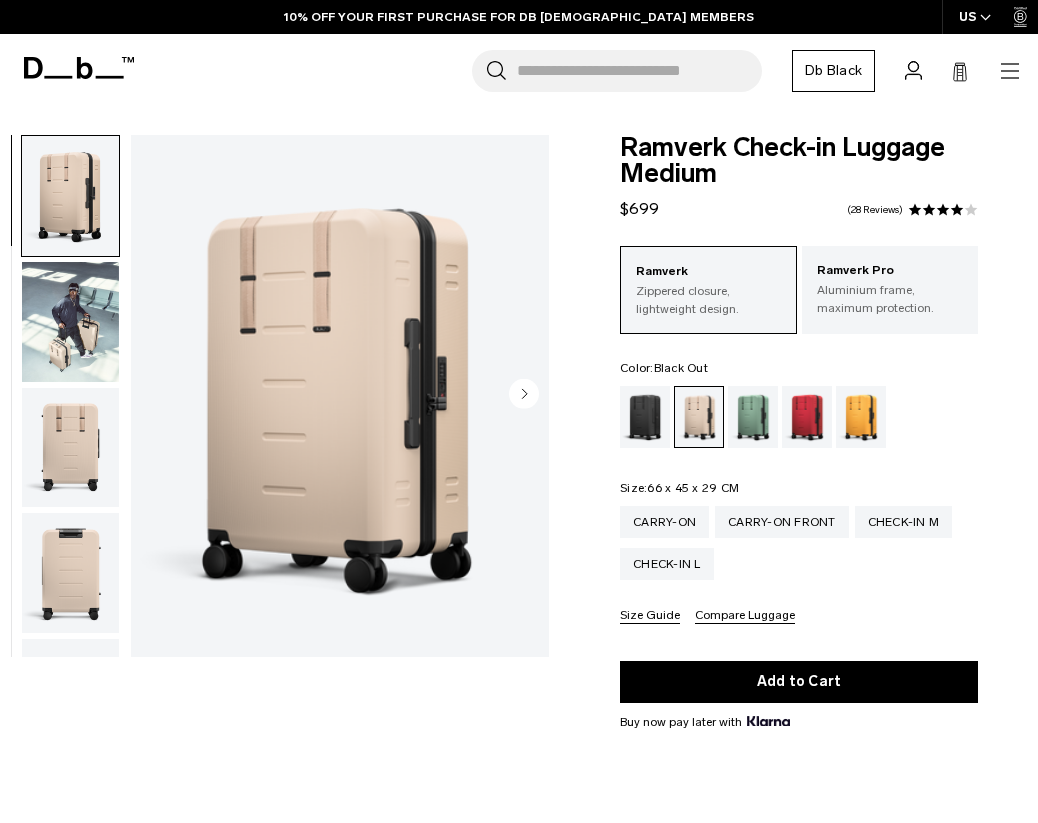 click at bounding box center (645, 417) 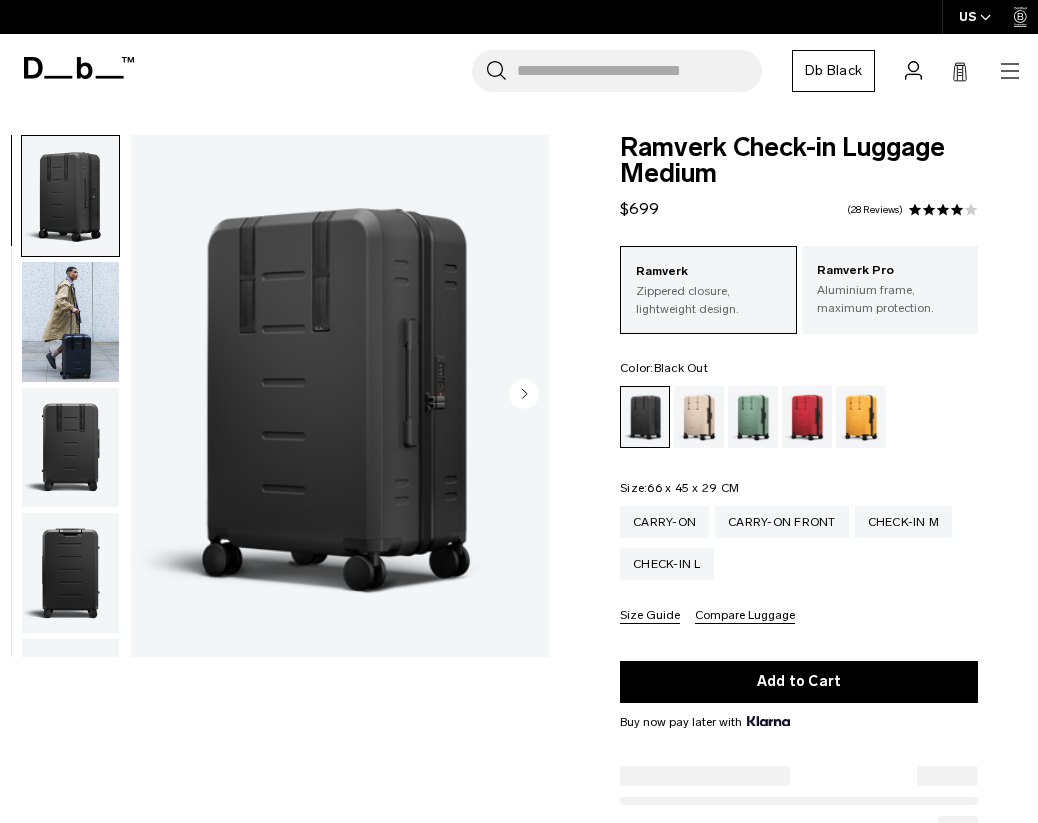 scroll, scrollTop: 0, scrollLeft: 0, axis: both 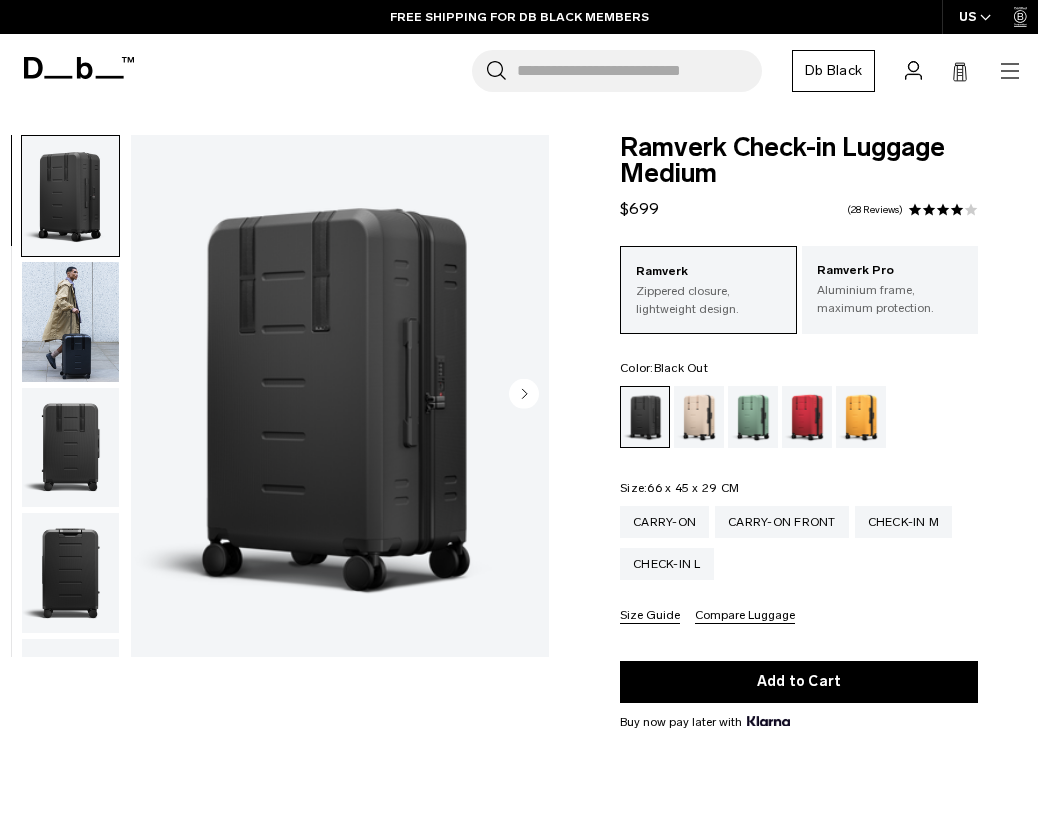 click on "Compare Luggage" at bounding box center [745, 616] 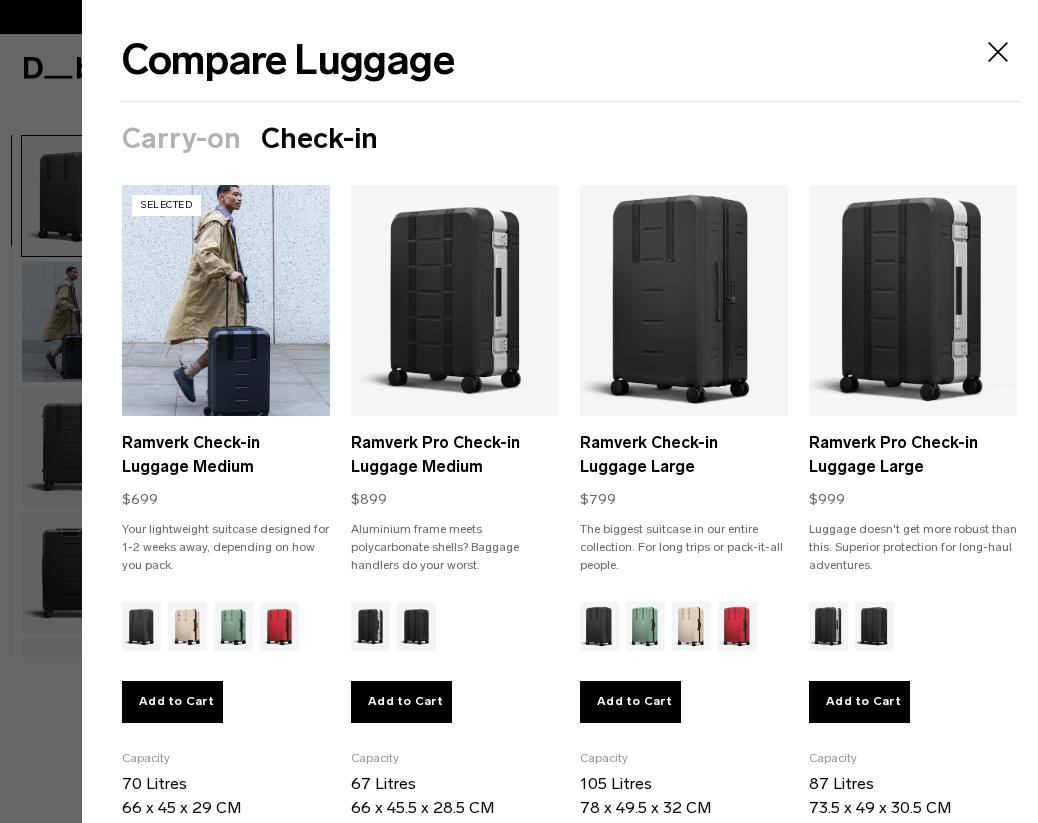 click at bounding box center (226, 300) 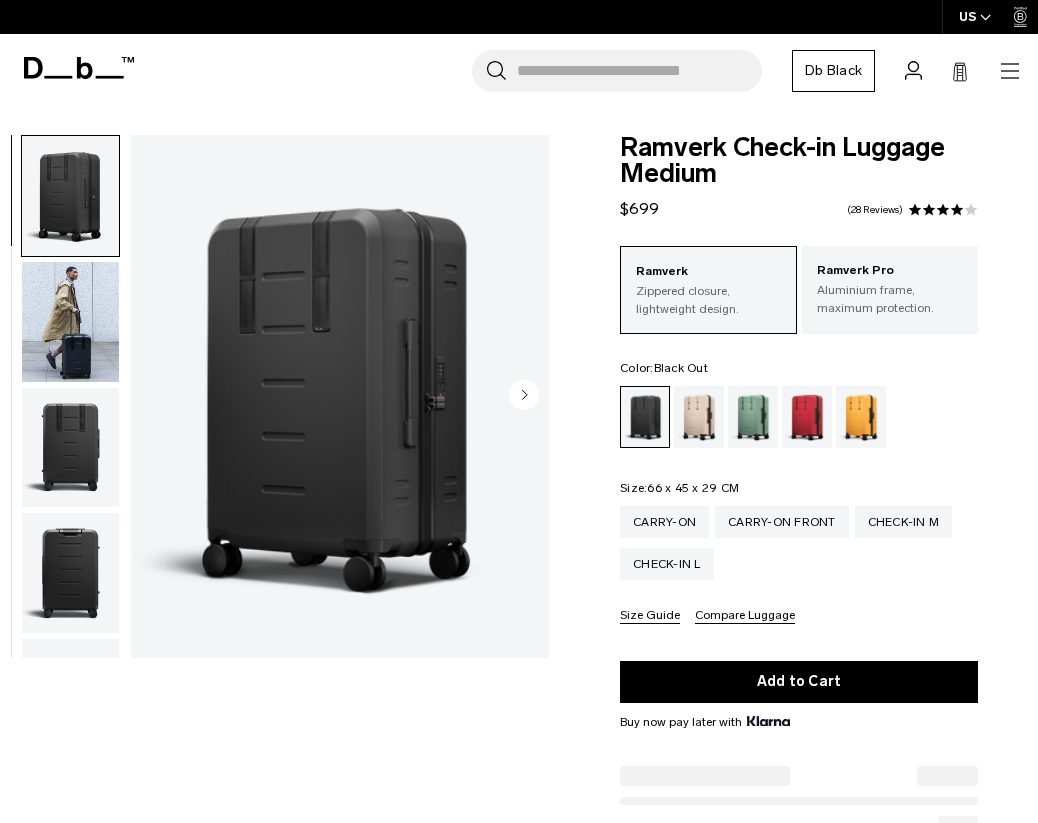 scroll, scrollTop: 0, scrollLeft: 0, axis: both 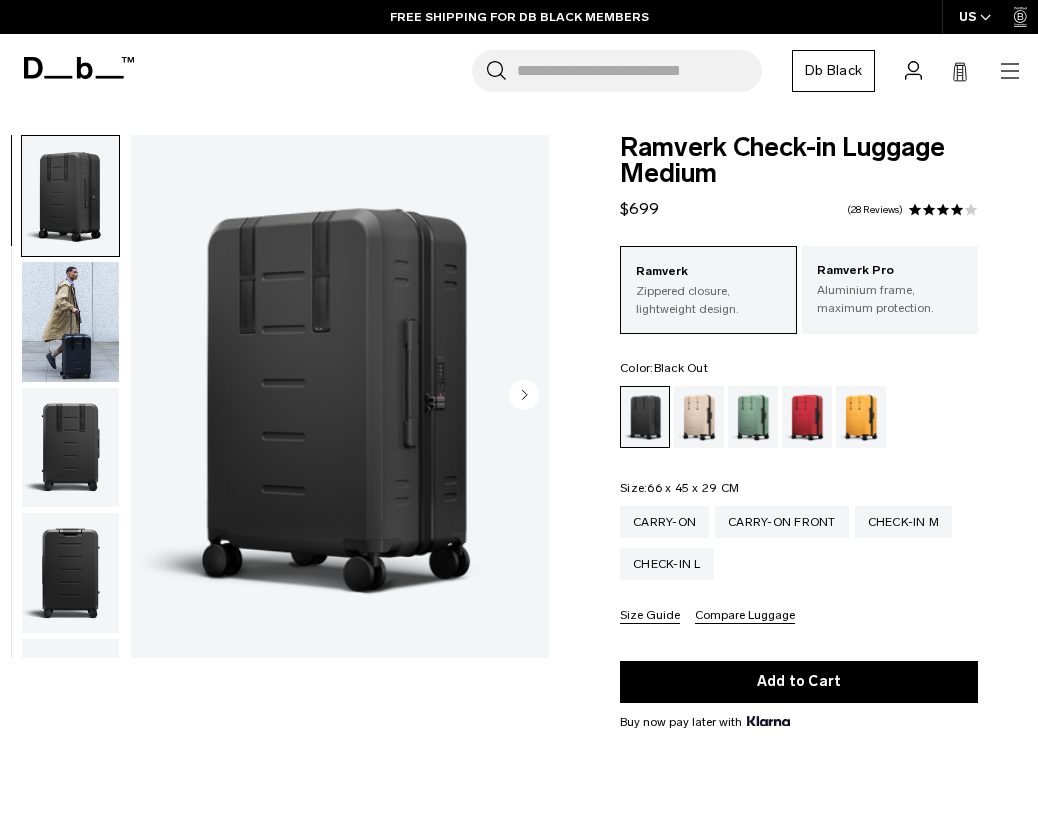 click on "Compare Luggage" at bounding box center [745, 616] 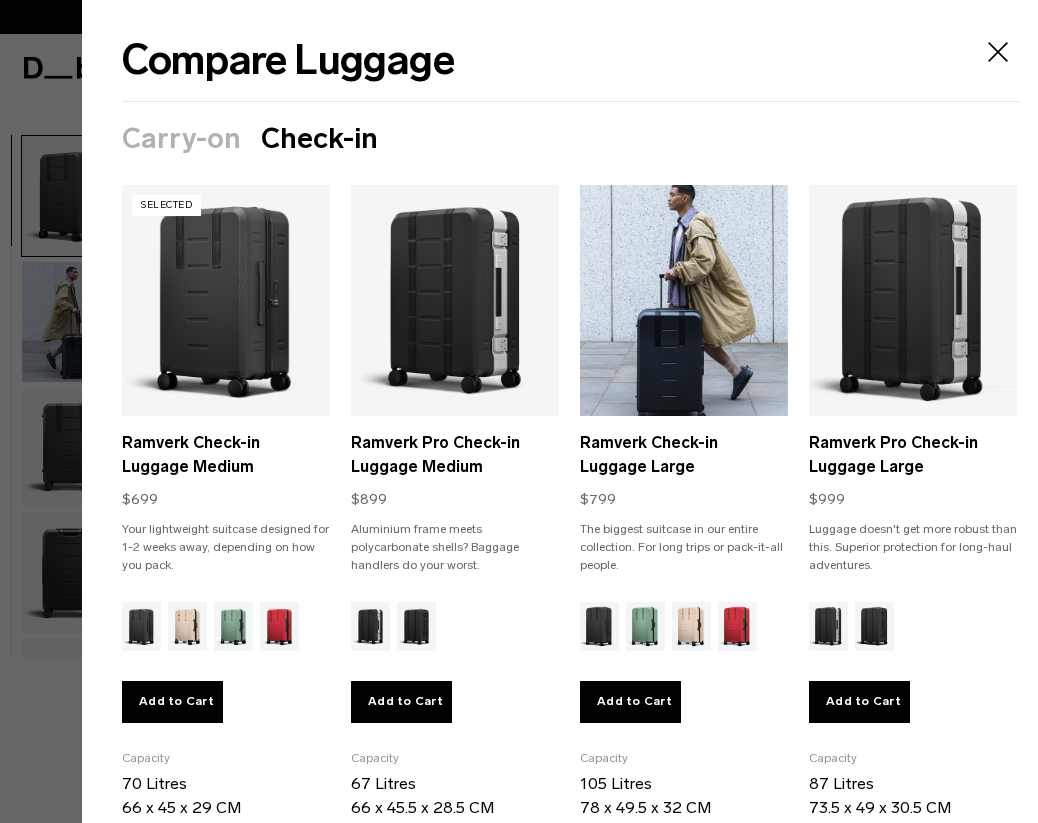 click at bounding box center (684, 300) 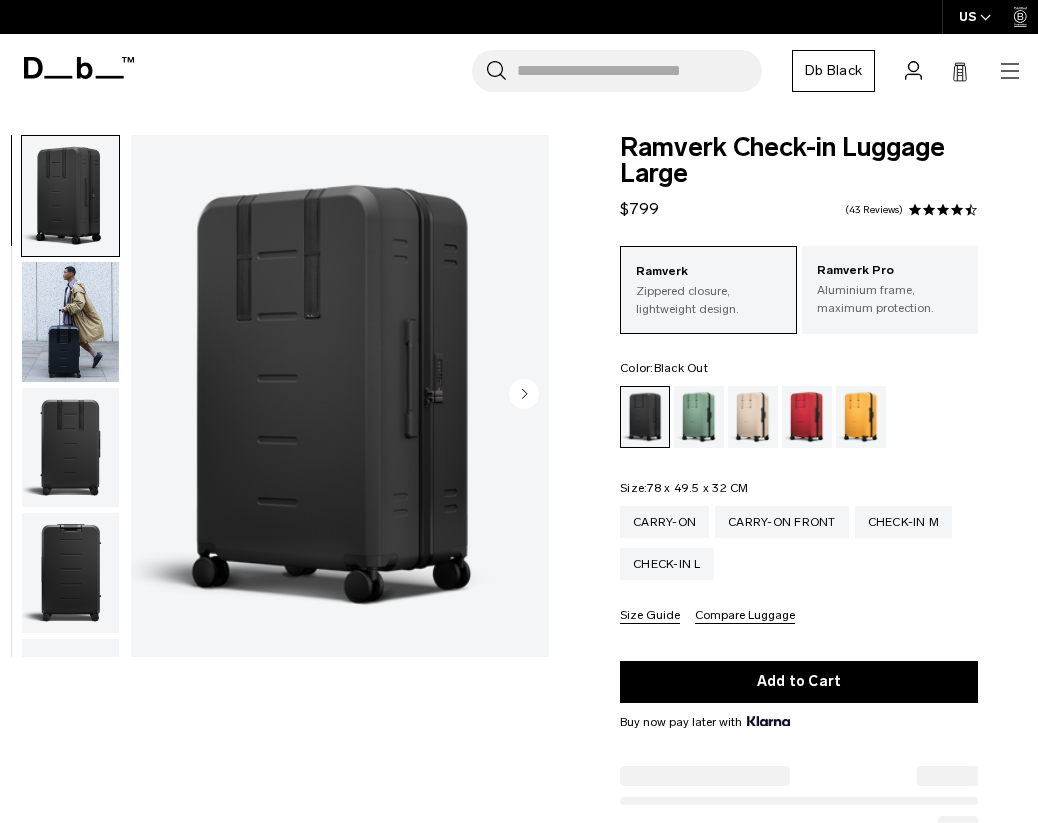 scroll, scrollTop: 0, scrollLeft: 0, axis: both 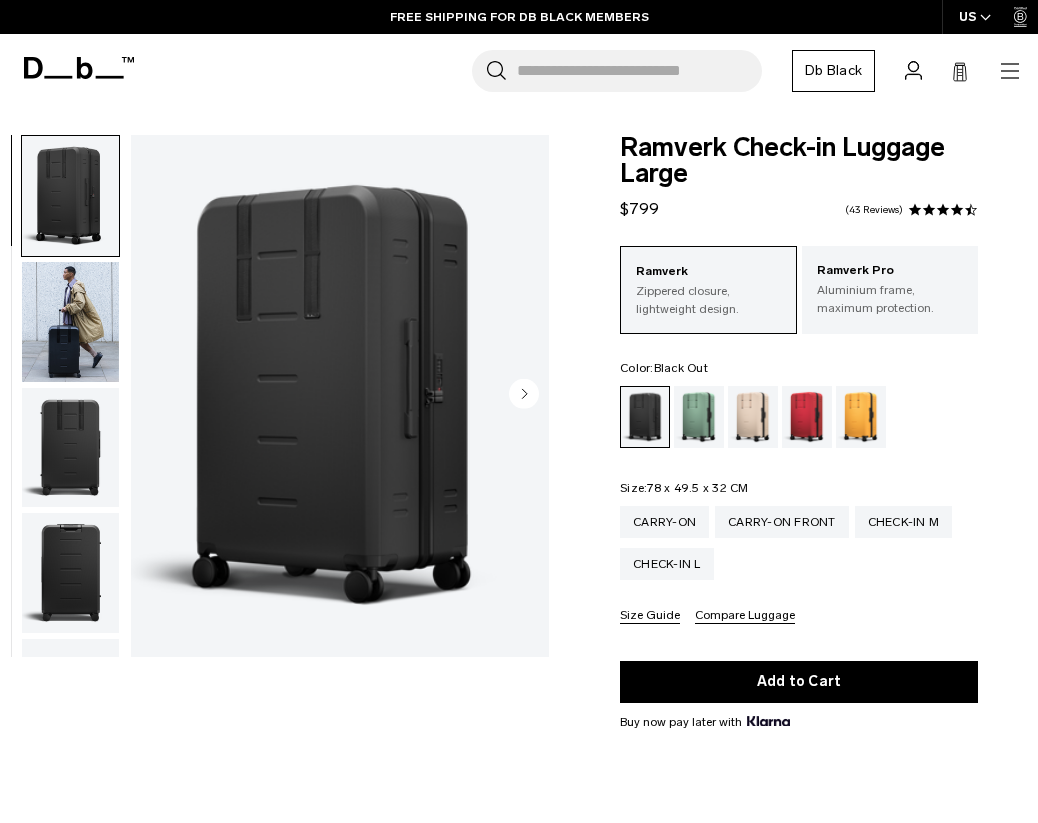 click on "Compare Luggage" at bounding box center [745, 616] 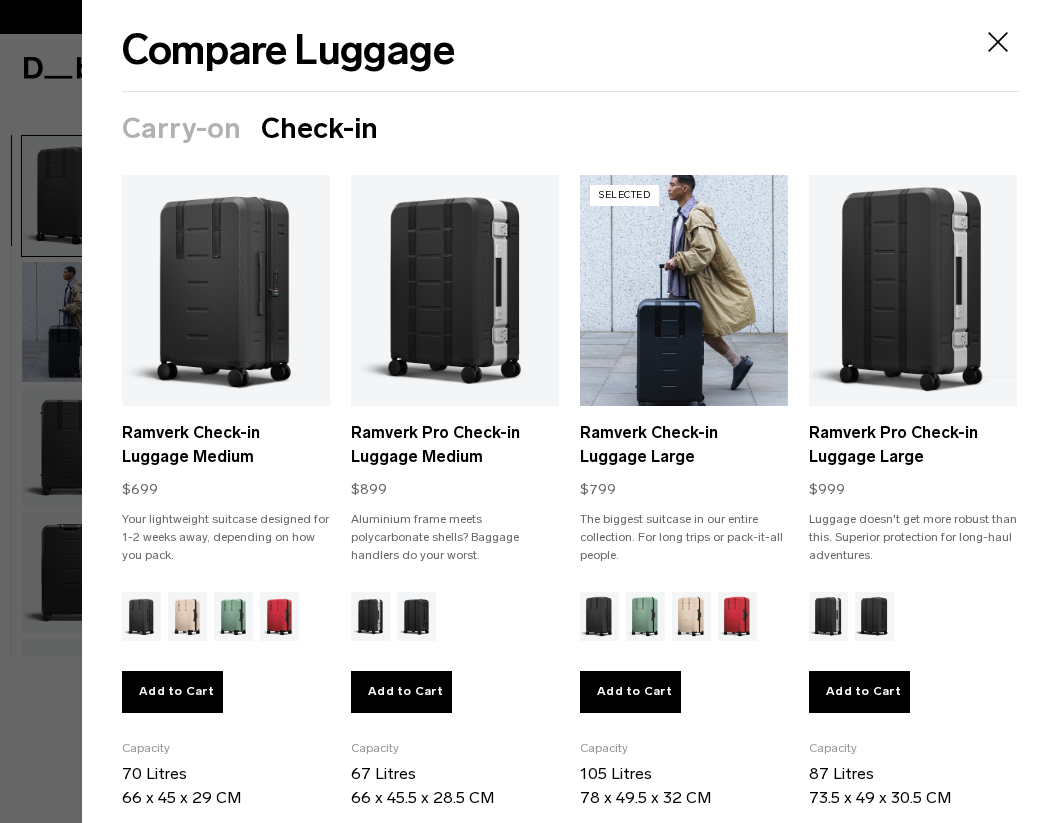 scroll, scrollTop: 13, scrollLeft: 0, axis: vertical 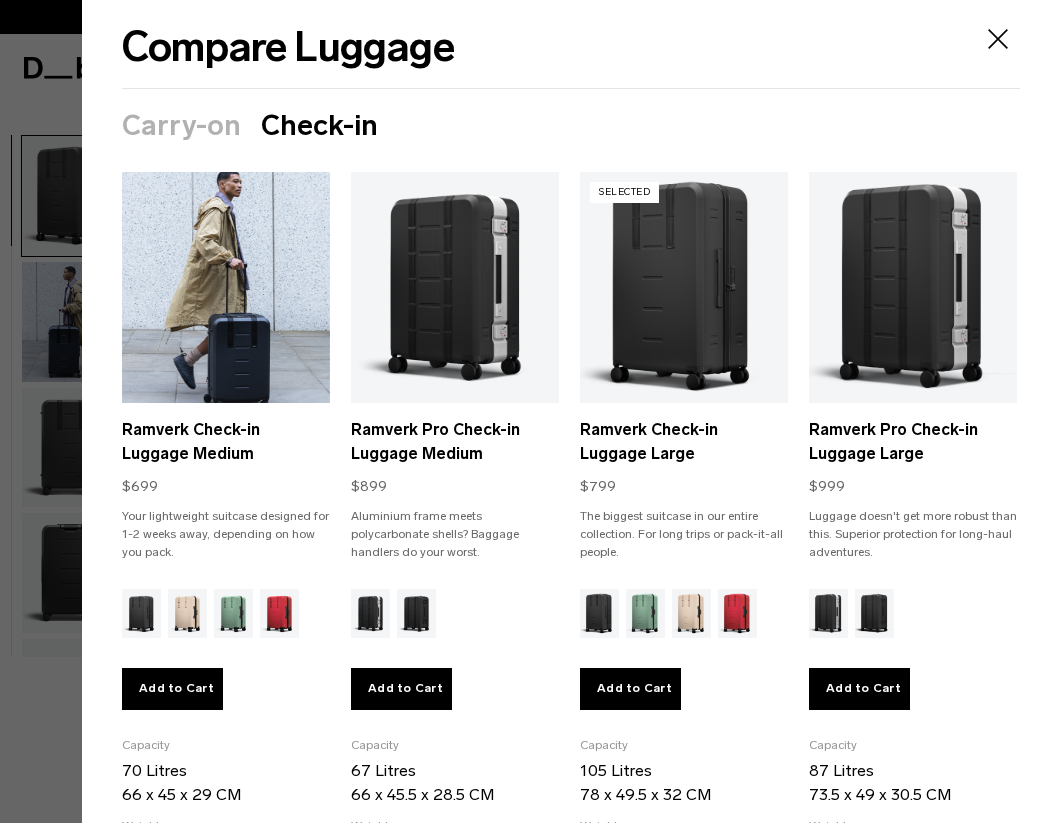 click at bounding box center (226, 287) 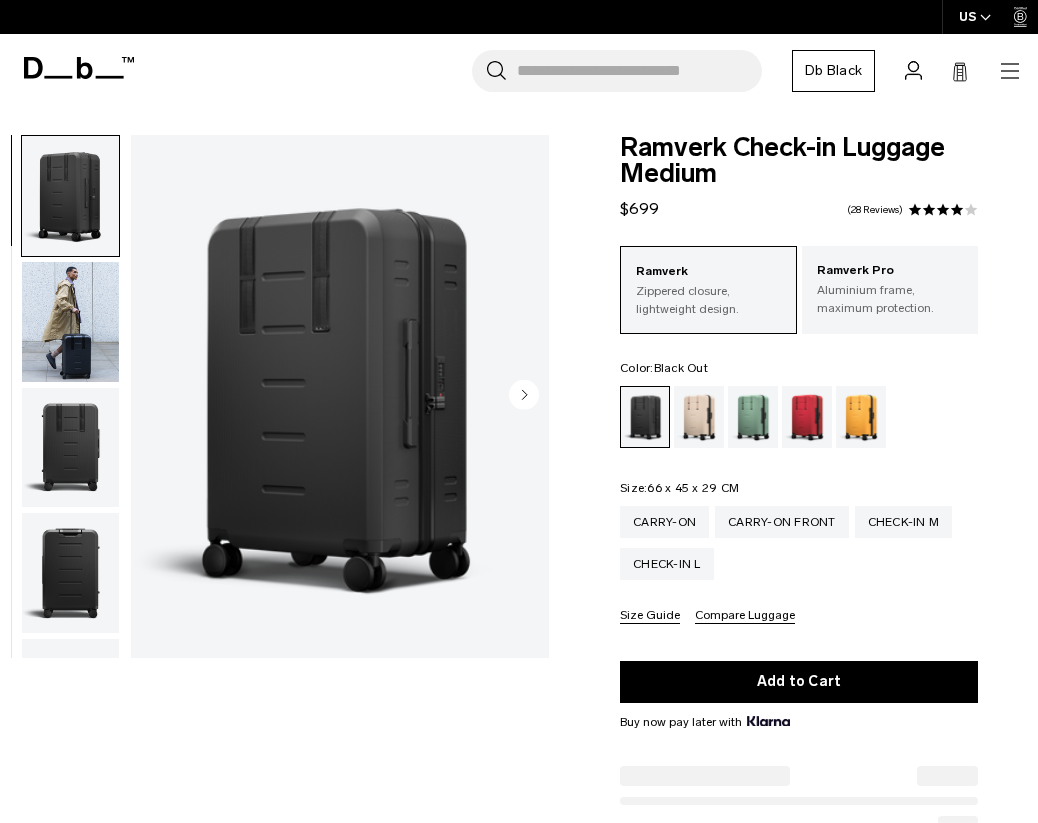 scroll, scrollTop: 0, scrollLeft: 0, axis: both 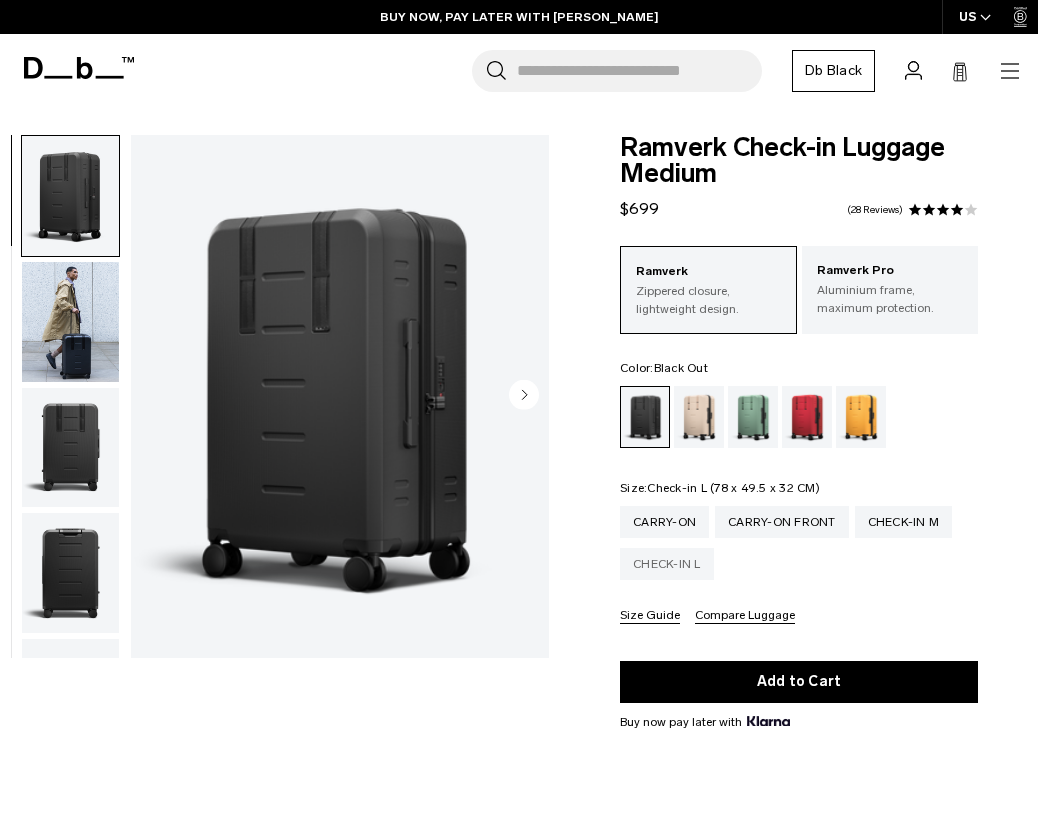 click on "Check-in L" at bounding box center [667, 564] 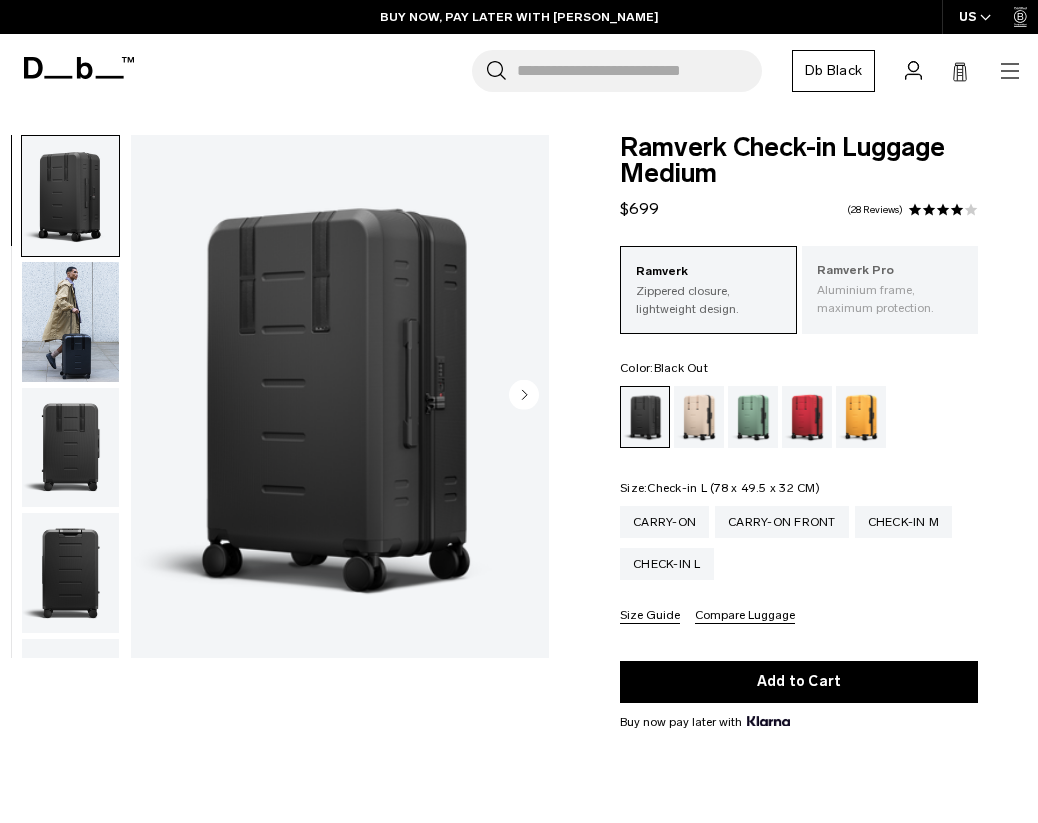 click on "Aluminium frame, maximum protection." at bounding box center (890, 299) 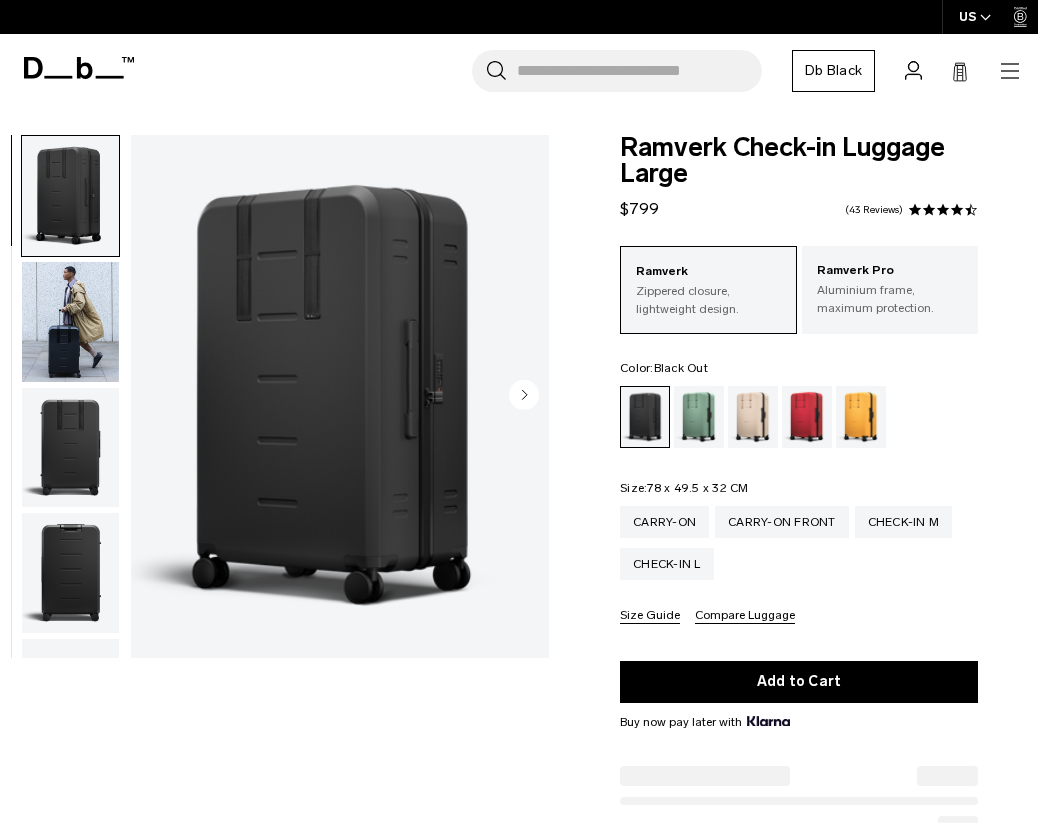 scroll, scrollTop: 0, scrollLeft: 0, axis: both 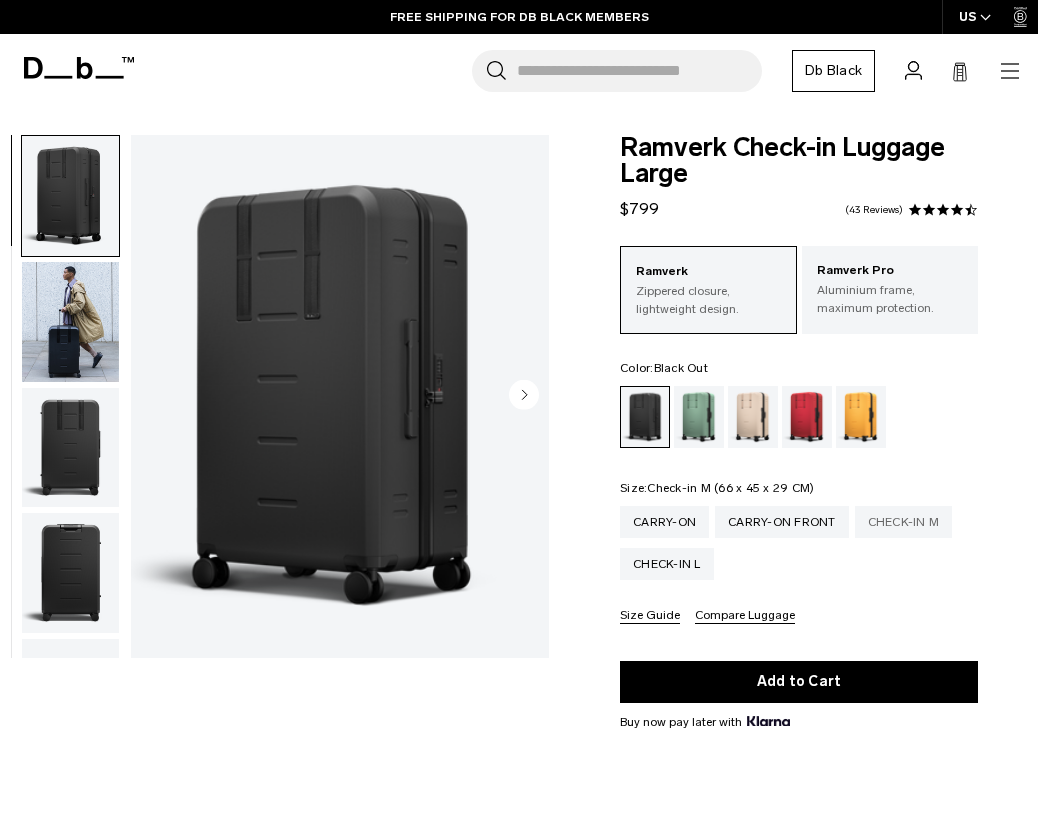 click on "Check-in M" at bounding box center (904, 522) 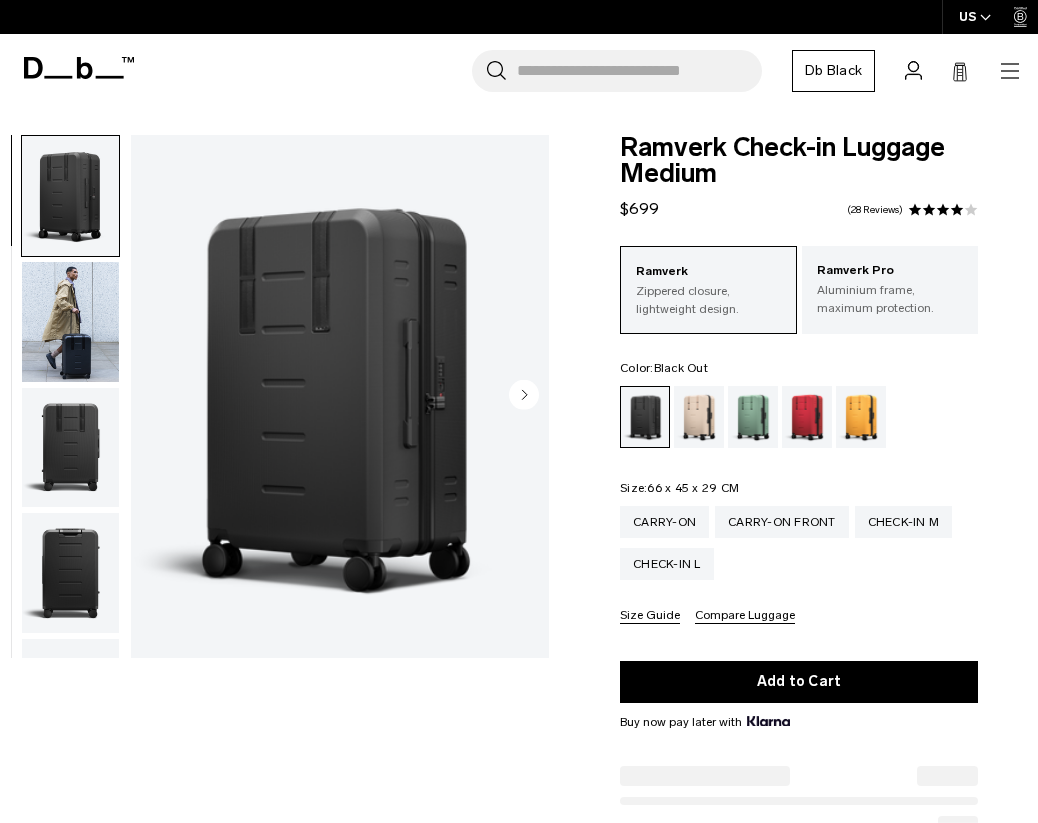 scroll, scrollTop: 0, scrollLeft: 0, axis: both 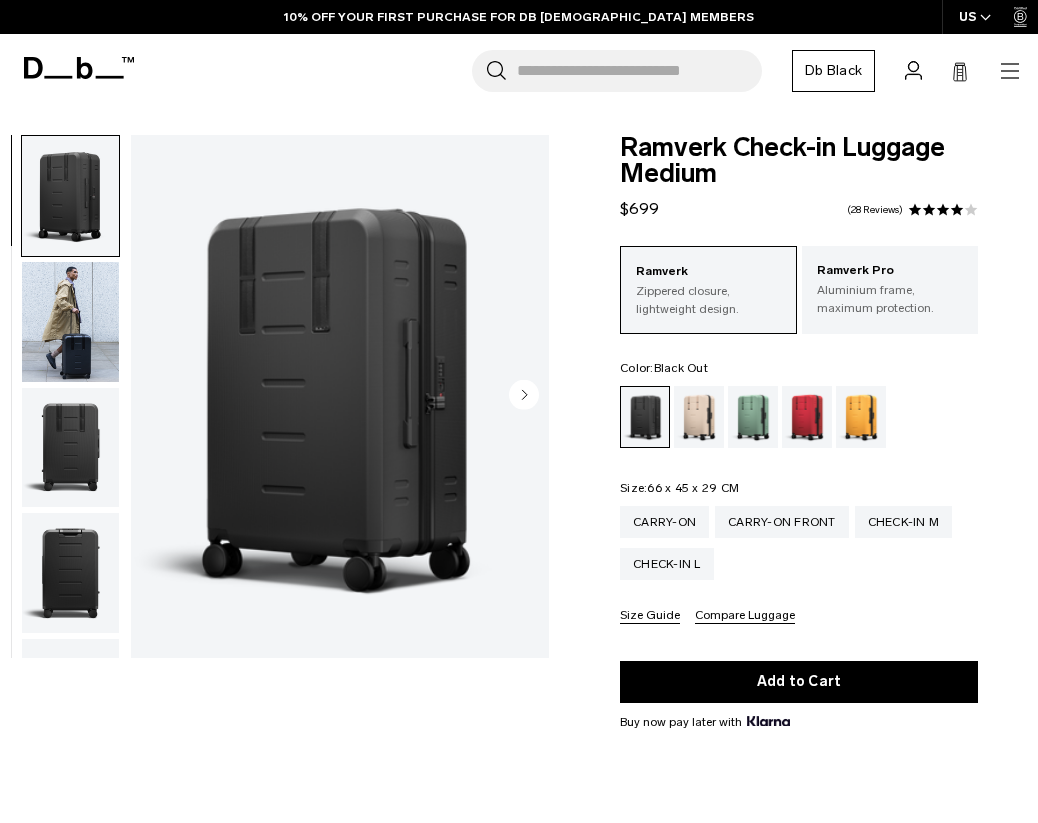 click on "Size Guide" at bounding box center [650, 616] 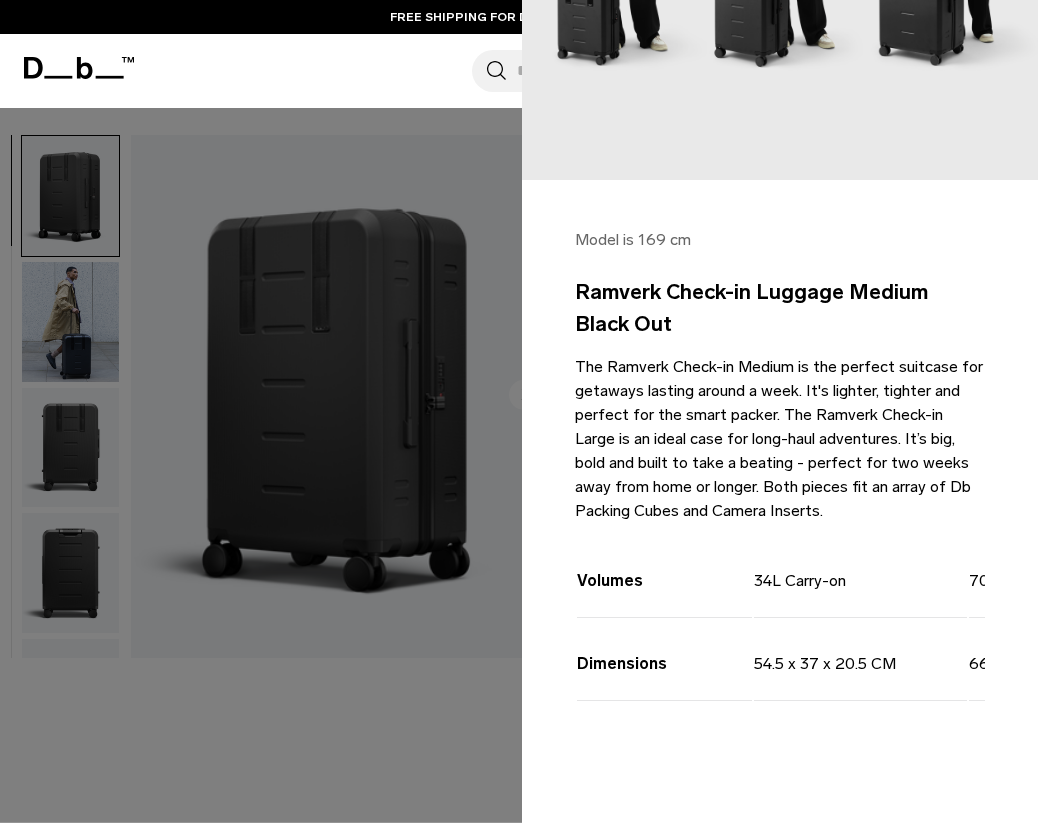 scroll, scrollTop: 338, scrollLeft: 0, axis: vertical 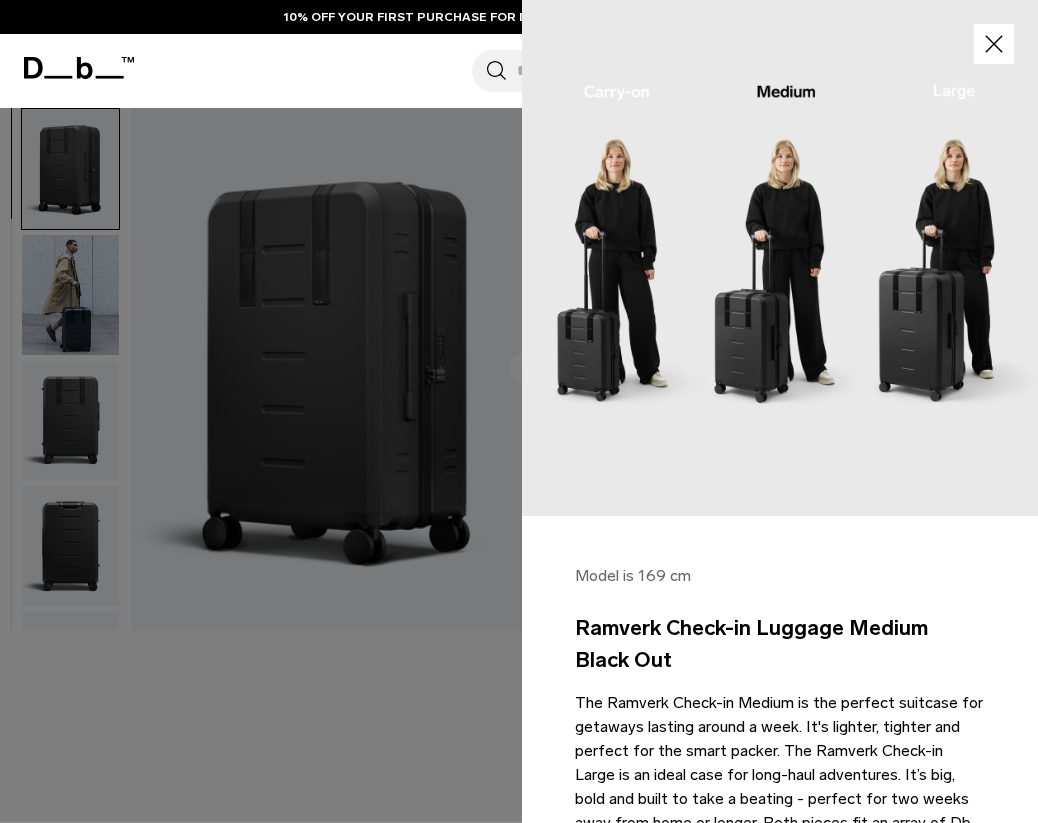 click 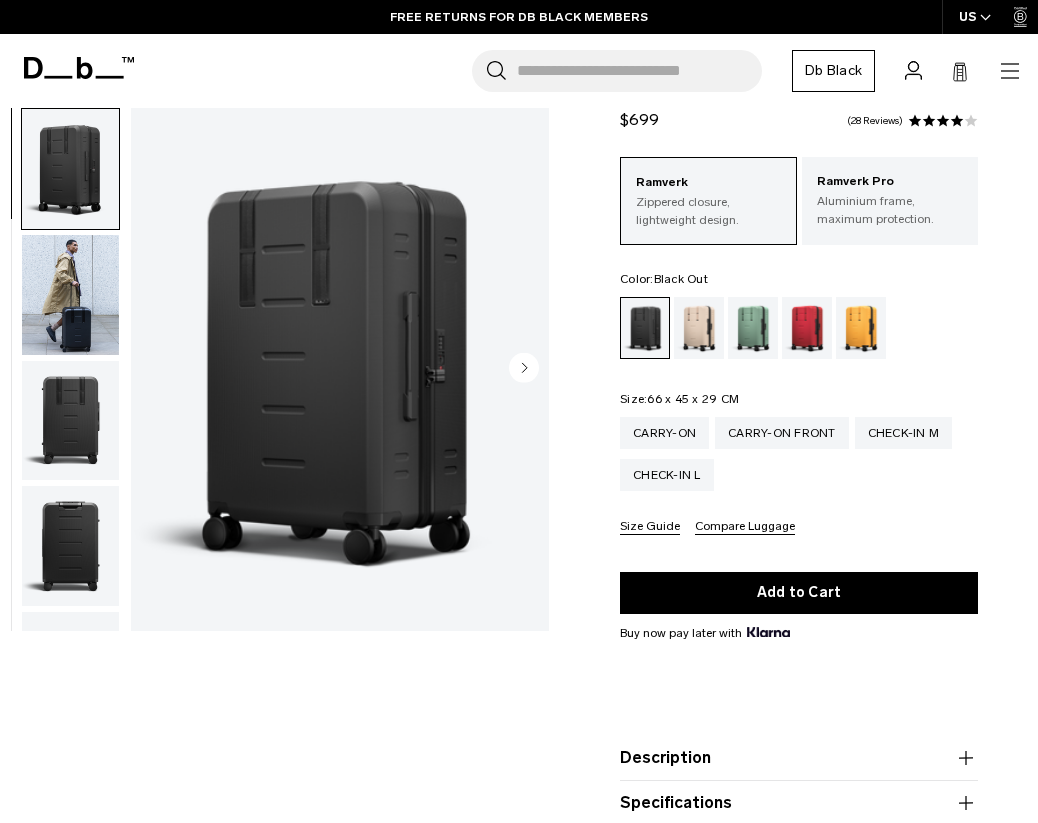 click on "Size Guide" at bounding box center (650, 527) 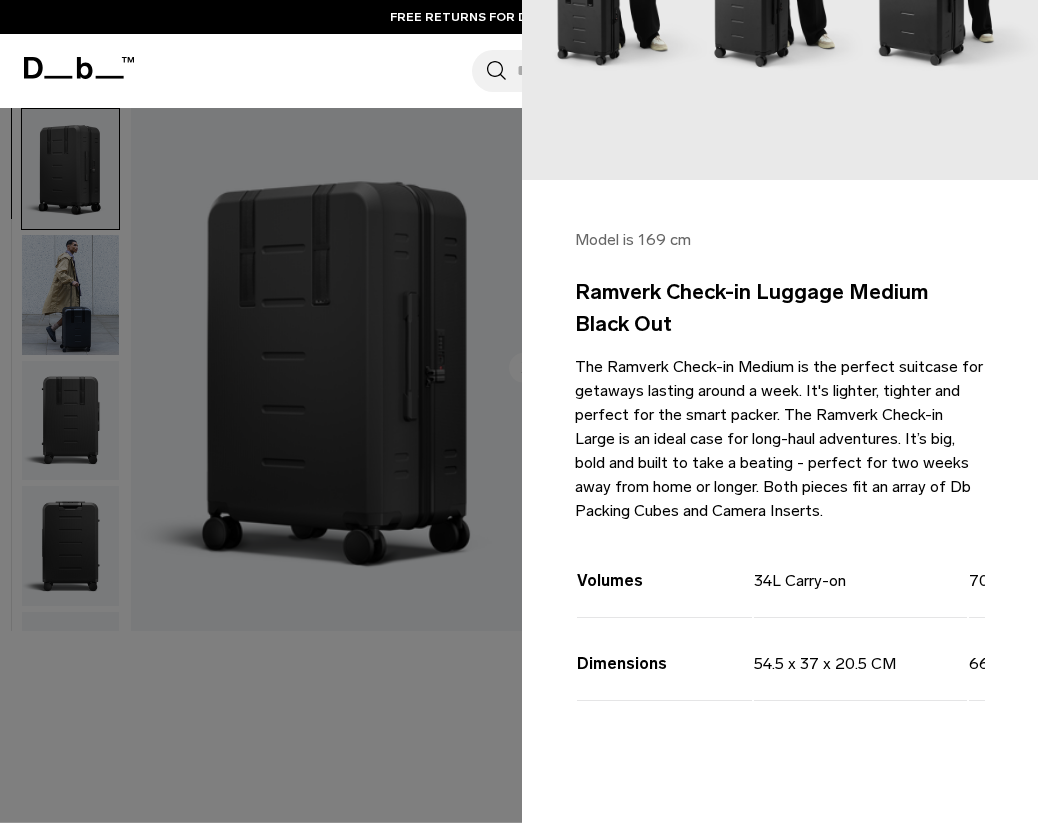 scroll, scrollTop: 338, scrollLeft: 0, axis: vertical 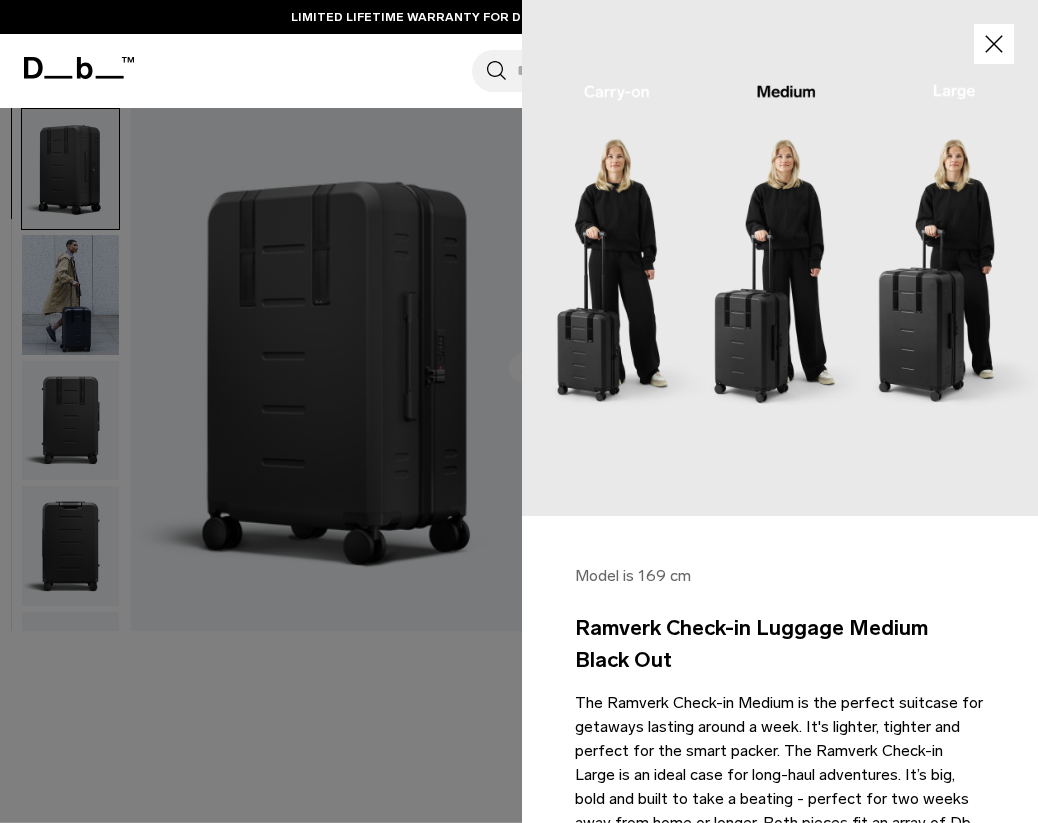 click 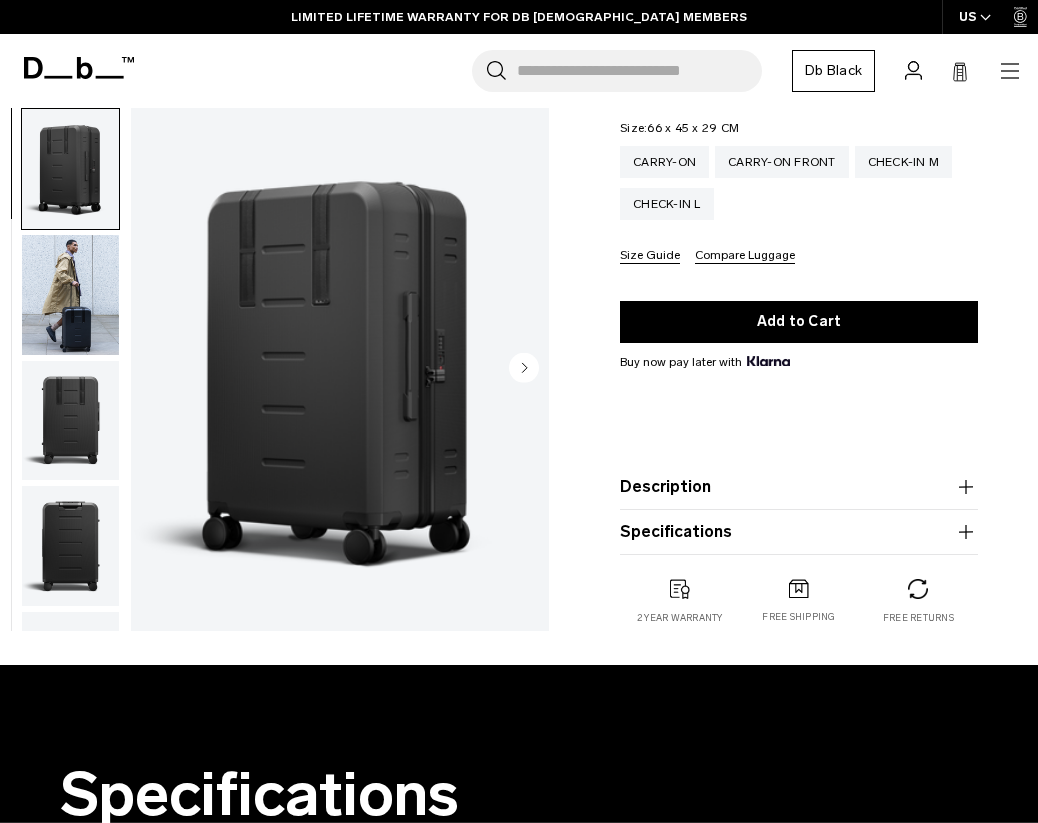 scroll, scrollTop: 388, scrollLeft: 0, axis: vertical 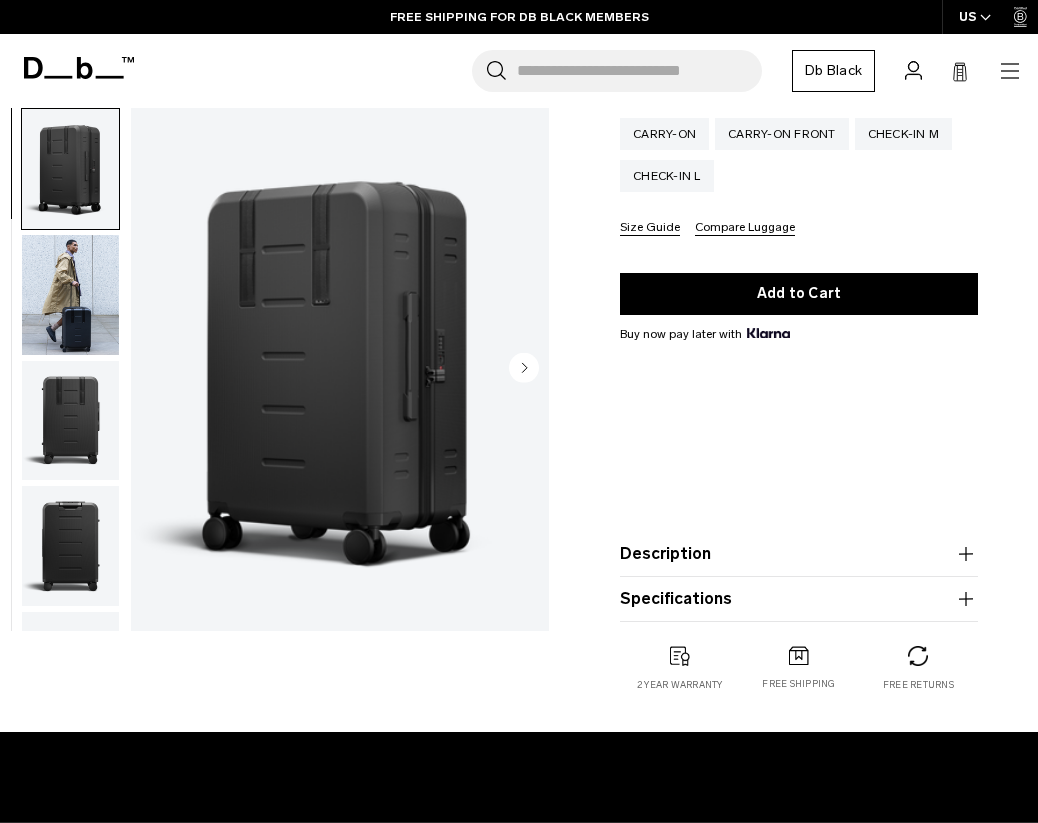 click 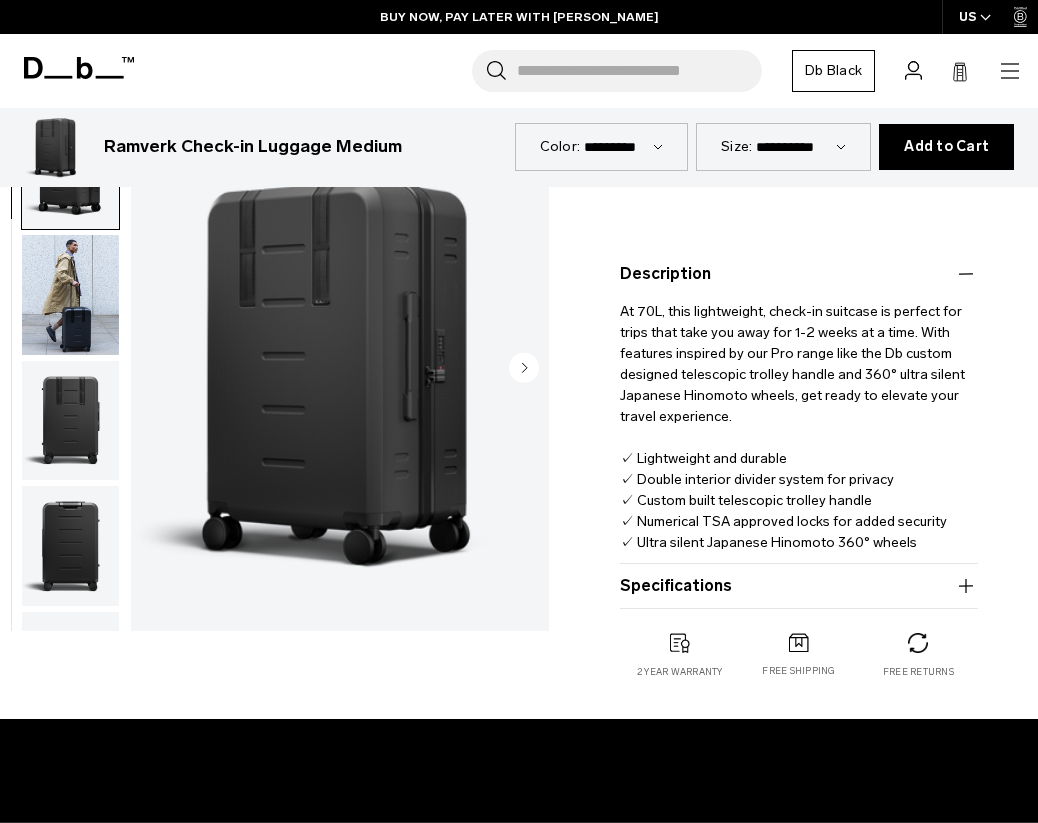 scroll, scrollTop: 670, scrollLeft: 0, axis: vertical 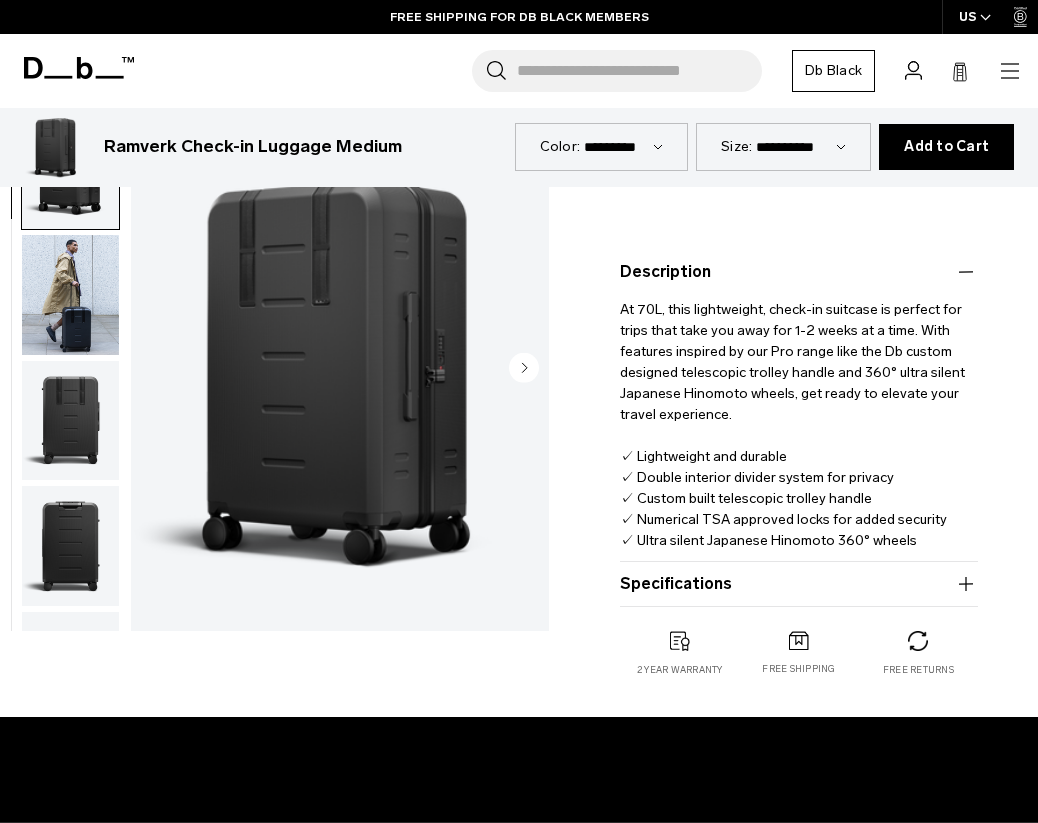 click 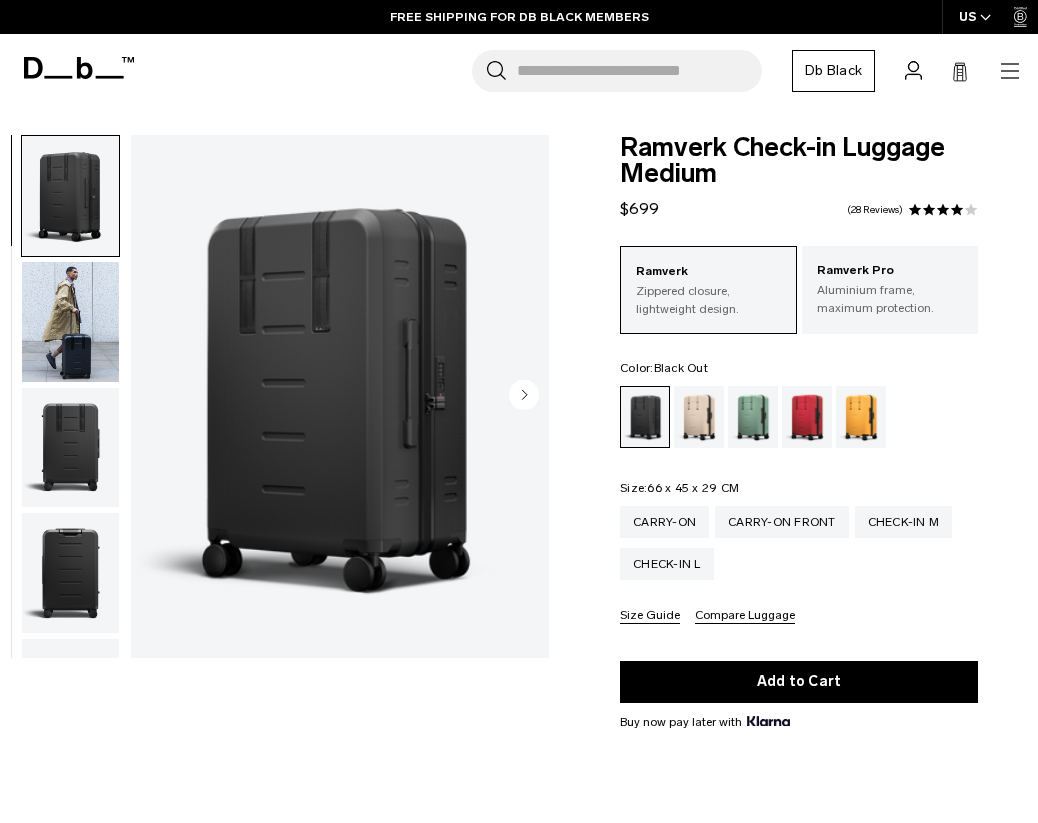 scroll, scrollTop: 0, scrollLeft: 0, axis: both 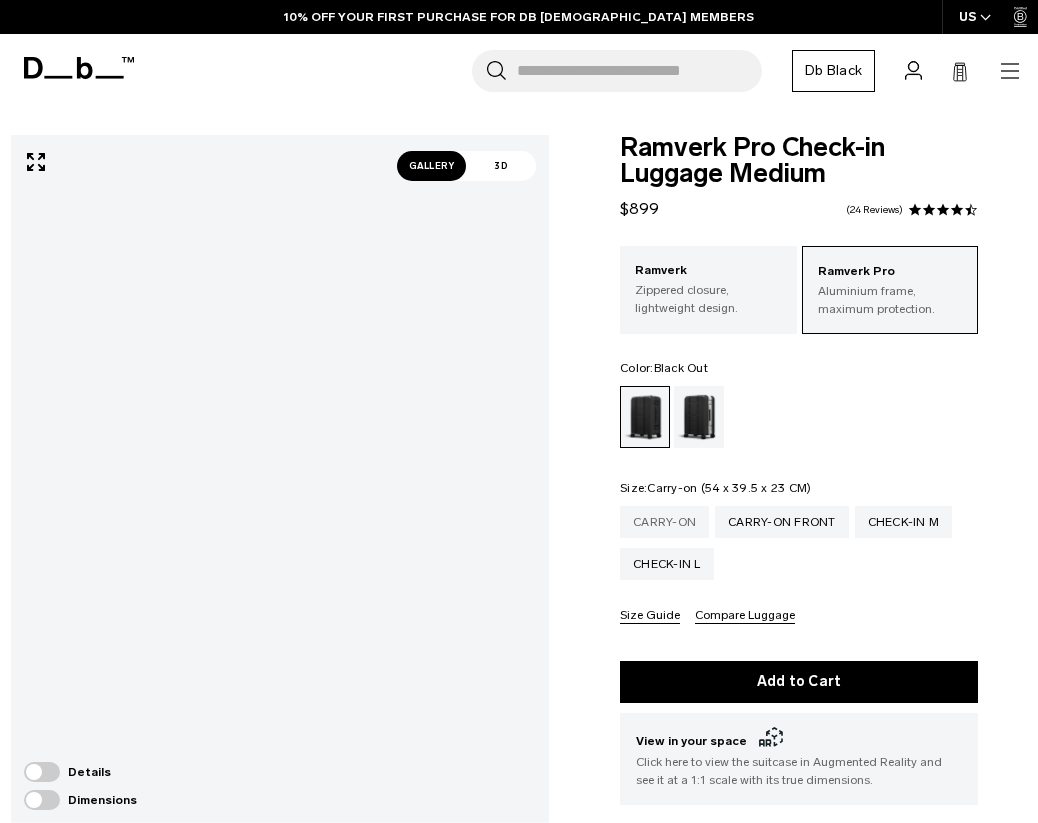 click on "Carry-on" at bounding box center (664, 522) 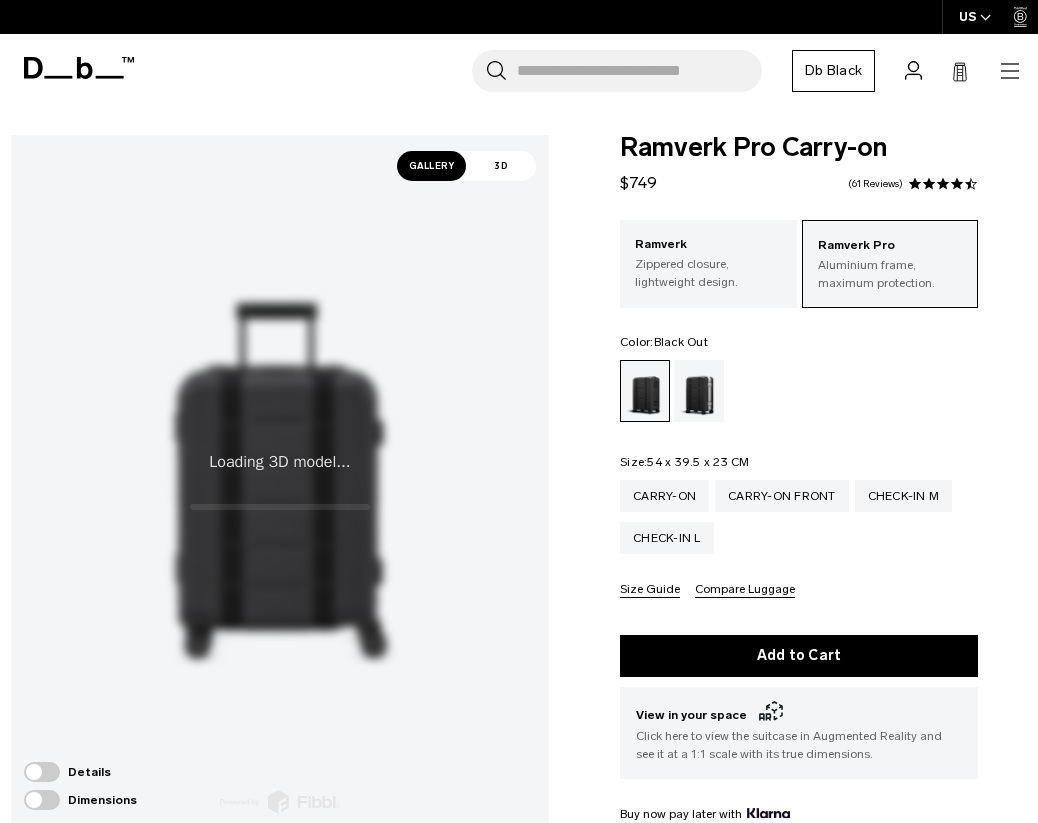 scroll, scrollTop: 0, scrollLeft: 0, axis: both 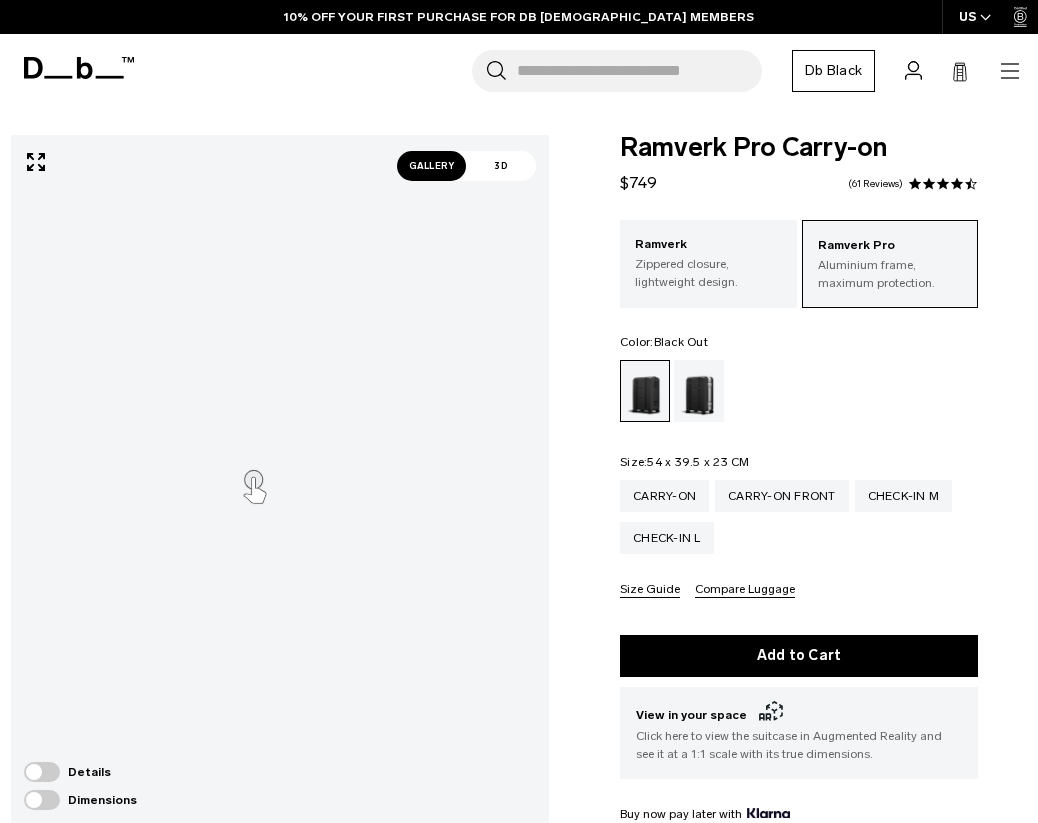 click on "Size Guide" at bounding box center (650, 590) 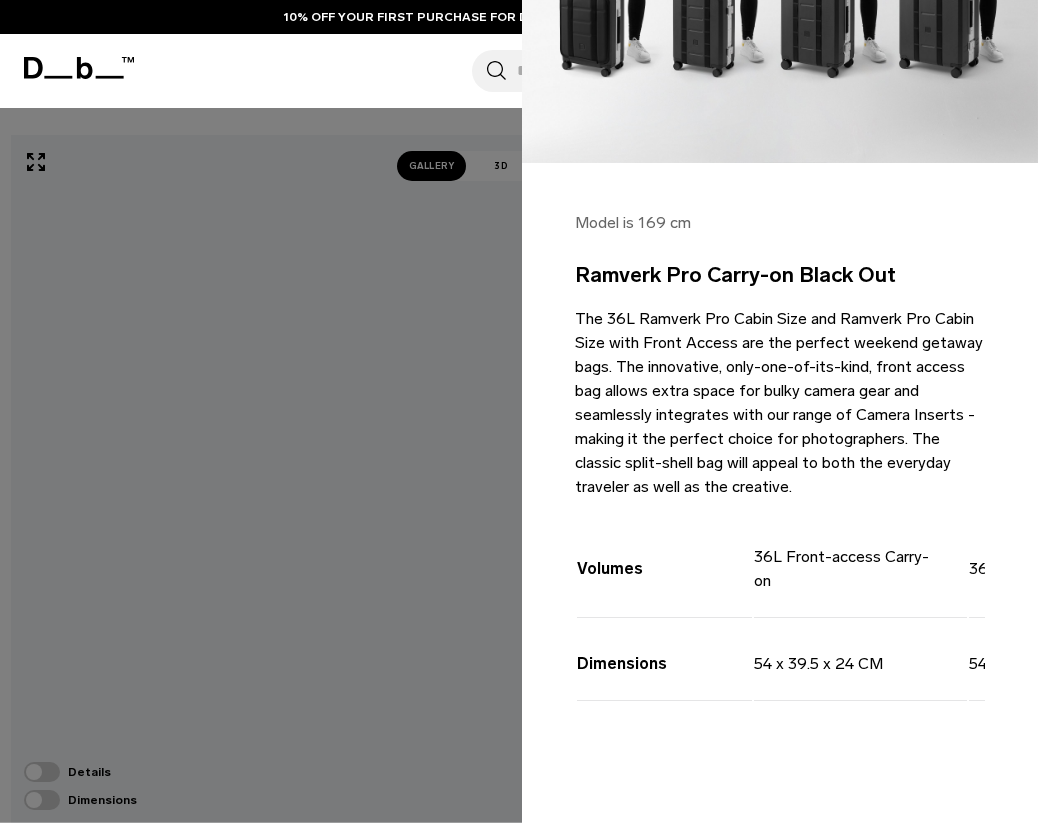 scroll, scrollTop: 355, scrollLeft: 0, axis: vertical 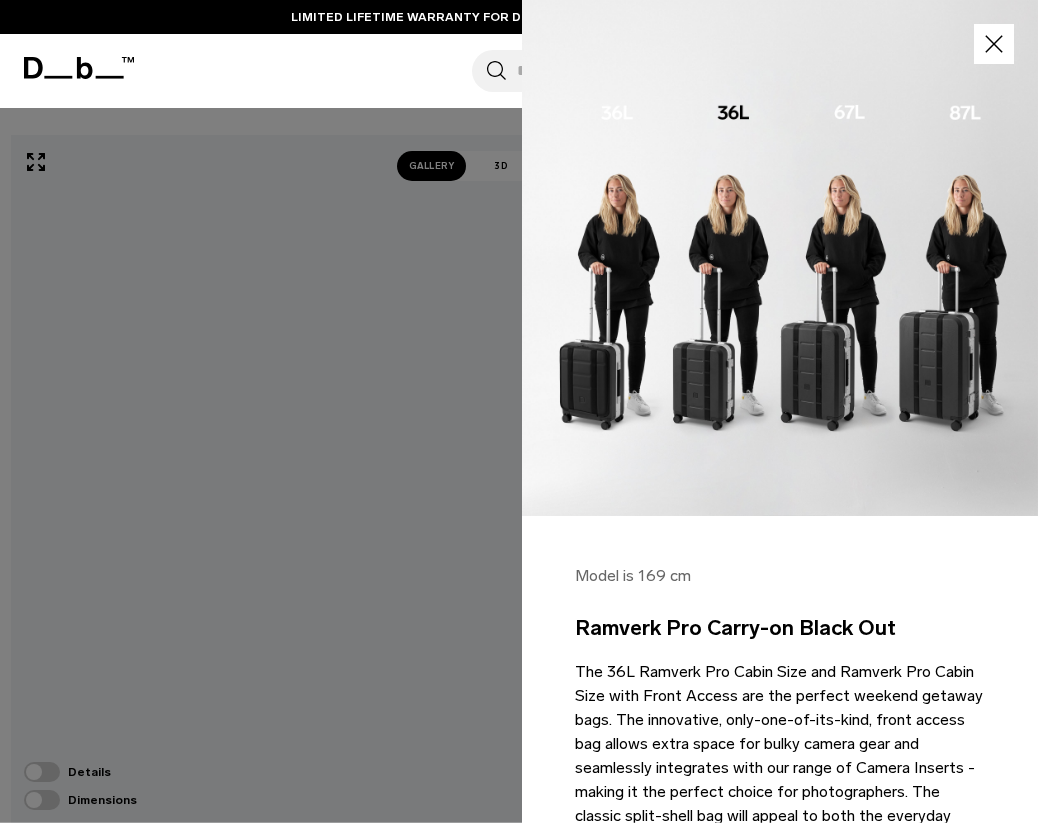 click 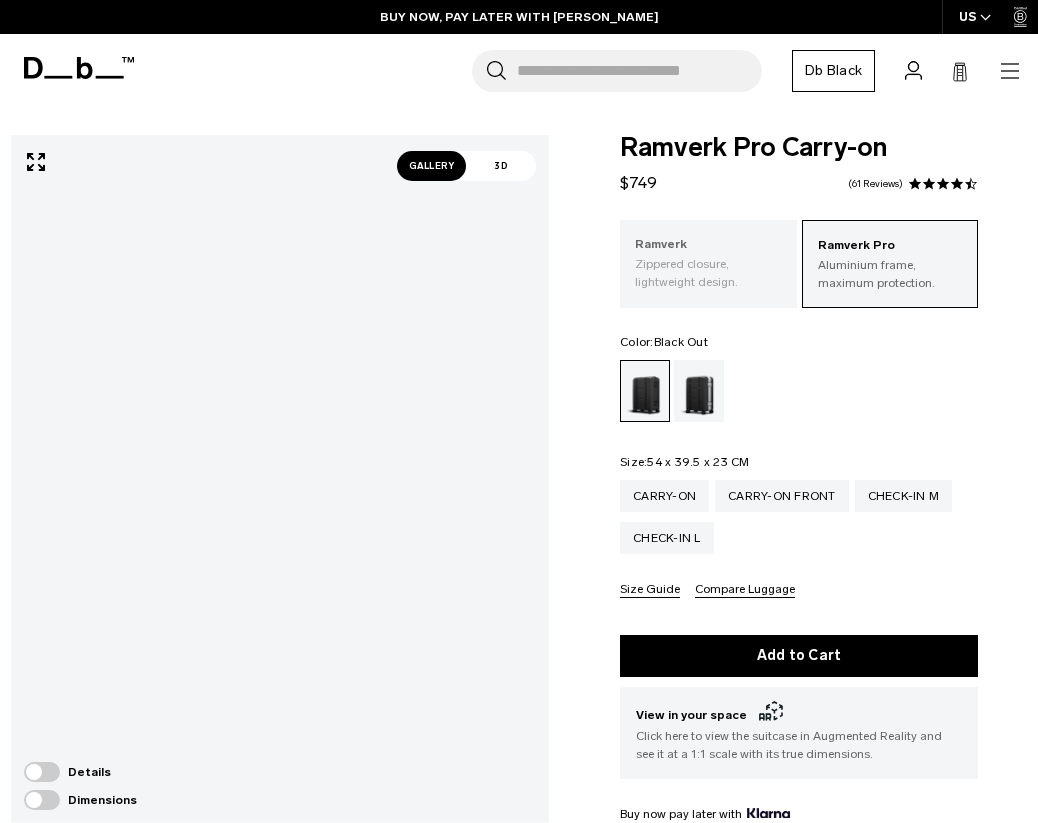 click on "Zippered closure, lightweight design." at bounding box center [708, 273] 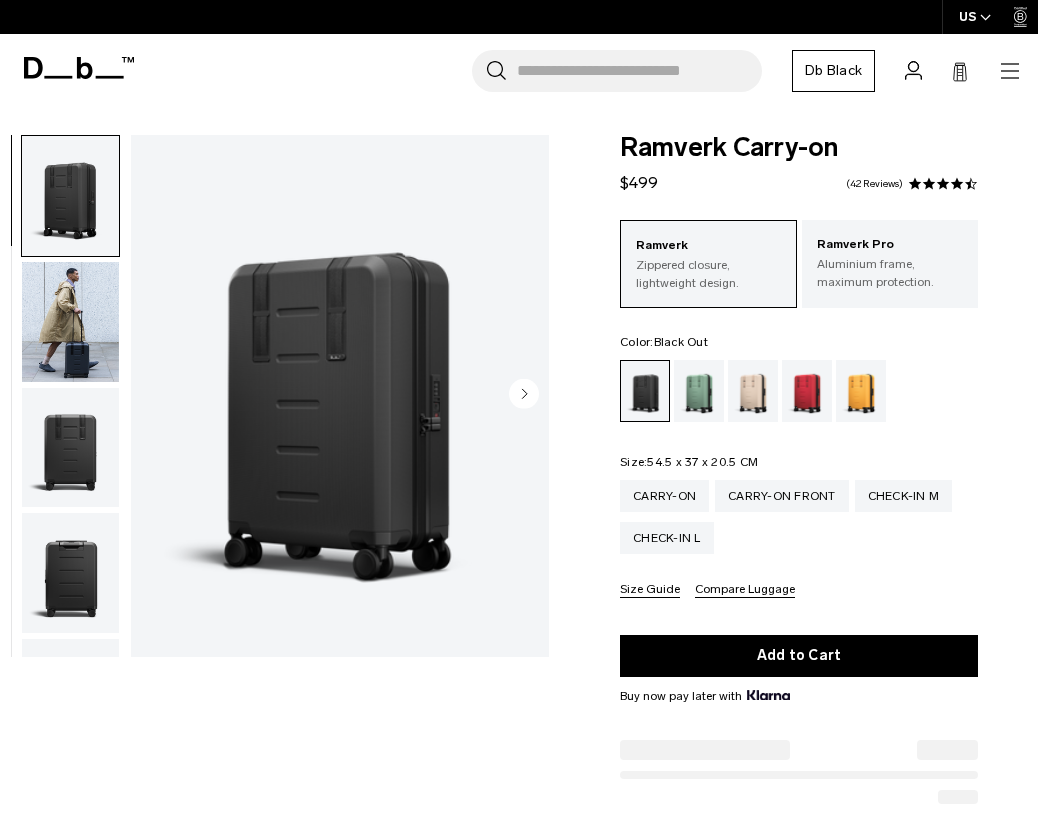 scroll, scrollTop: 0, scrollLeft: 0, axis: both 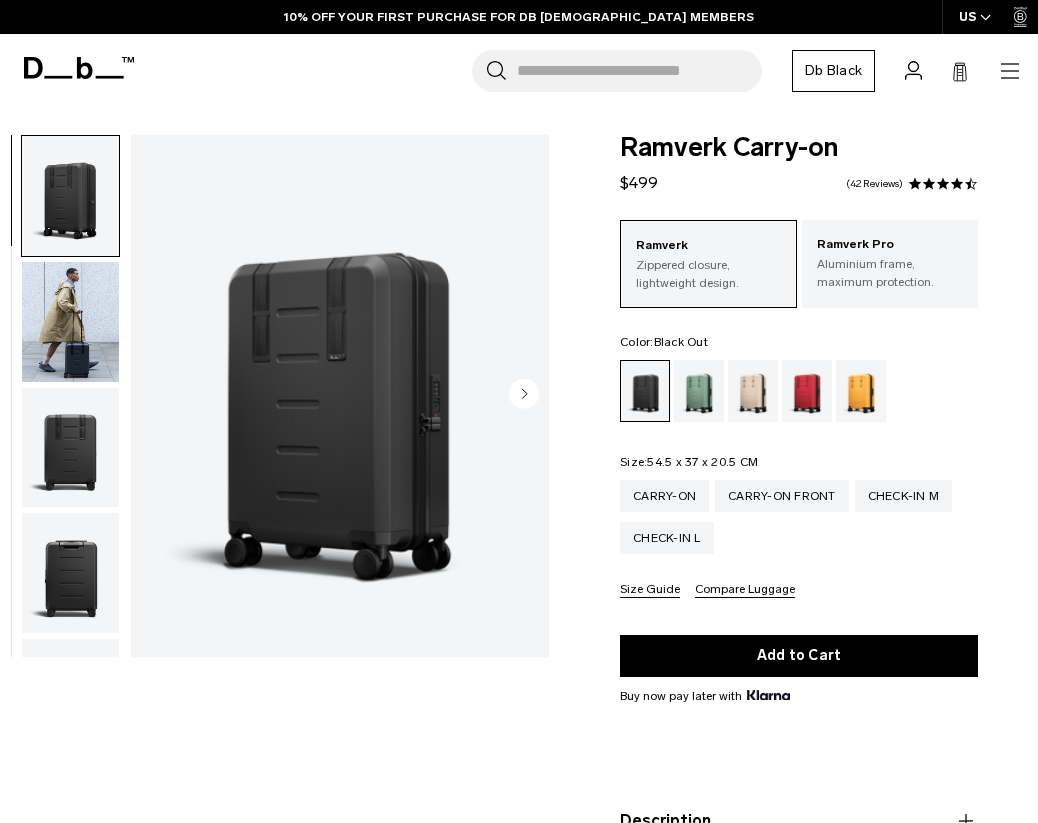 click on "Size Guide" at bounding box center (650, 590) 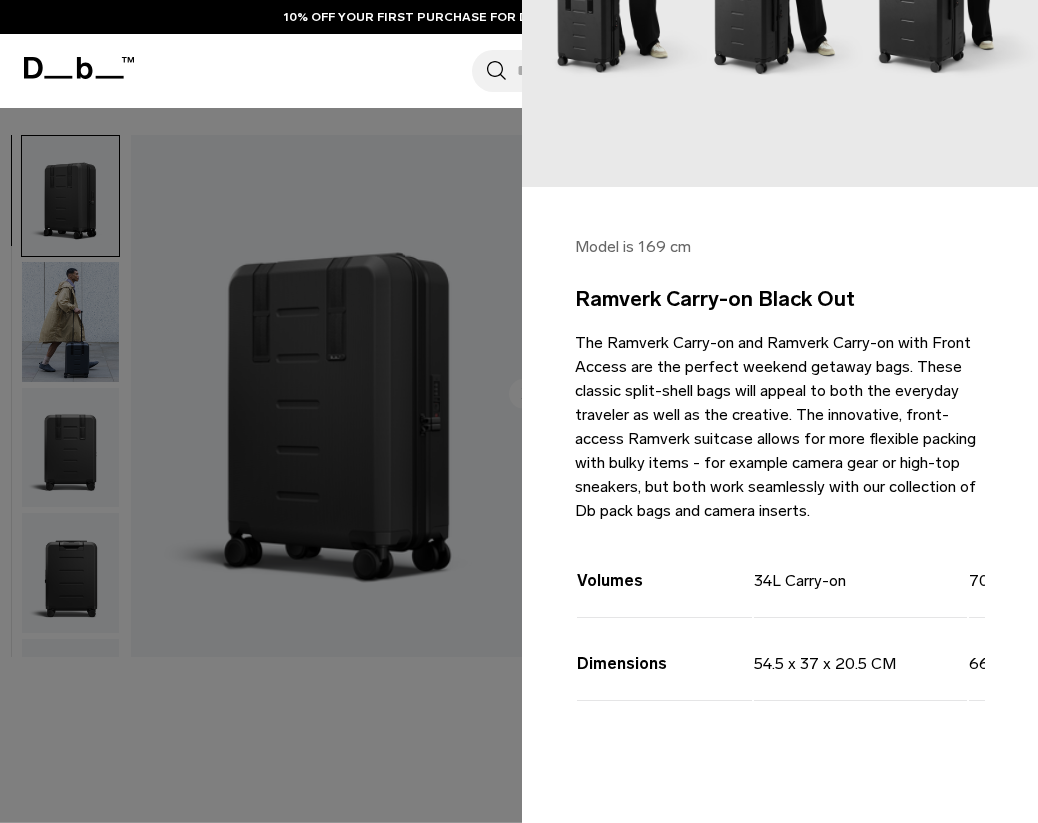 scroll, scrollTop: 331, scrollLeft: 0, axis: vertical 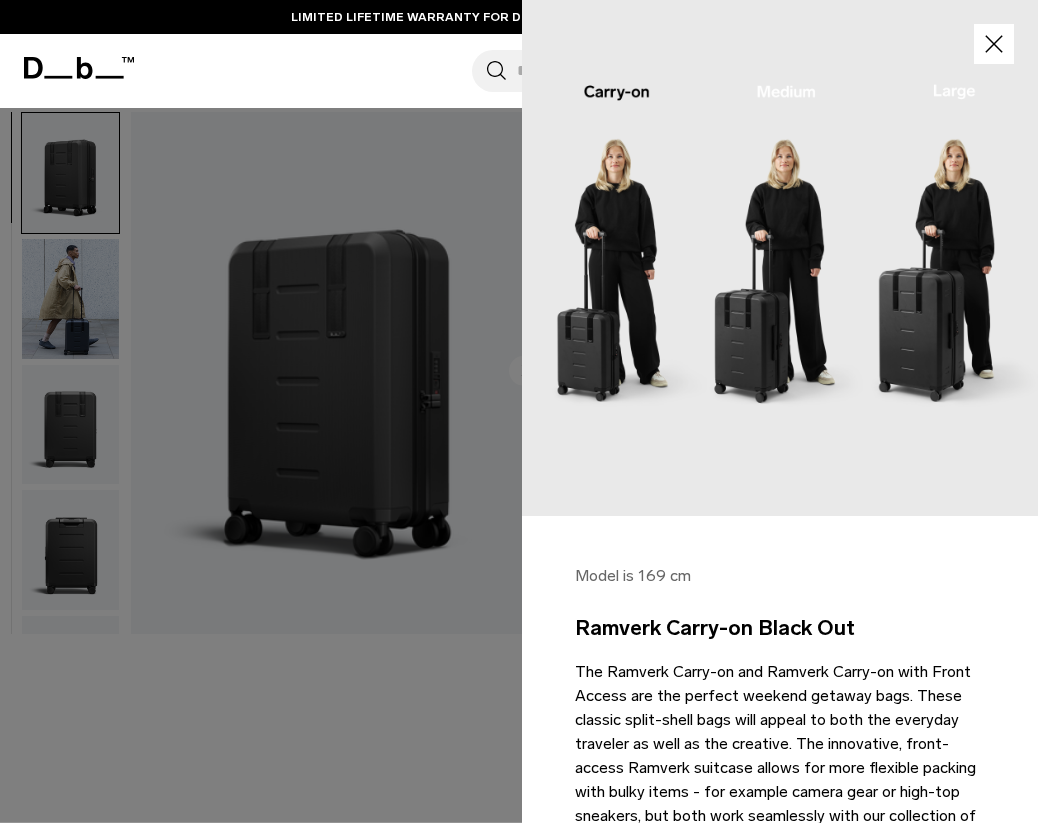 click 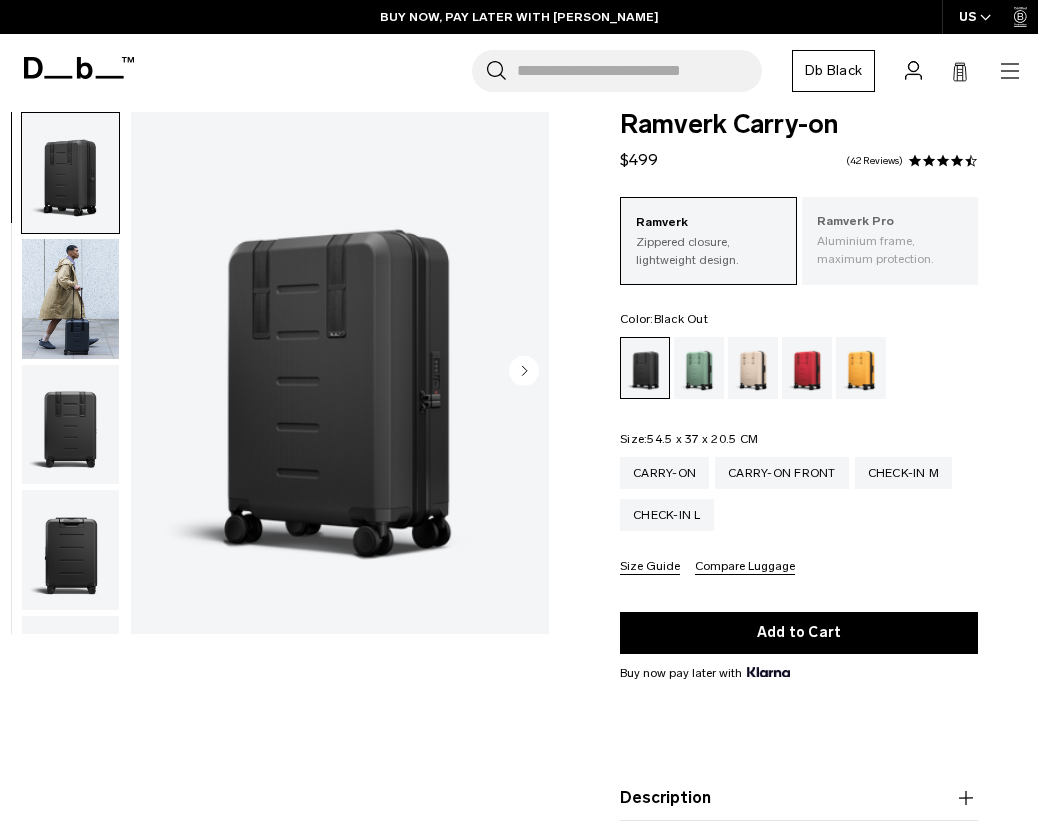 click on "Aluminium frame, maximum protection." at bounding box center [890, 250] 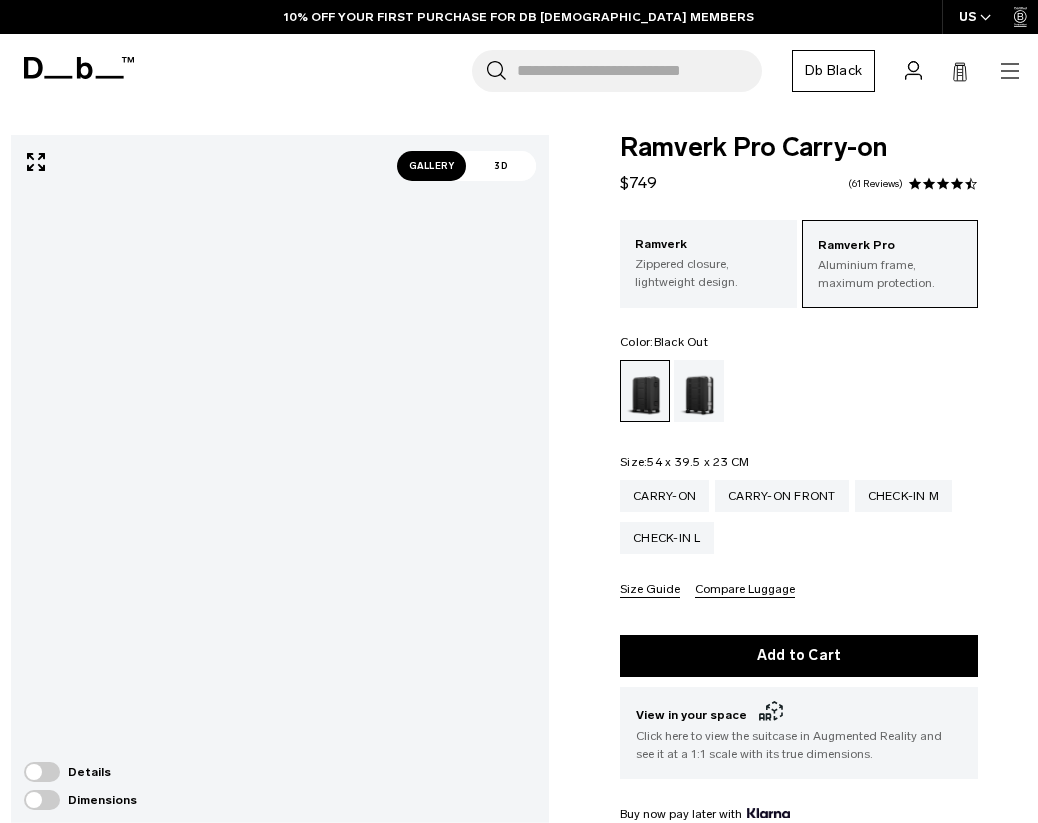 scroll, scrollTop: 0, scrollLeft: 0, axis: both 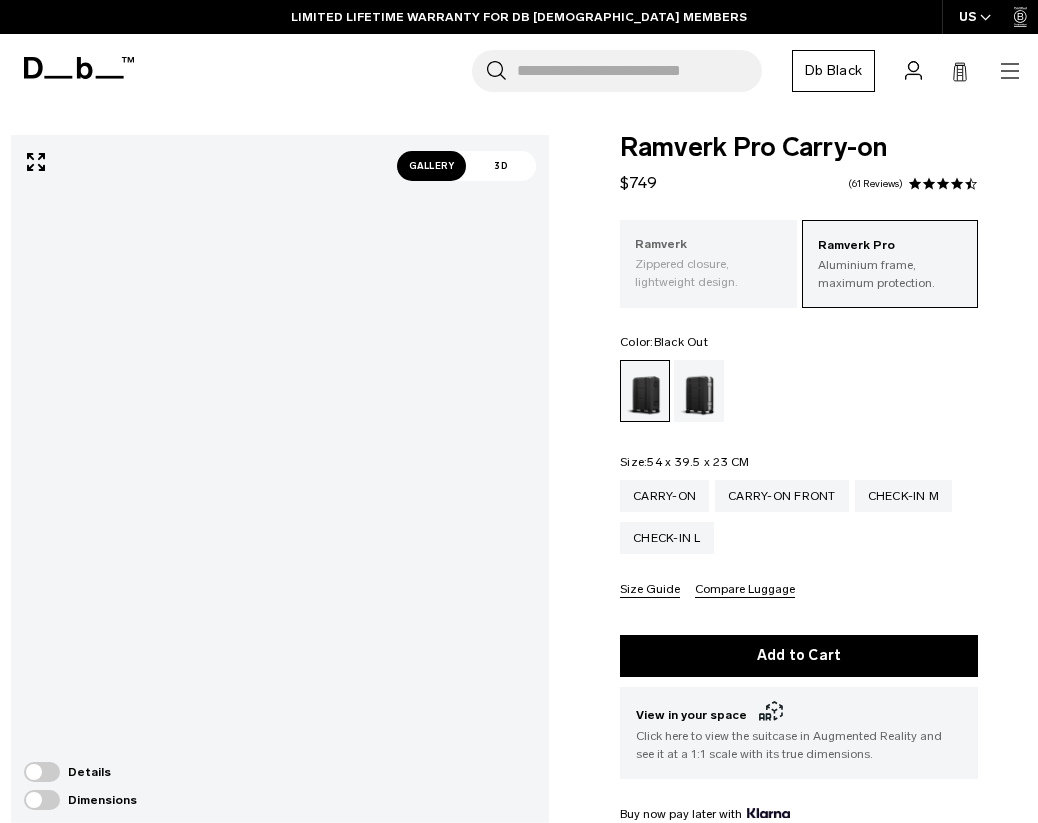 click on "Zippered closure, lightweight design." at bounding box center (708, 273) 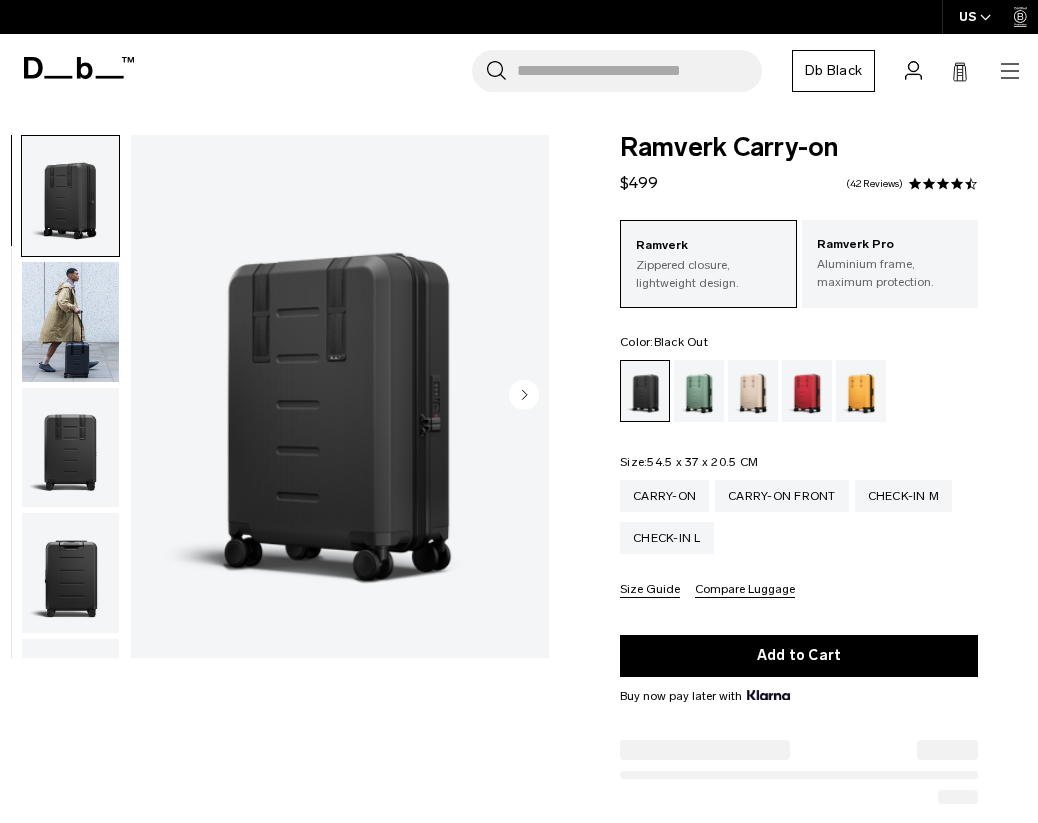 scroll, scrollTop: 0, scrollLeft: 0, axis: both 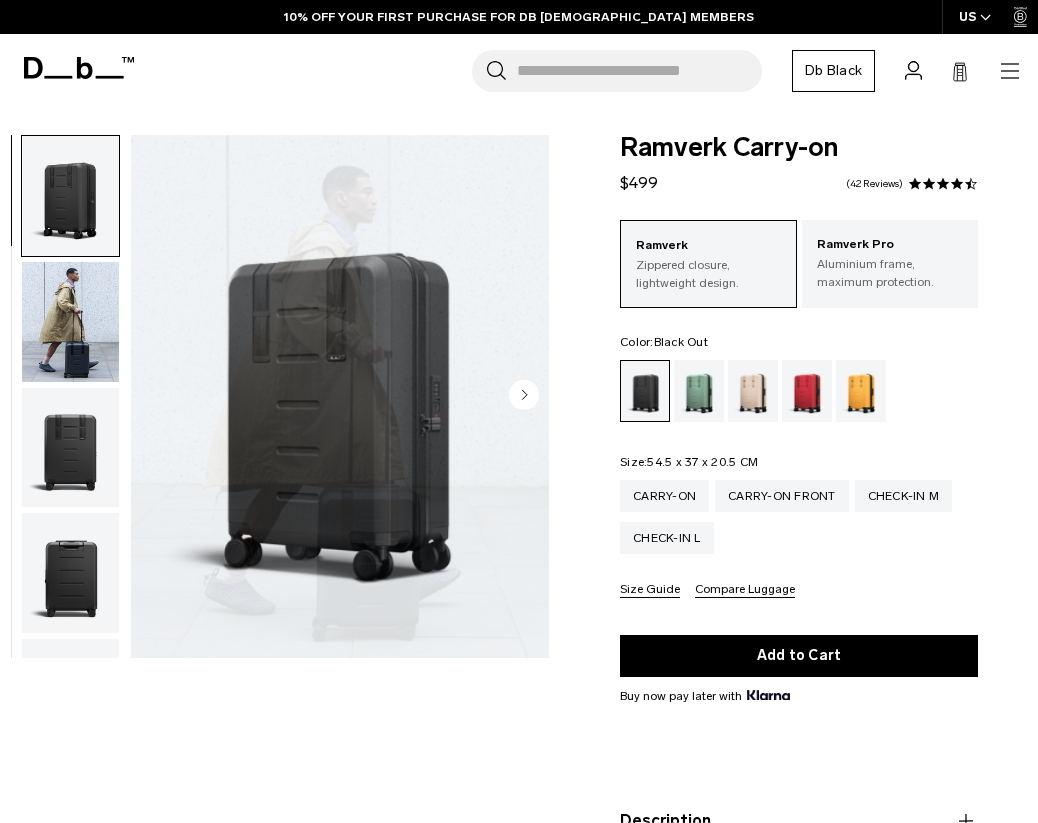 click at bounding box center [340, 396] 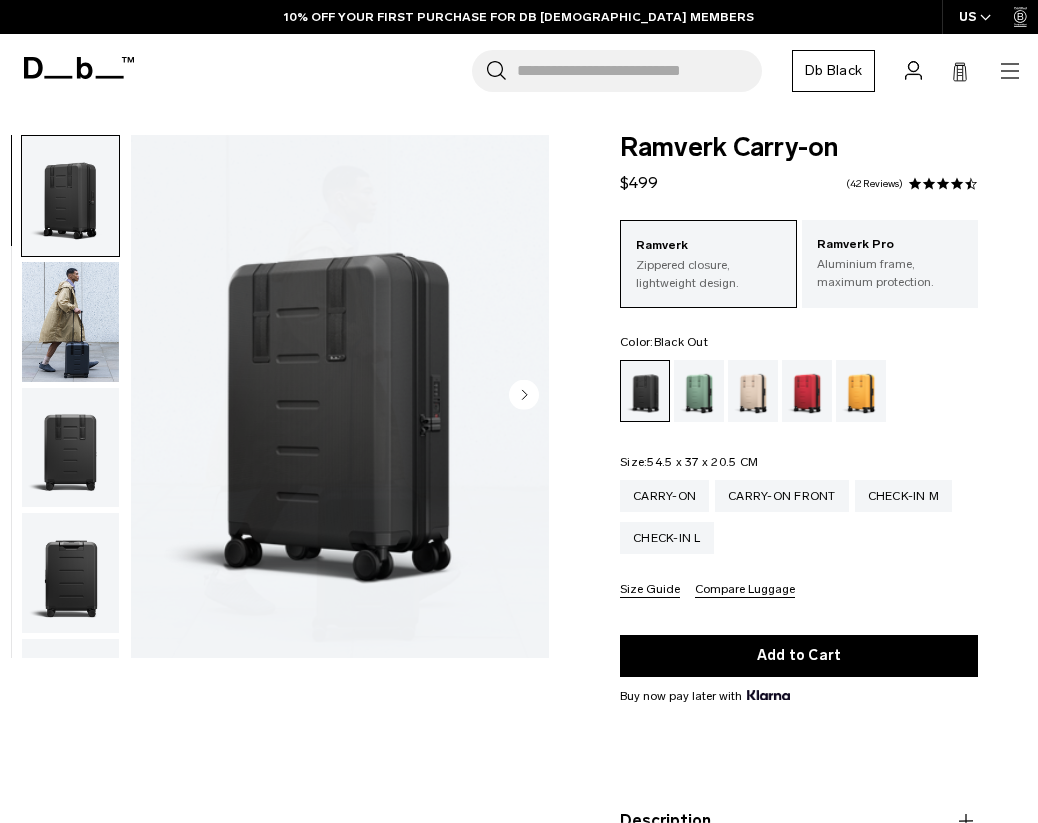 click at bounding box center (340, 396) 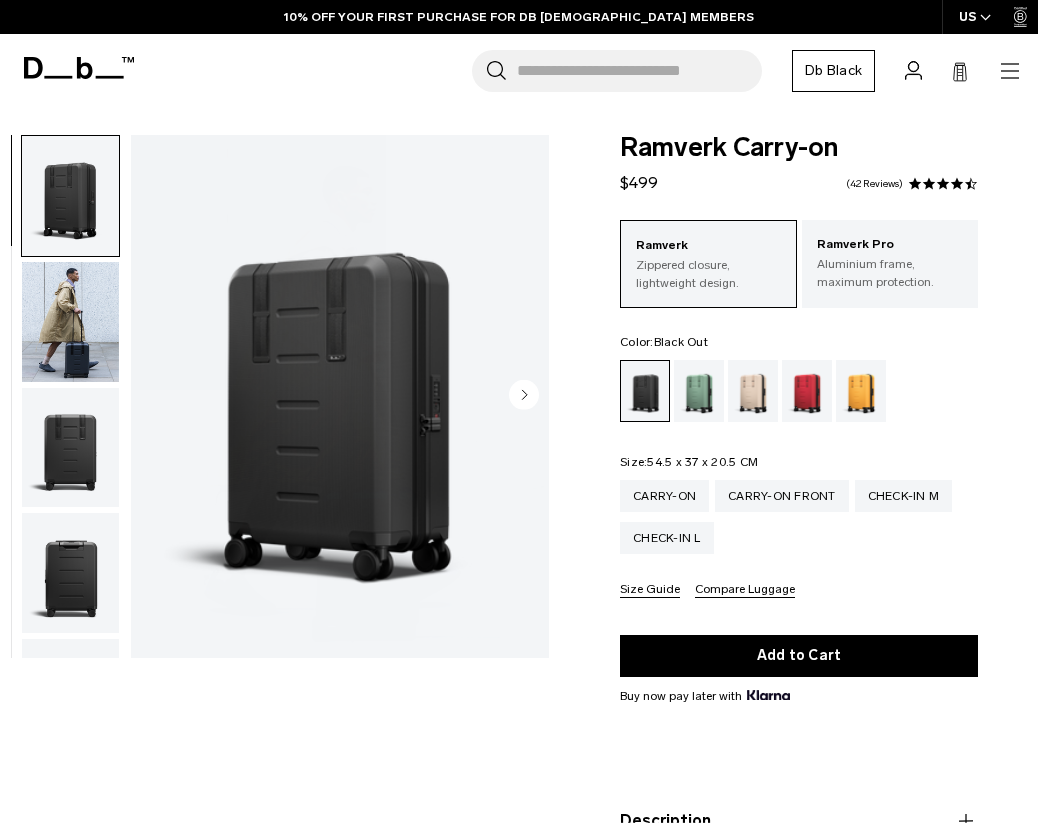 click at bounding box center [340, 396] 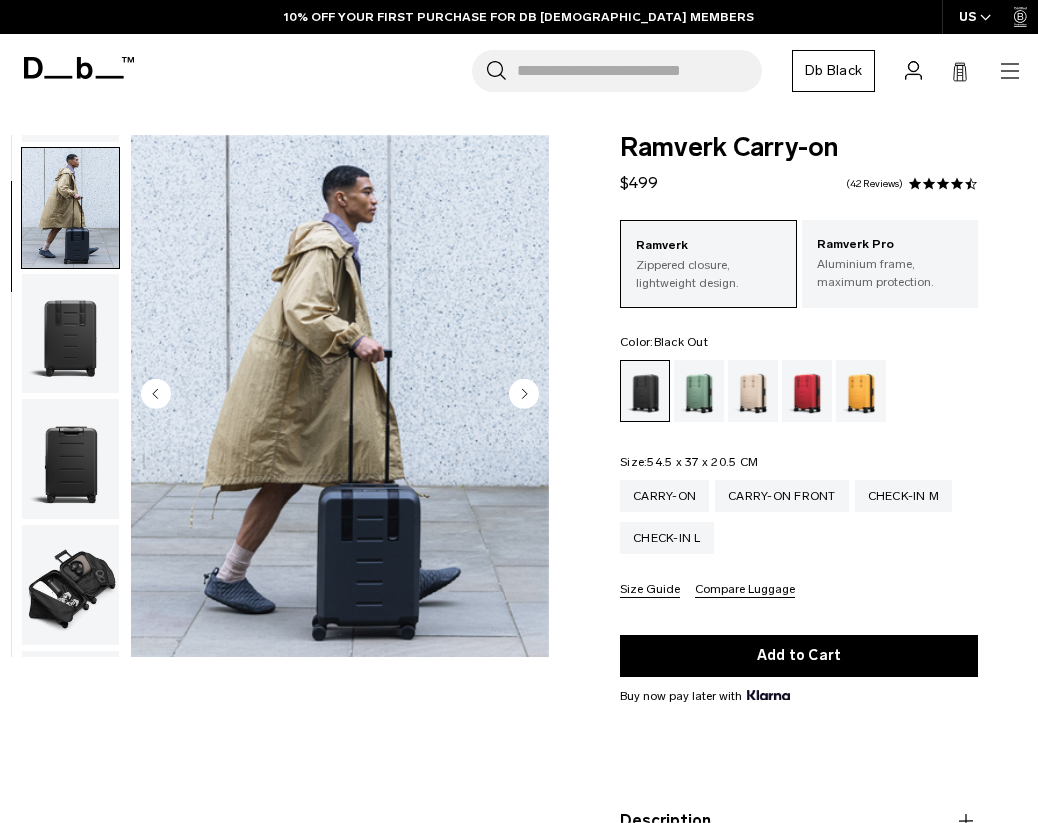 scroll, scrollTop: 127, scrollLeft: 0, axis: vertical 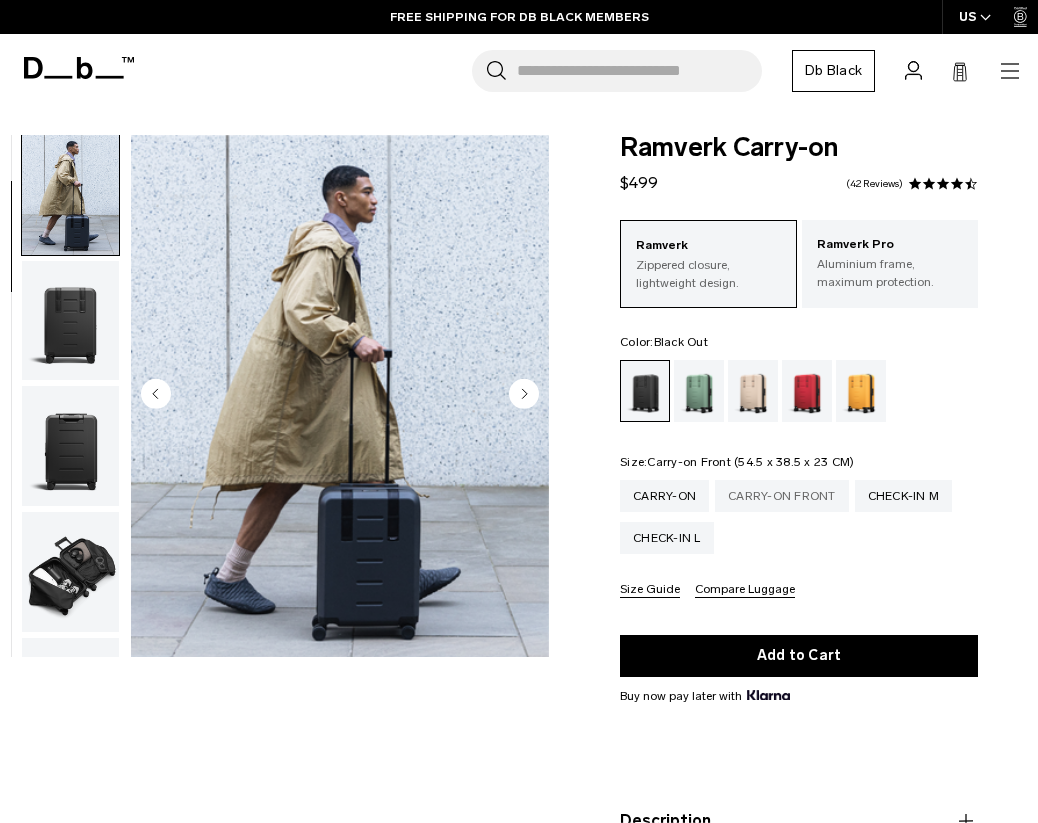 click on "Carry-on Front" at bounding box center [782, 496] 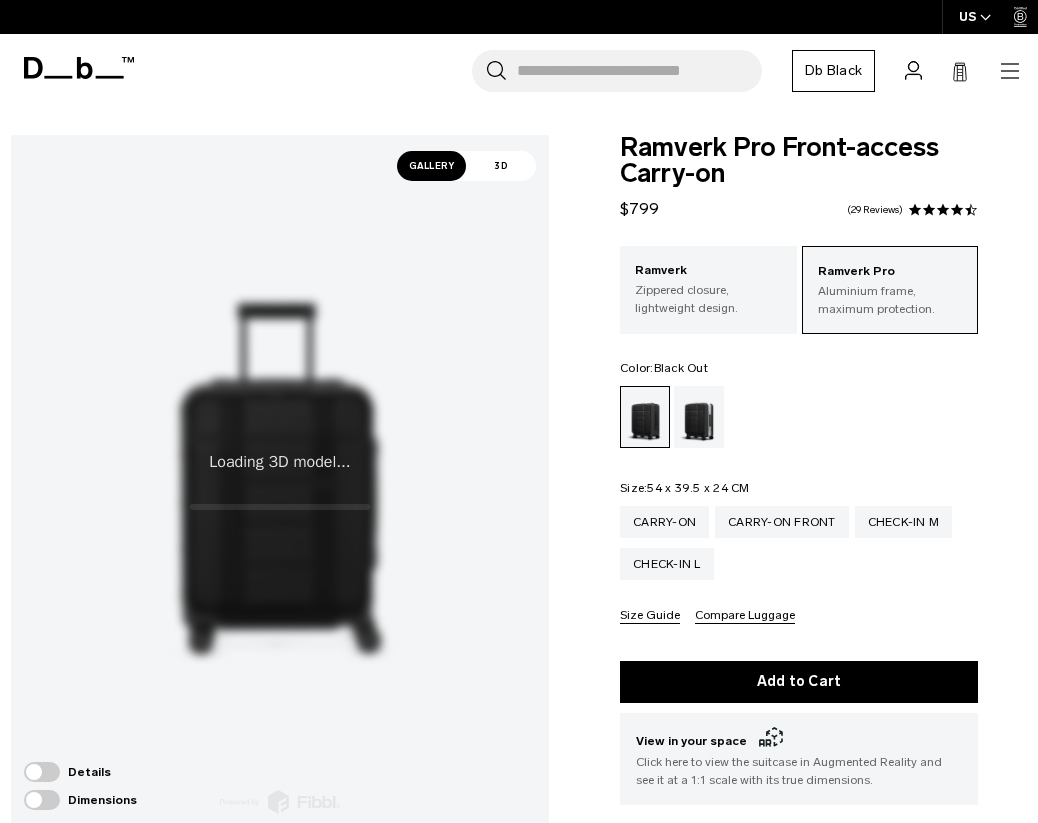 scroll, scrollTop: 0, scrollLeft: 0, axis: both 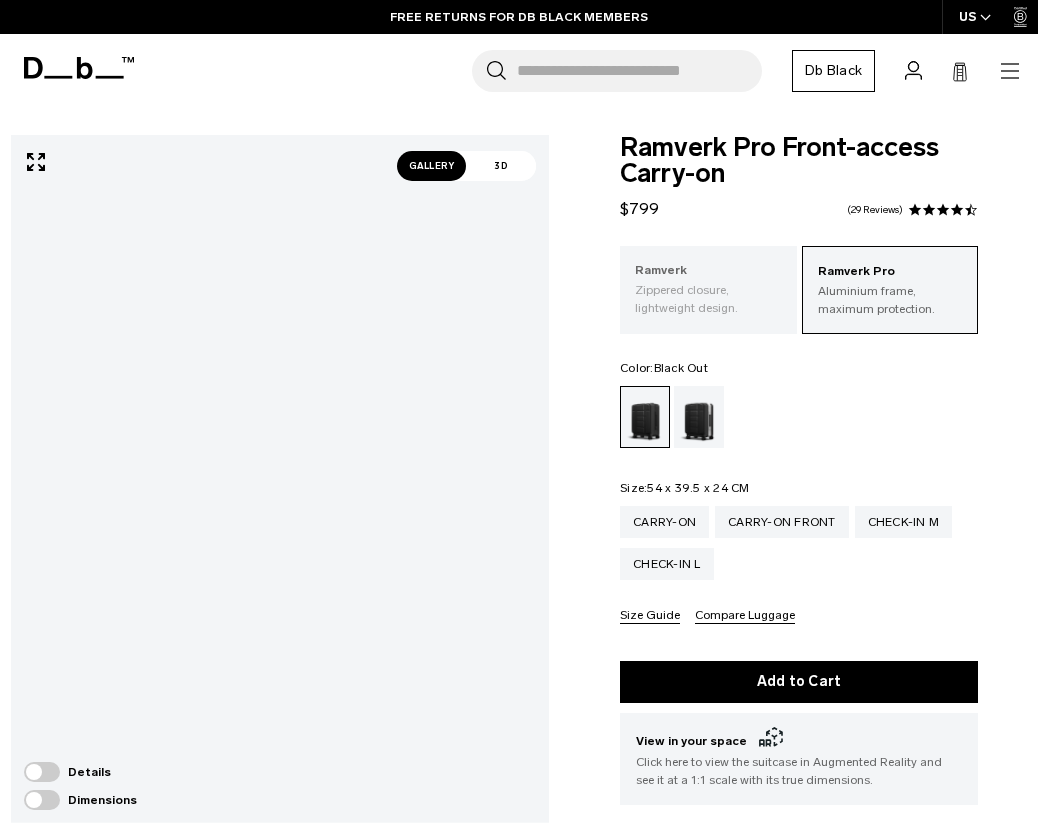 click on "Zippered closure, lightweight design." at bounding box center (708, 299) 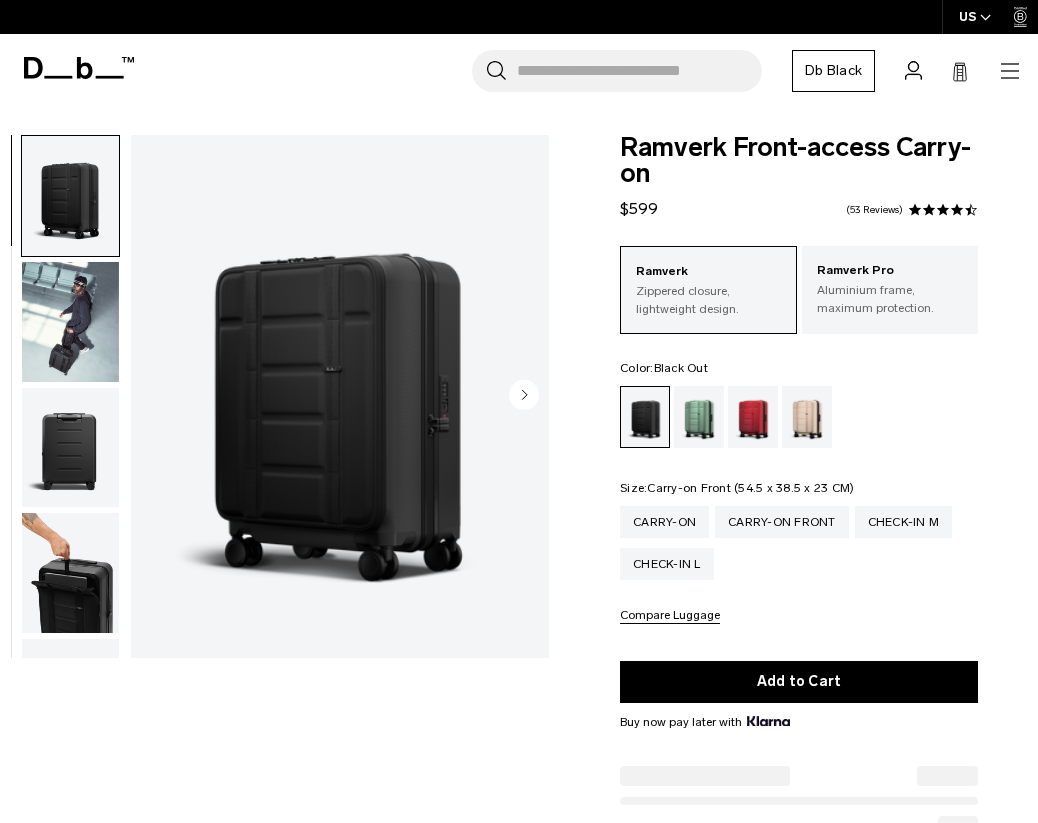 scroll, scrollTop: 0, scrollLeft: 0, axis: both 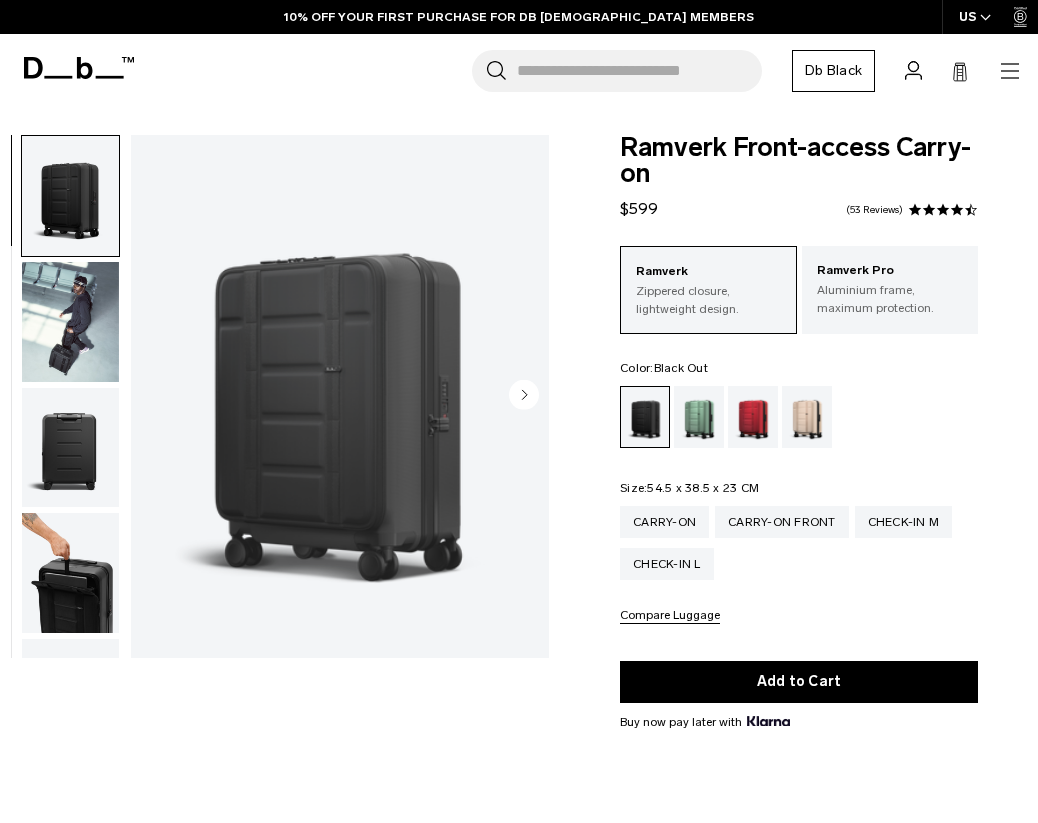 click at bounding box center (340, 396) 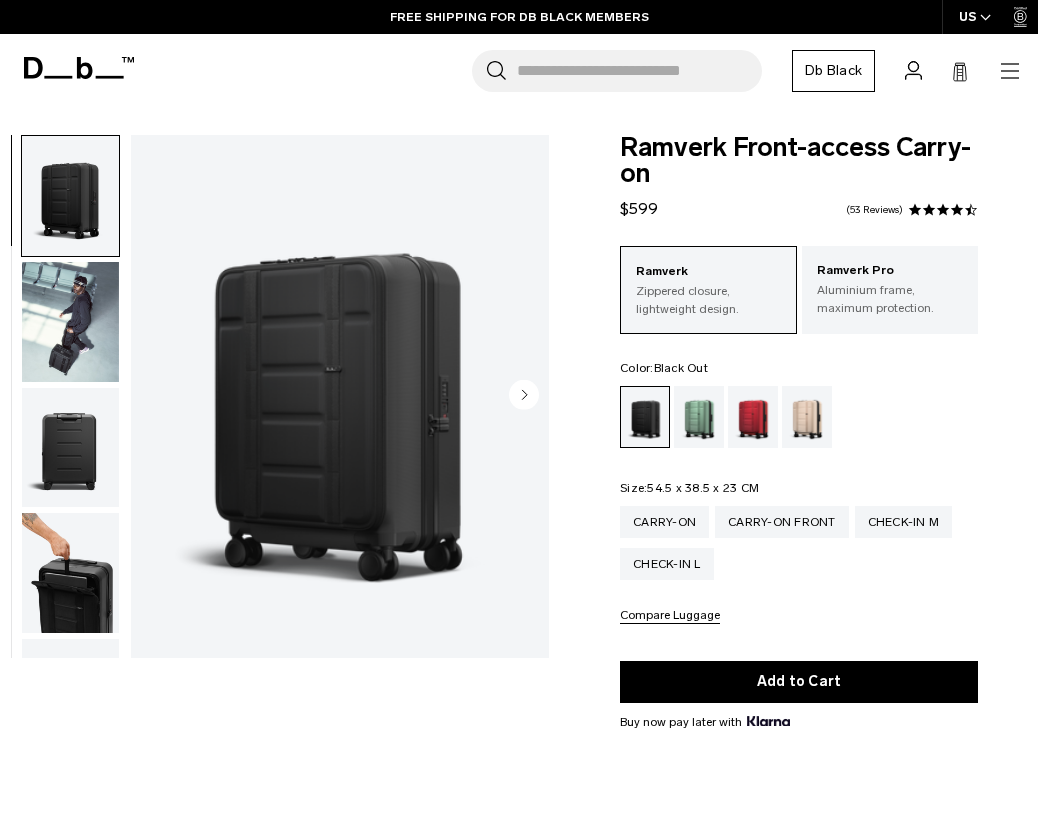 click at bounding box center (340, 396) 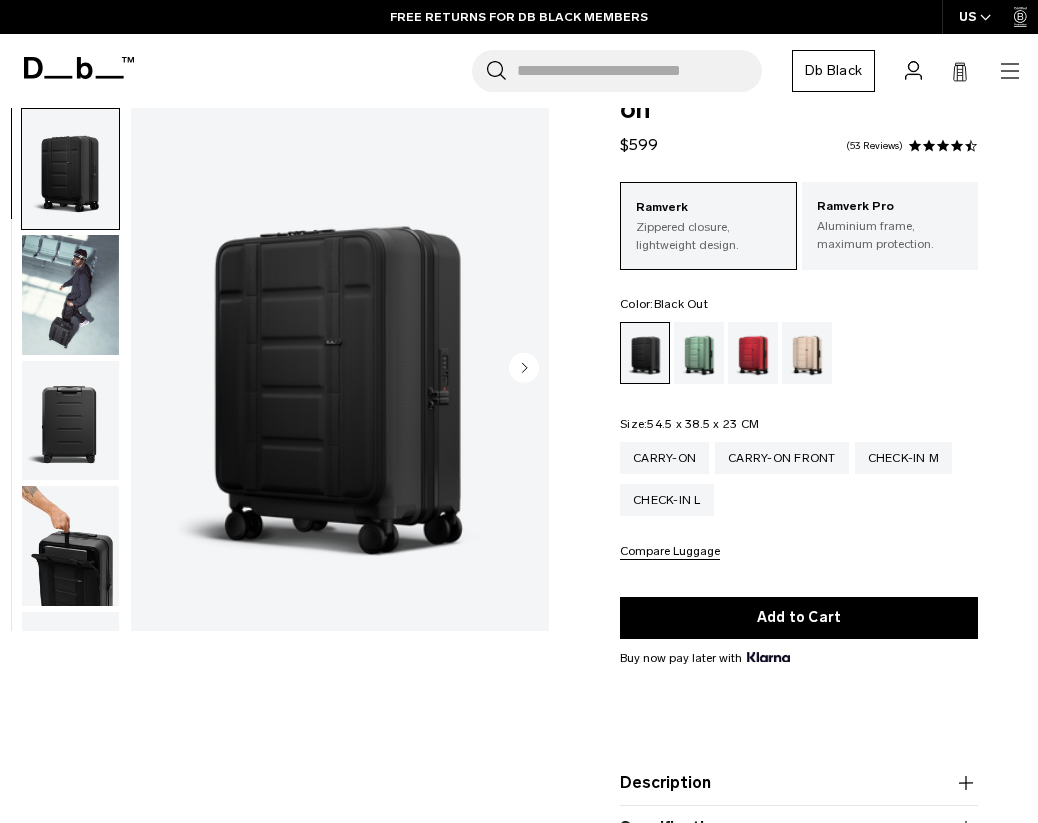 scroll, scrollTop: 54, scrollLeft: 0, axis: vertical 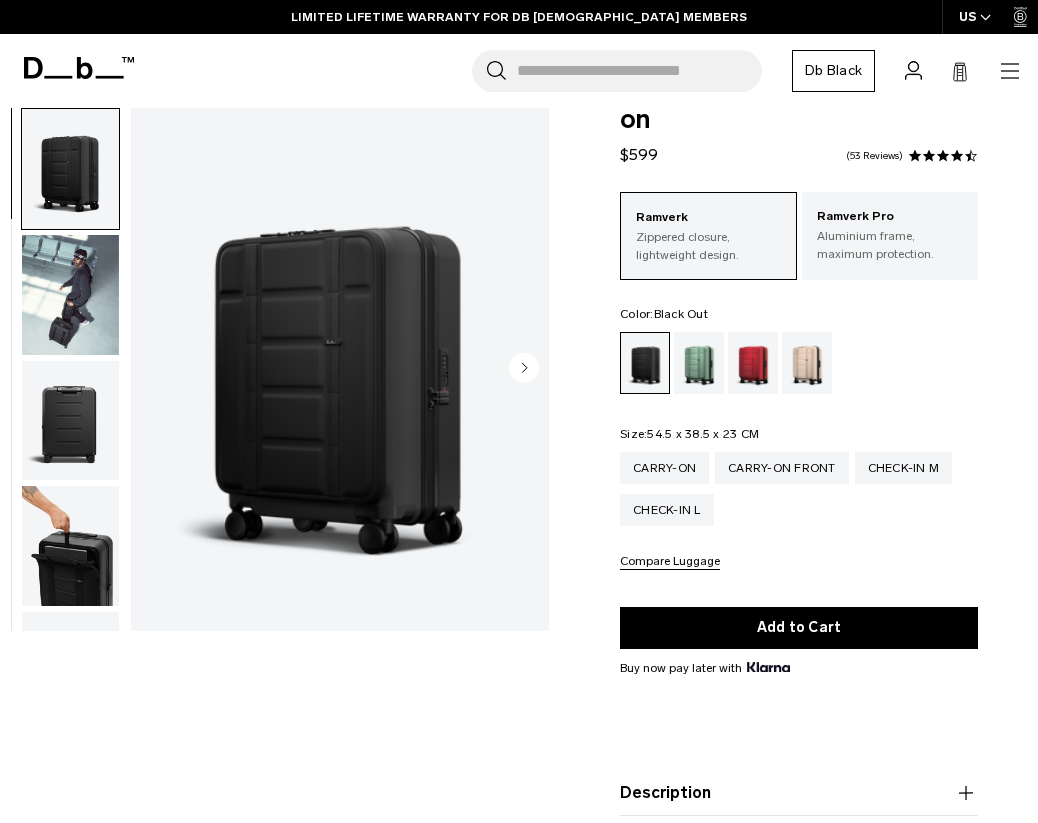 click on "Compare Luggage" at bounding box center (670, 562) 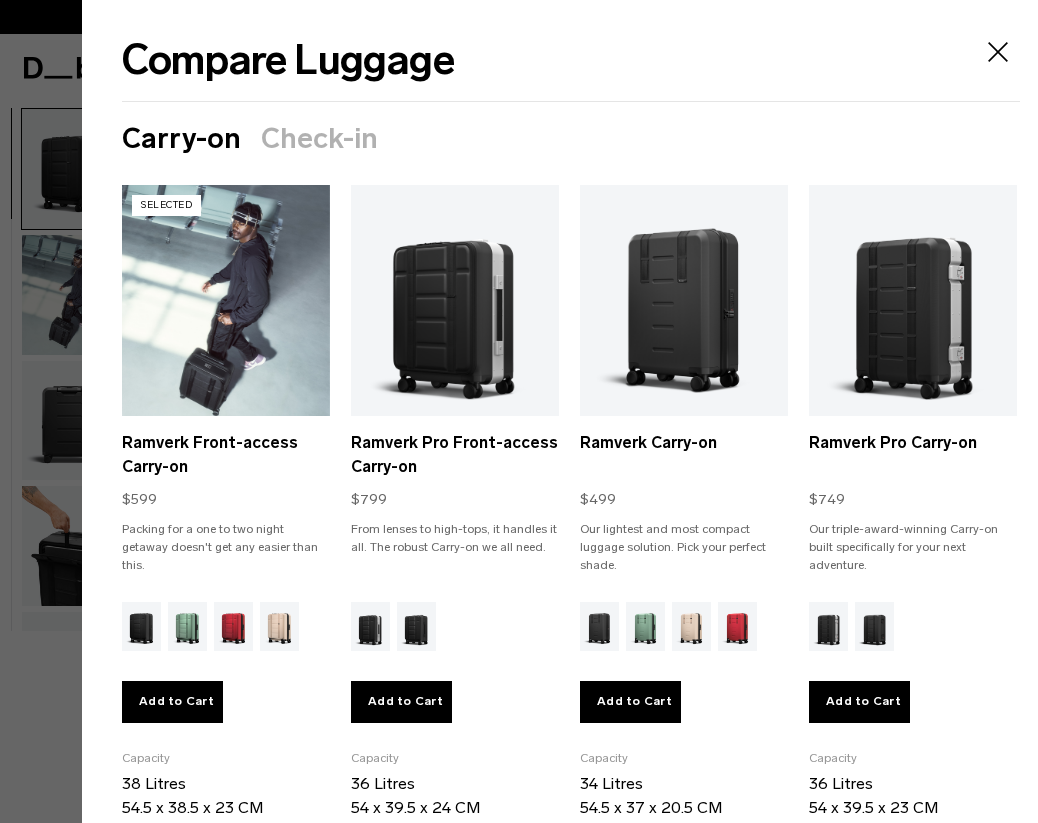 scroll, scrollTop: 0, scrollLeft: 0, axis: both 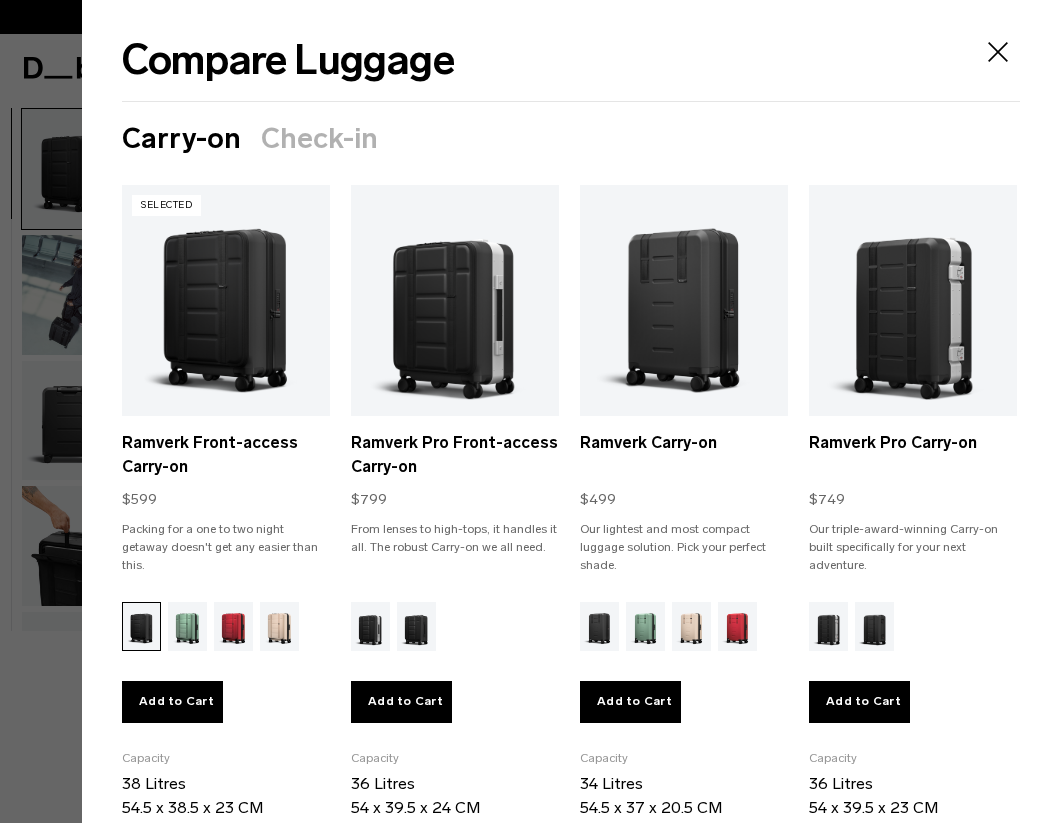 click at bounding box center [226, 300] 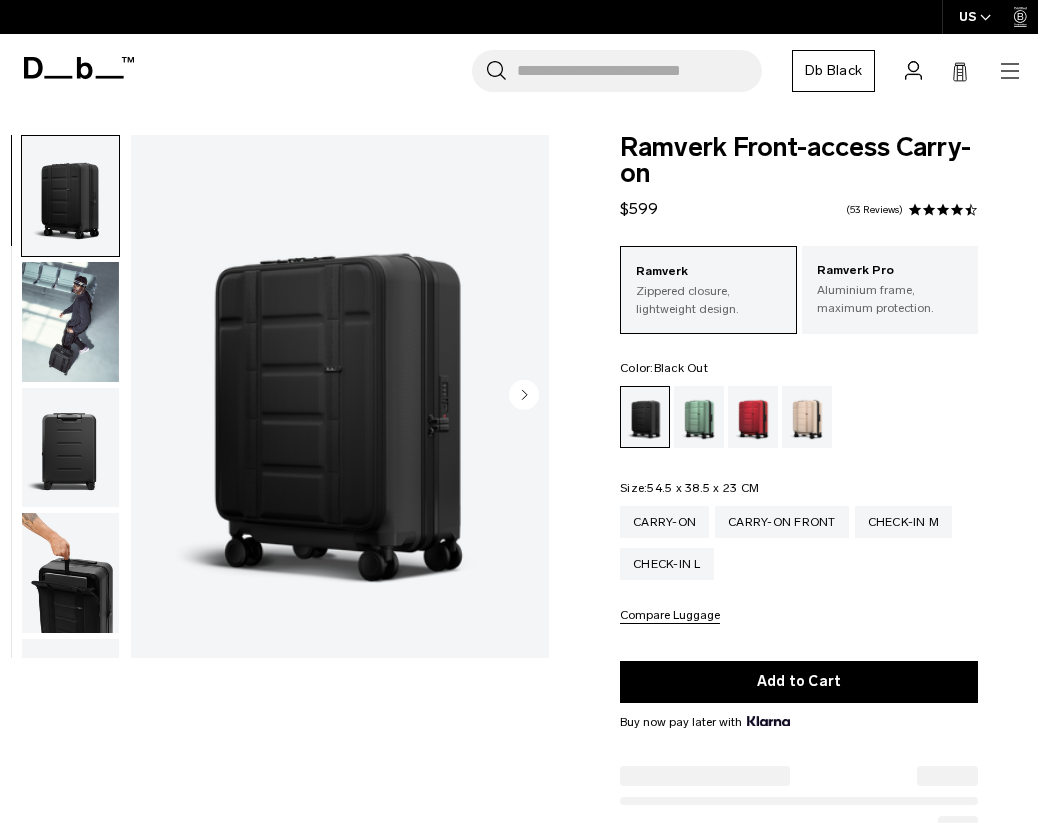 scroll, scrollTop: 0, scrollLeft: 0, axis: both 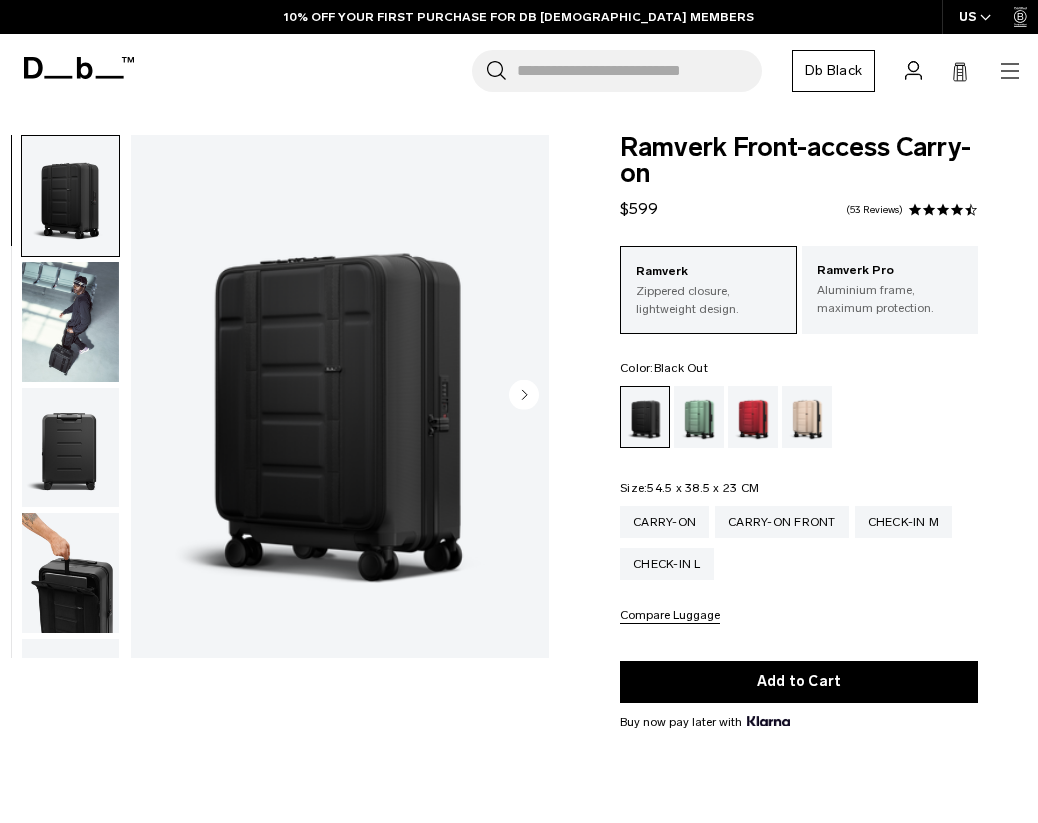 click at bounding box center (340, 396) 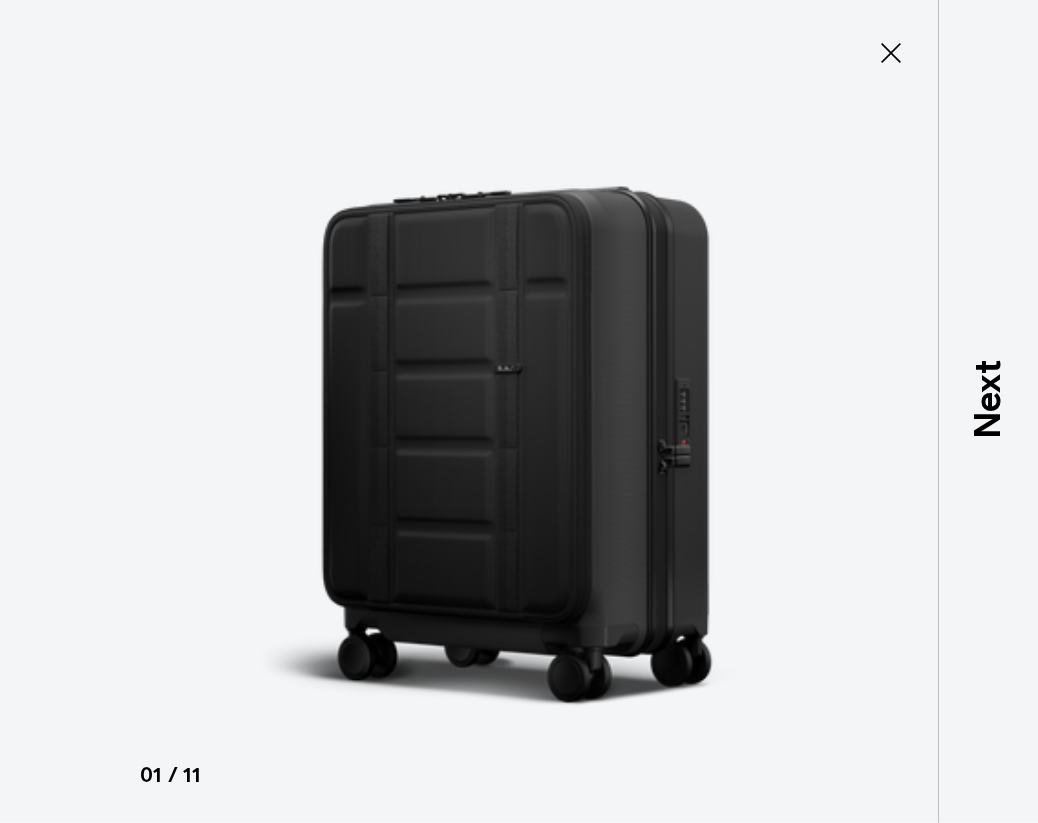 click 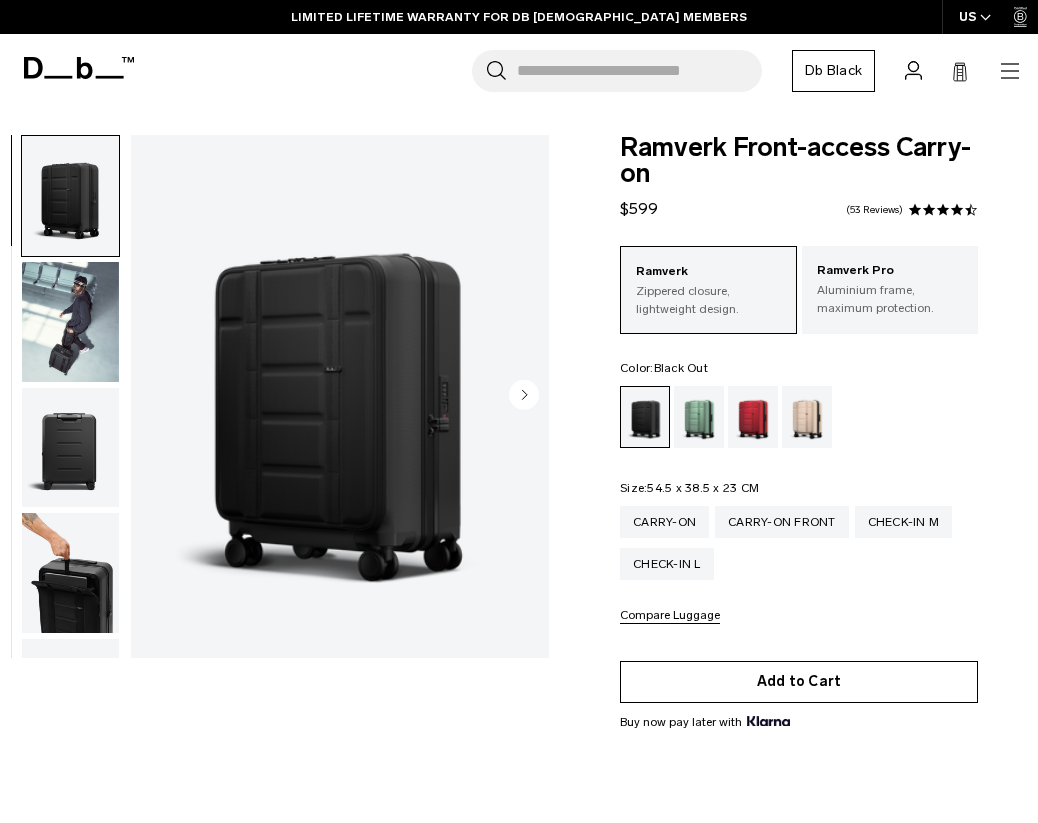 click on "Add to Cart" at bounding box center (799, 682) 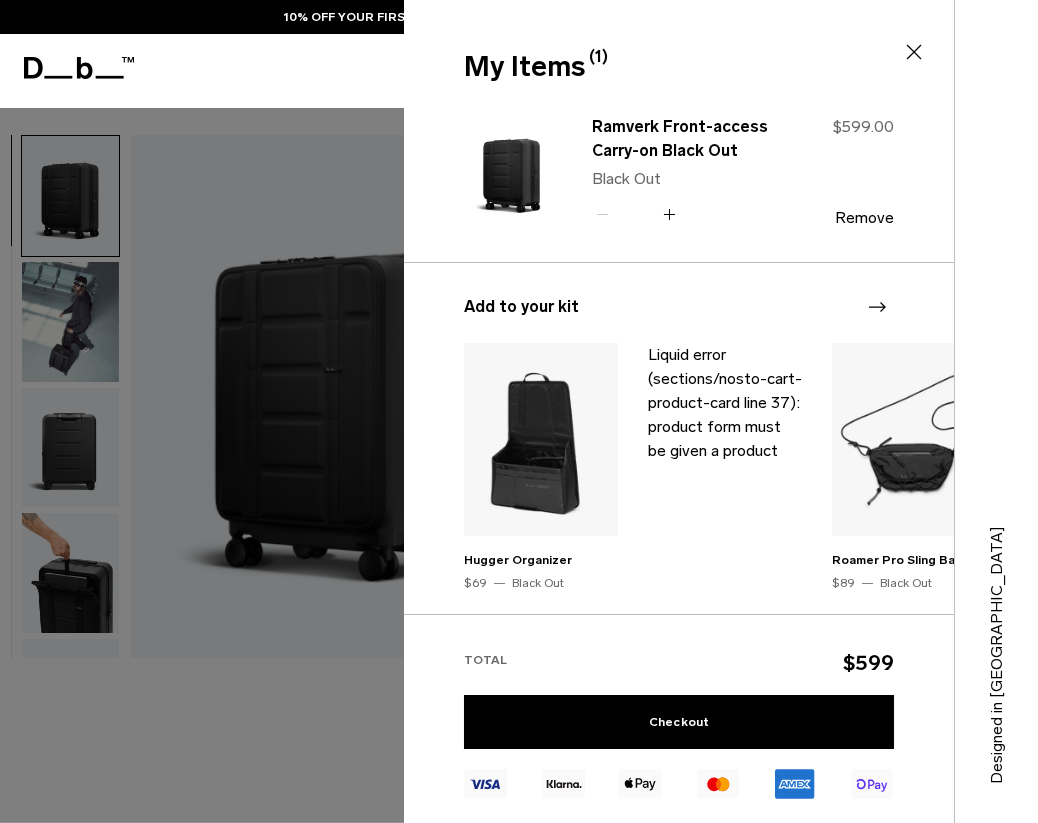 scroll, scrollTop: 0, scrollLeft: 0, axis: both 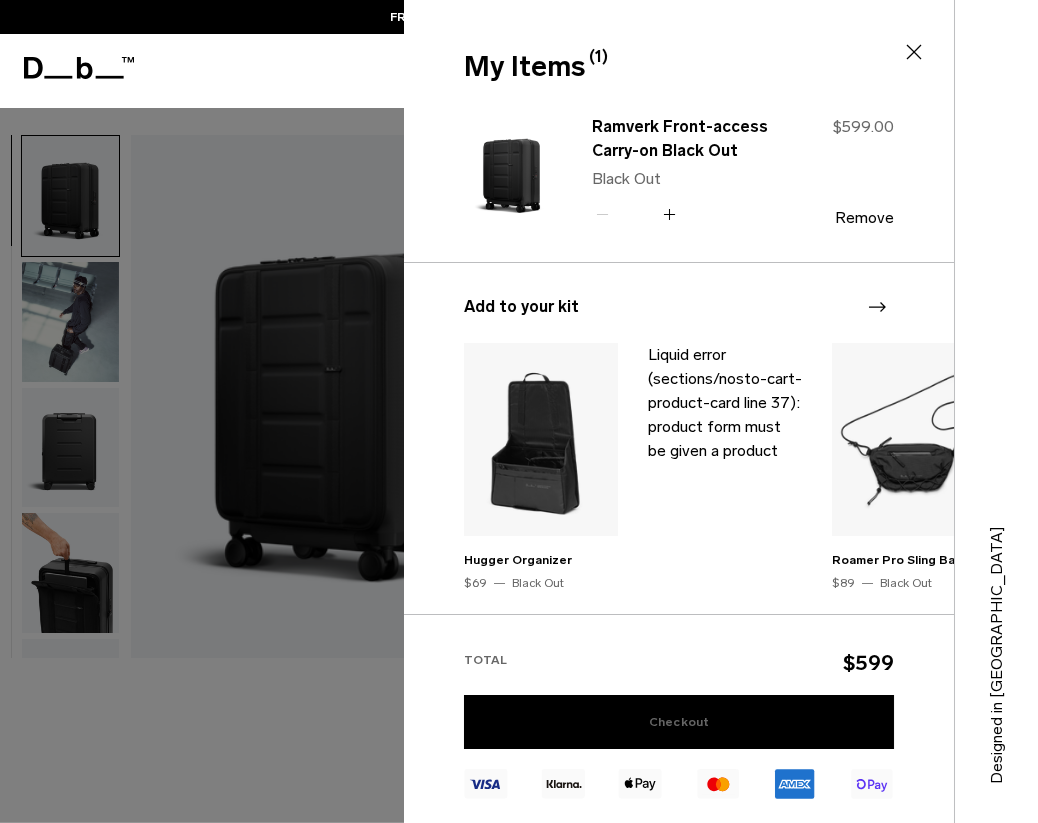 click on "Checkout" at bounding box center [679, 722] 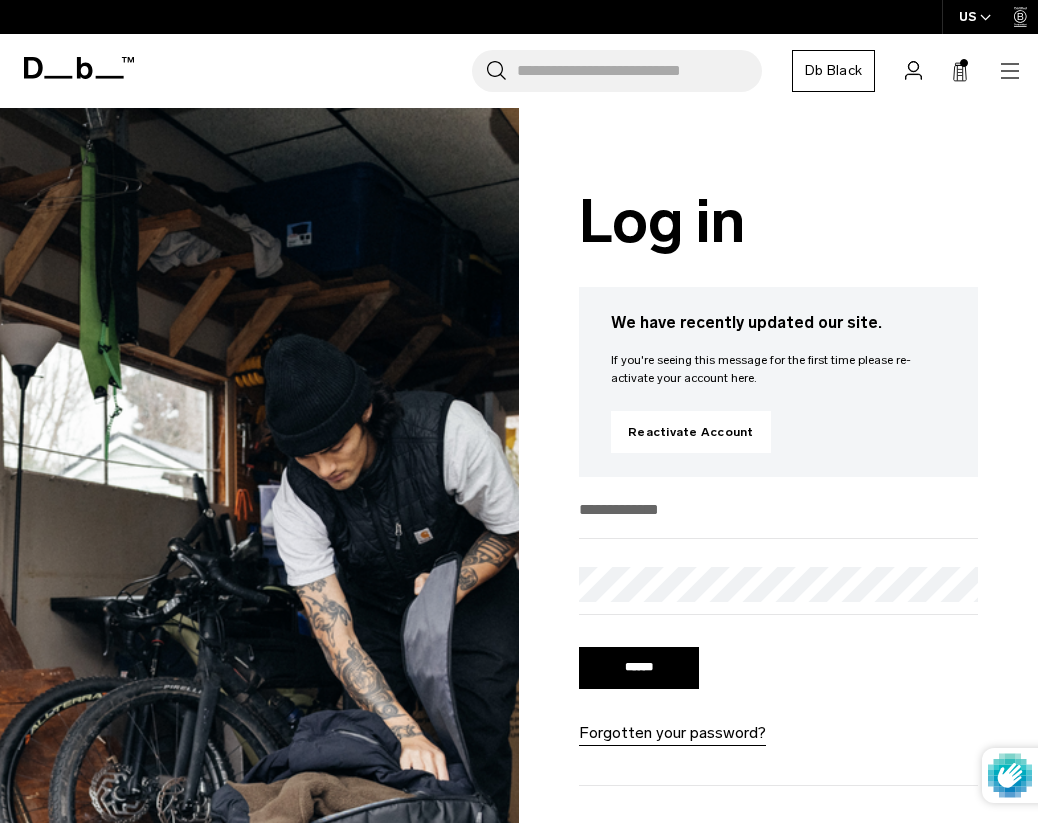scroll, scrollTop: 0, scrollLeft: 0, axis: both 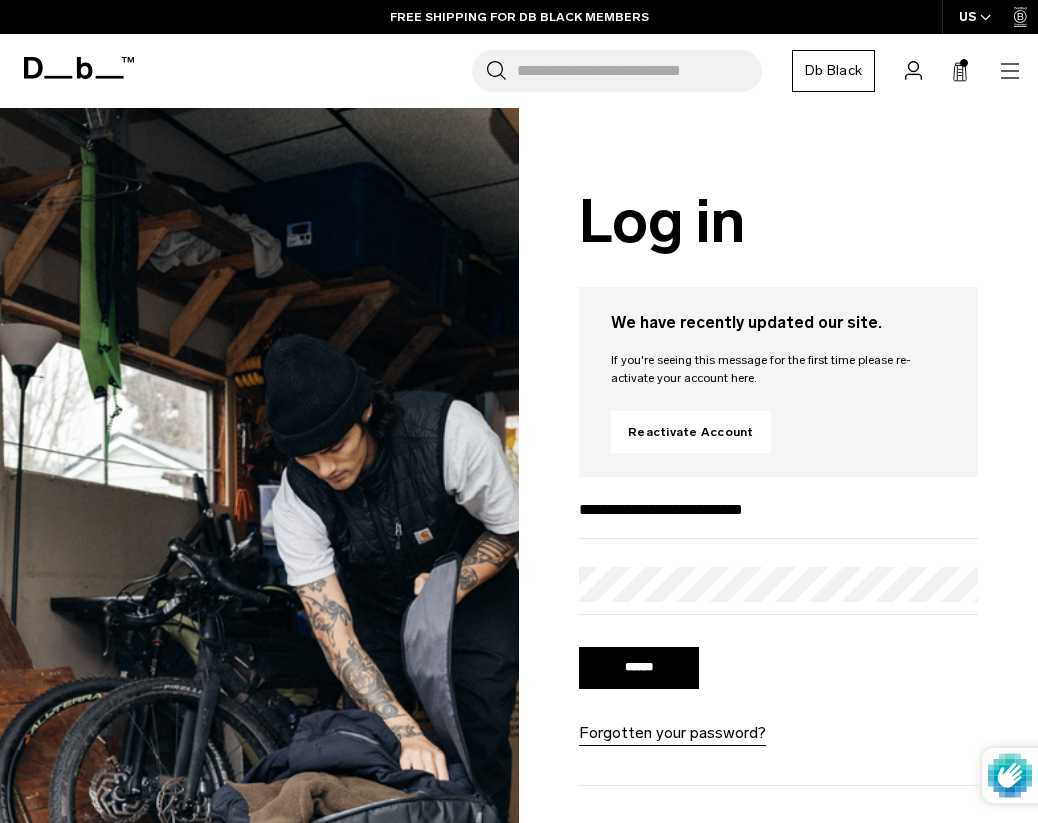 type on "**********" 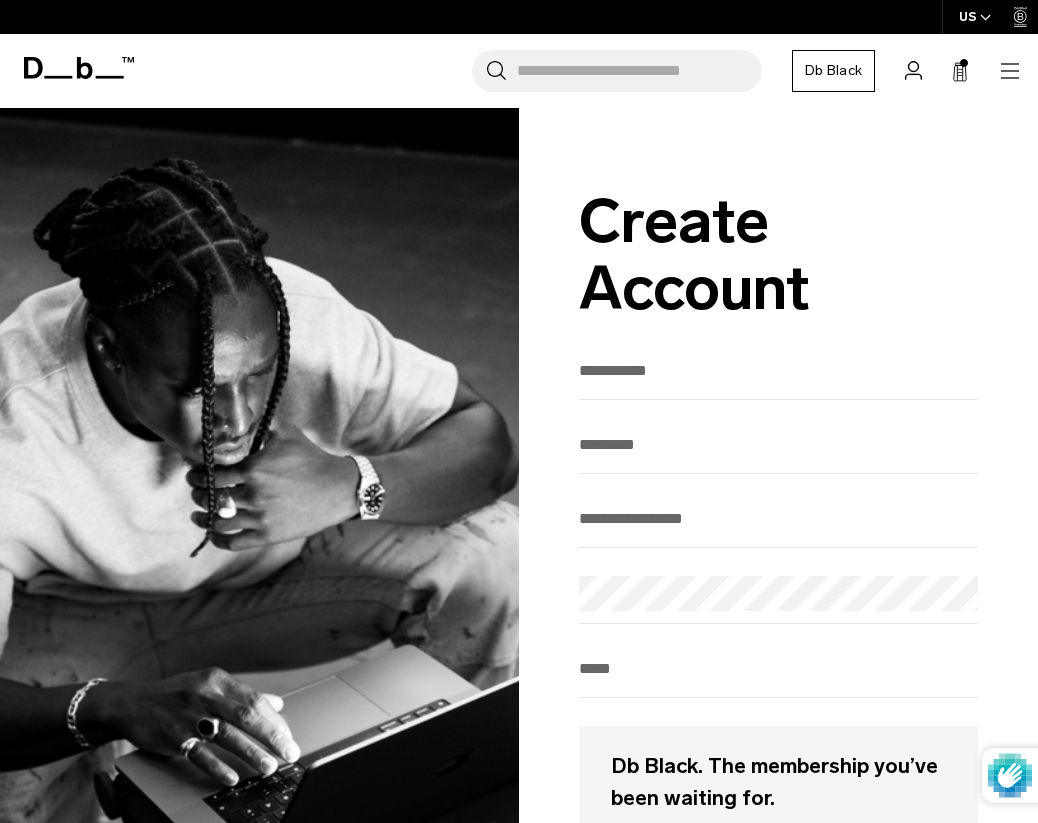scroll, scrollTop: 0, scrollLeft: 0, axis: both 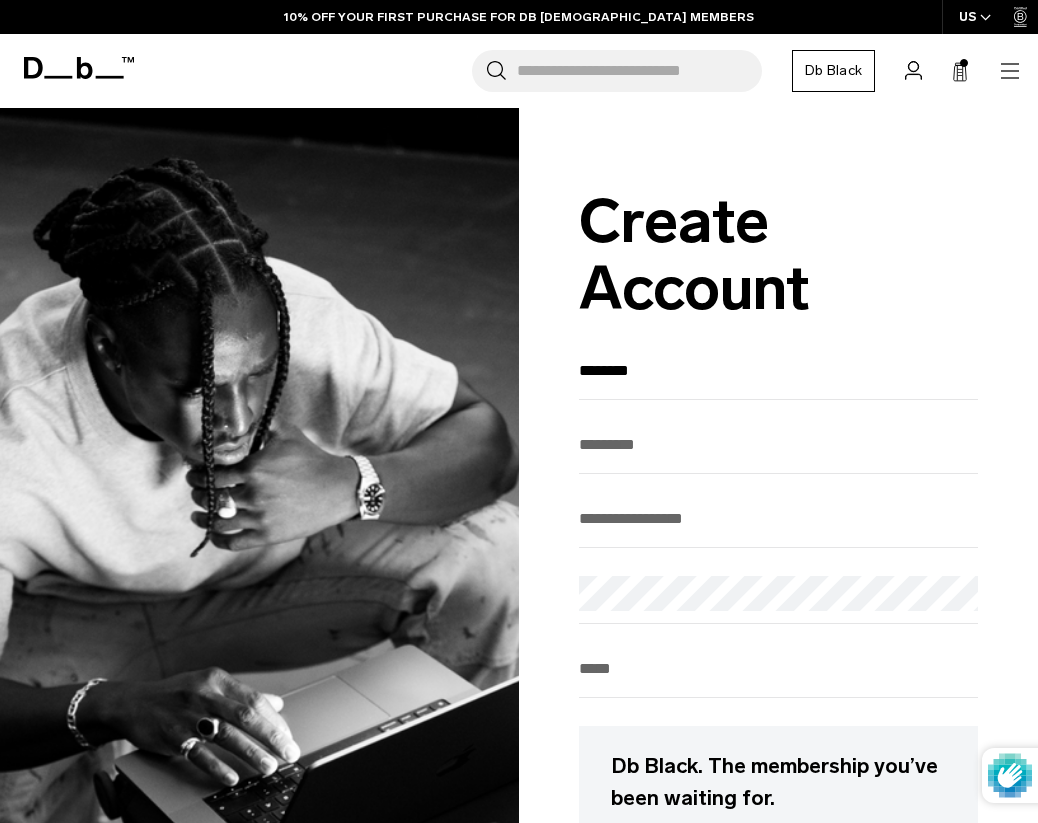 type on "********" 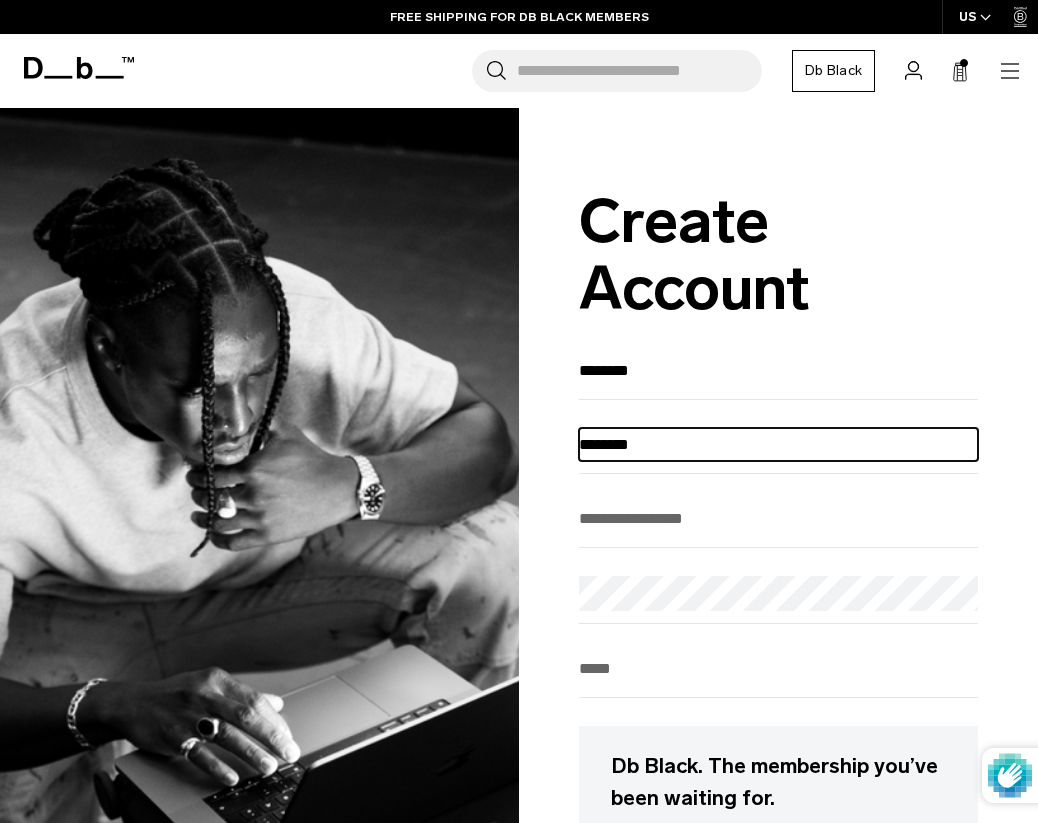 type on "********" 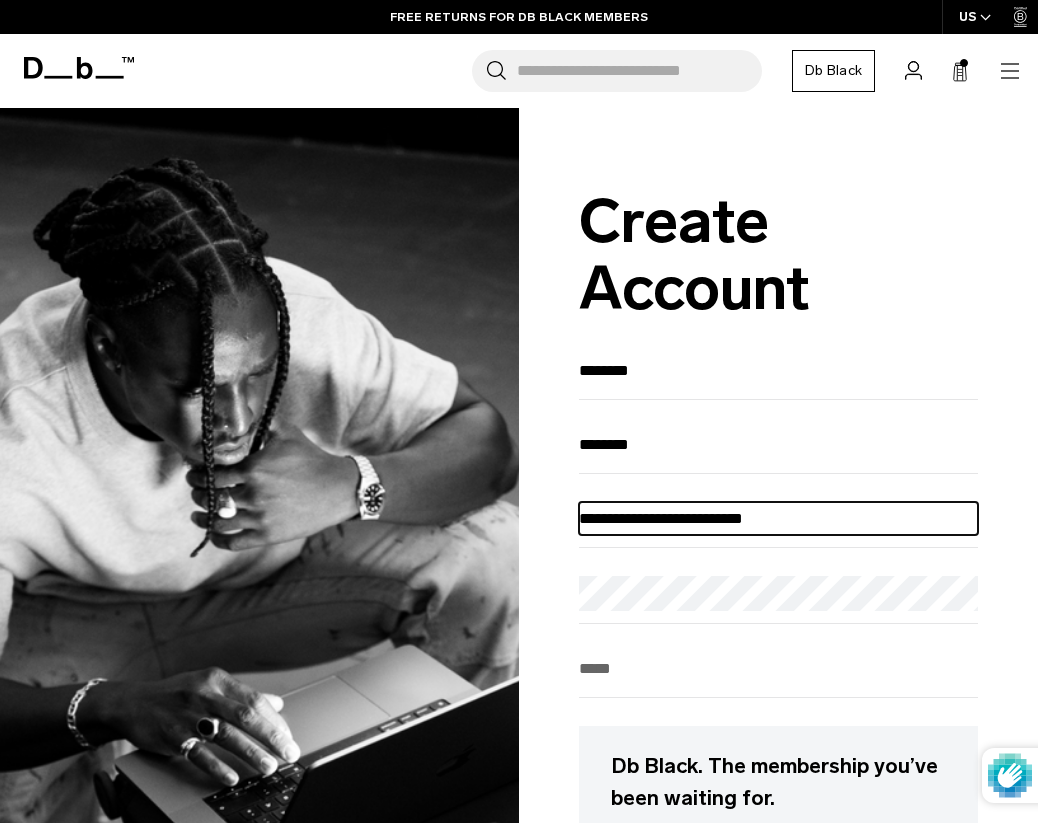 type on "**********" 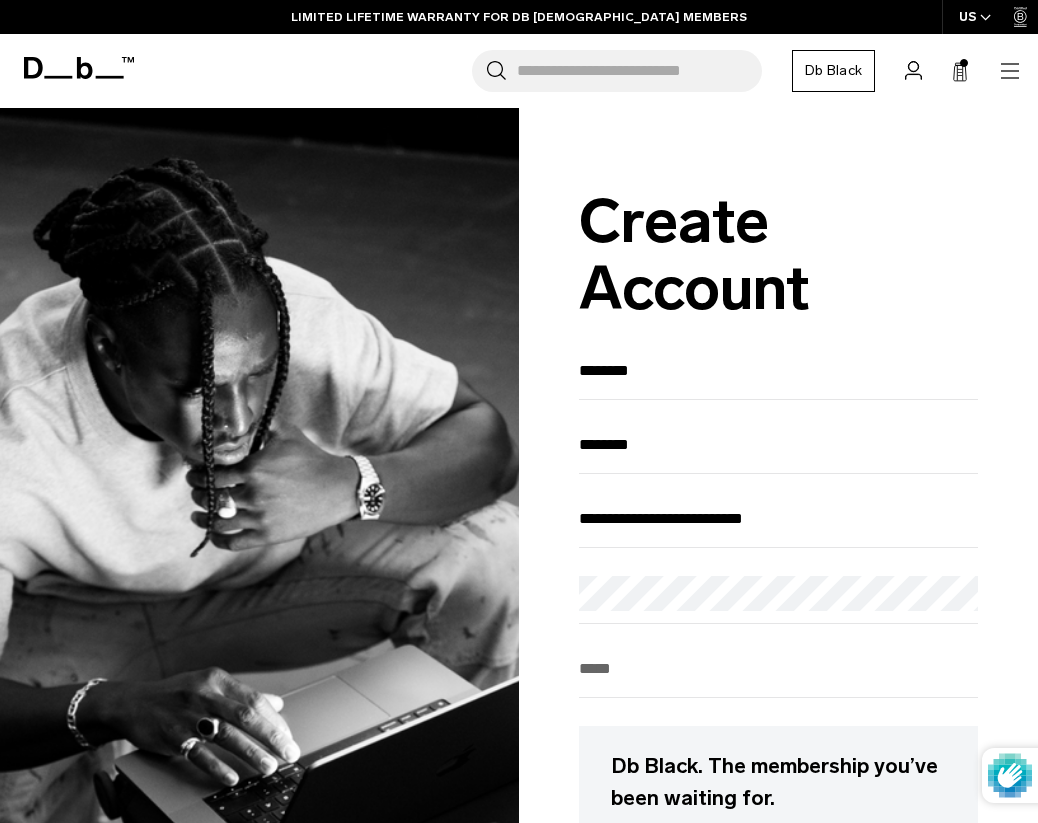 click on "**********" at bounding box center (778, 816) 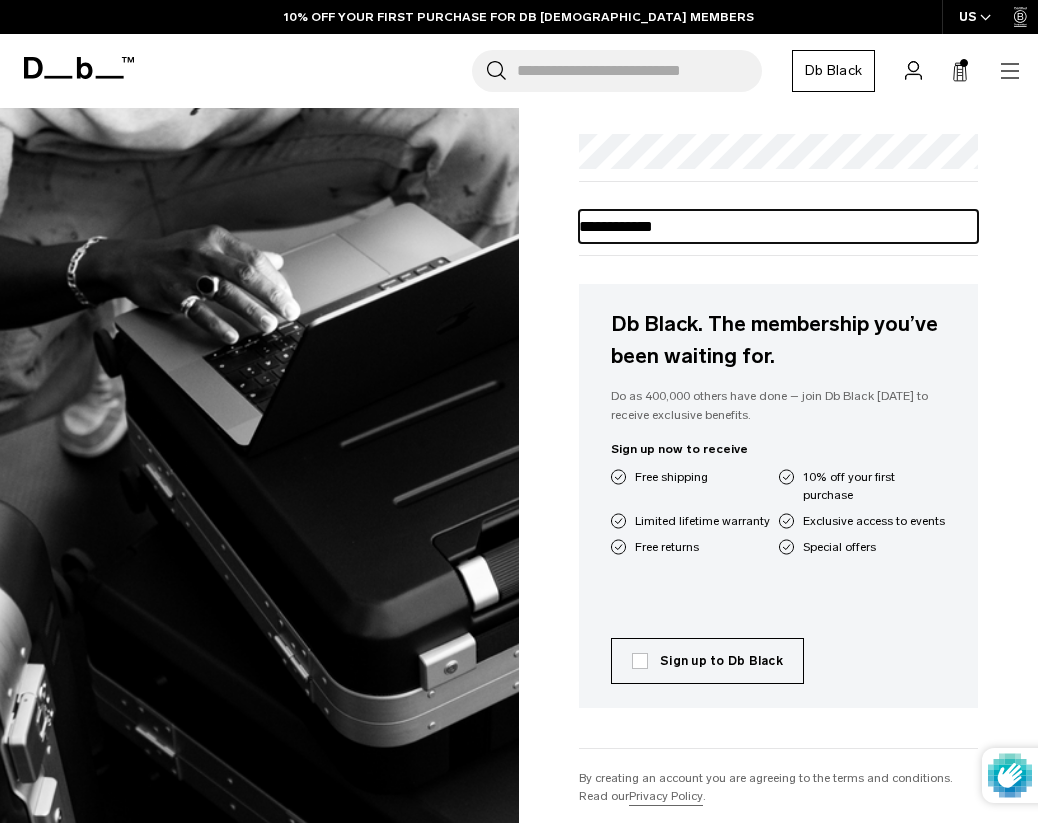scroll, scrollTop: 450, scrollLeft: 0, axis: vertical 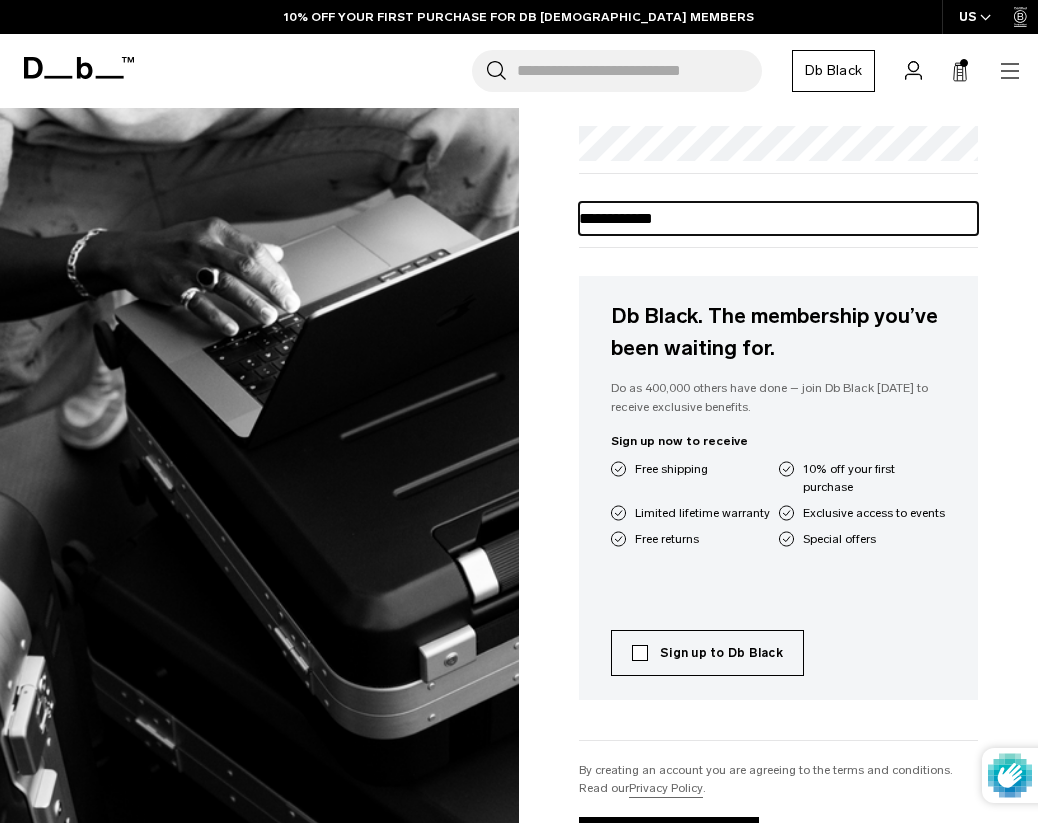 type on "**********" 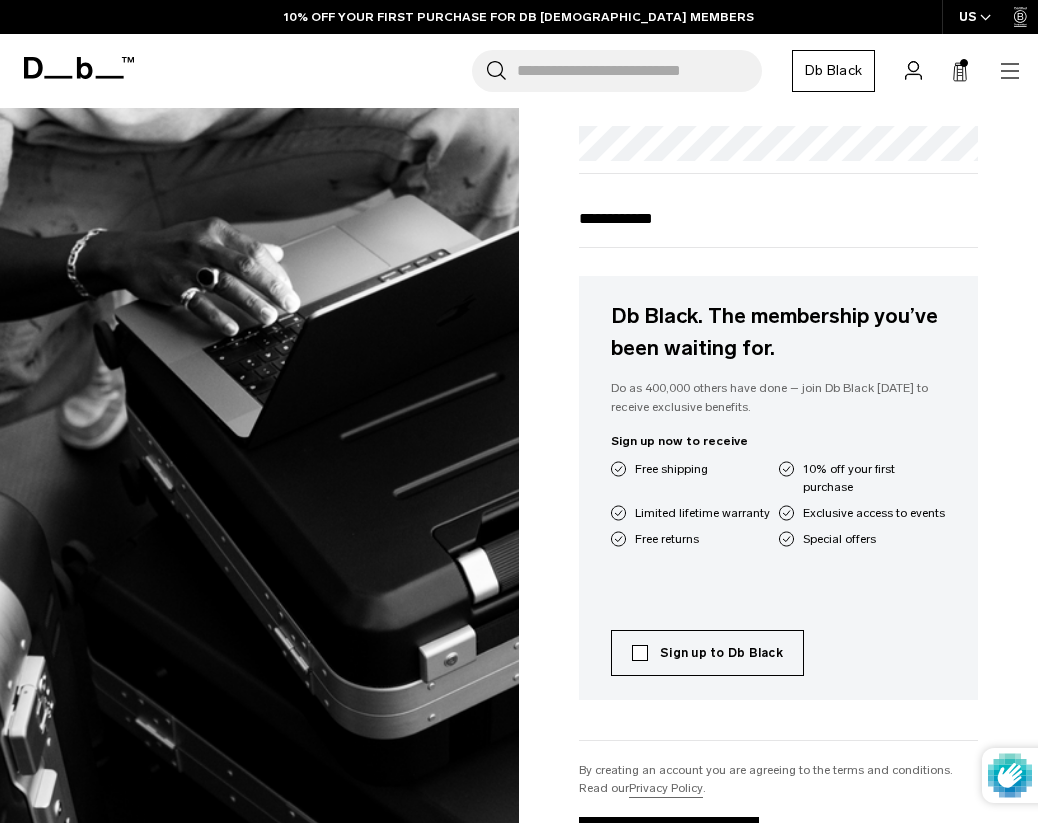 click on "Sign up to Db Black" at bounding box center [707, 653] 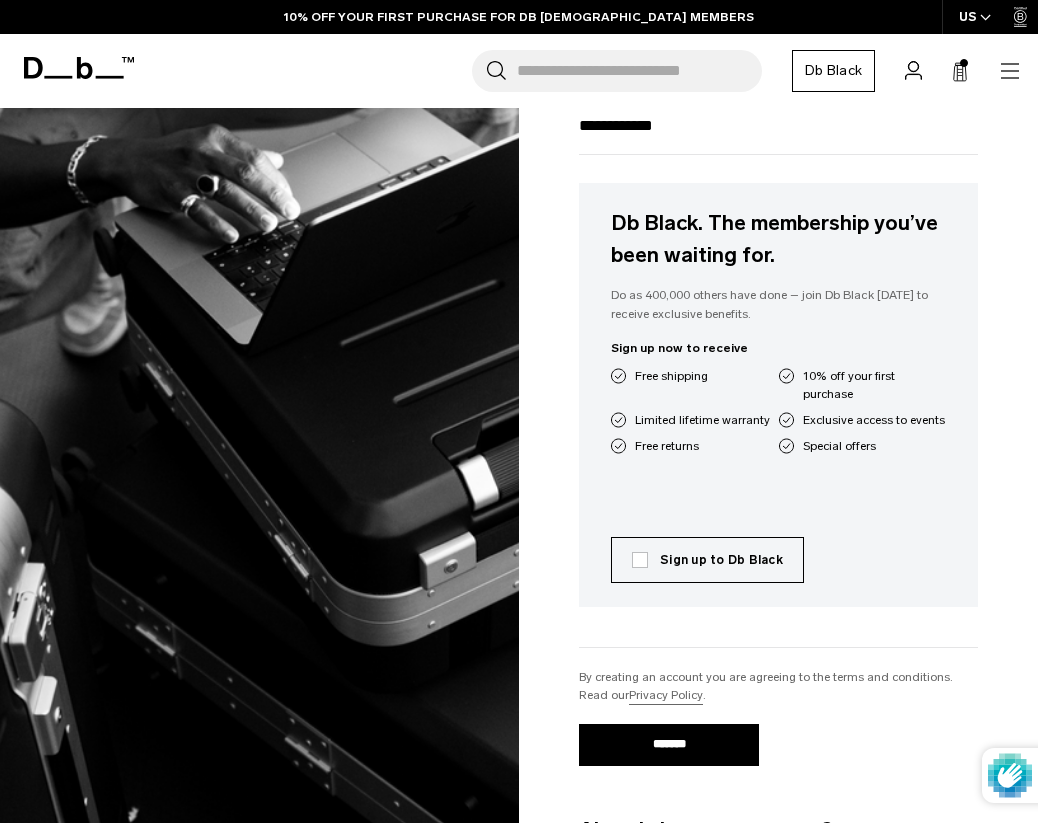scroll, scrollTop: 647, scrollLeft: 0, axis: vertical 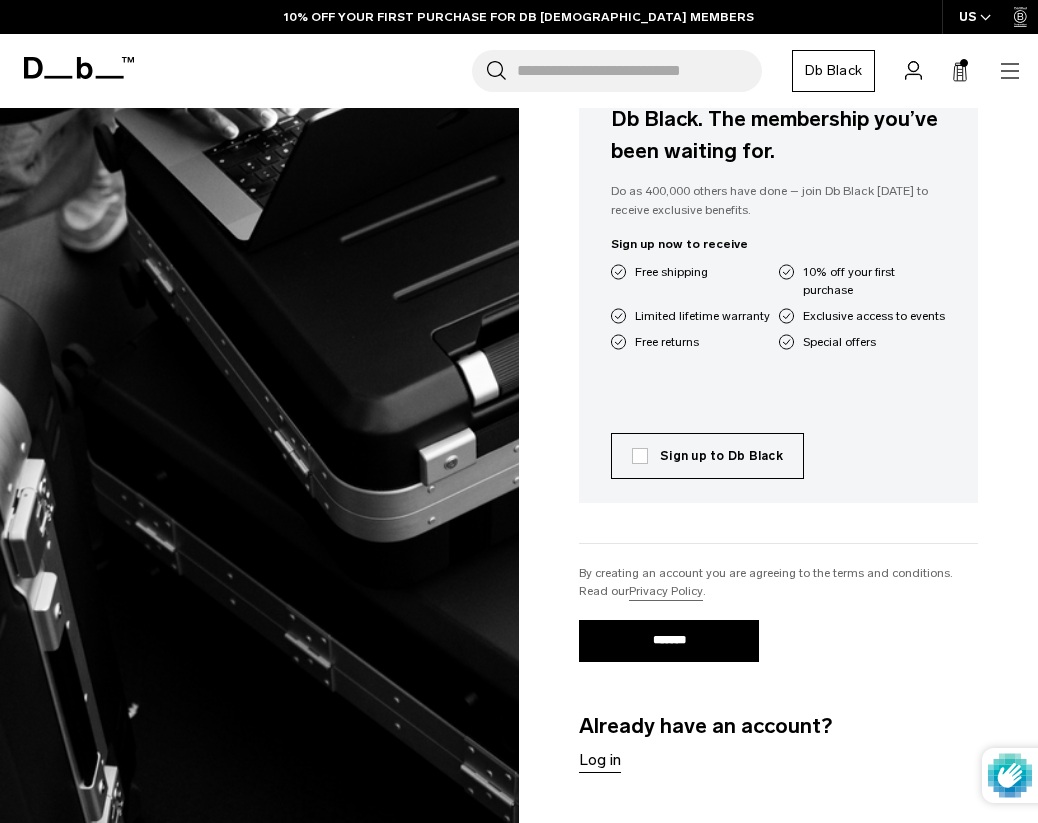 click on "*******" at bounding box center (669, 641) 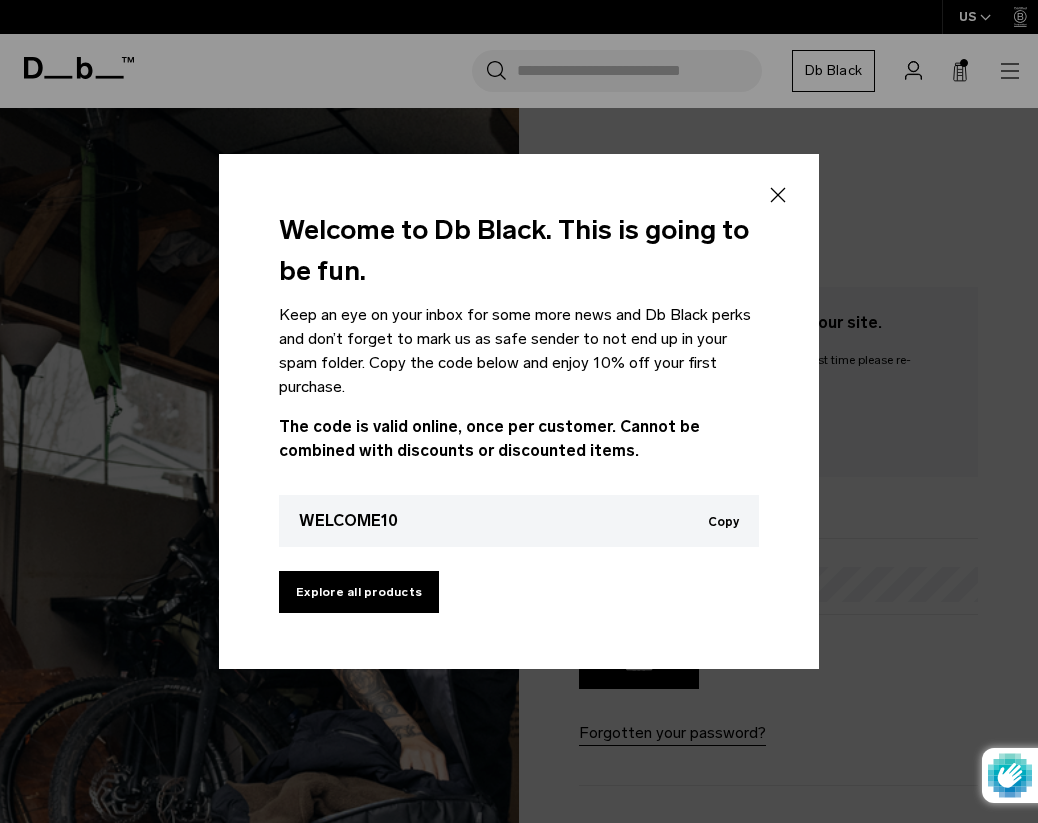 scroll, scrollTop: 0, scrollLeft: 0, axis: both 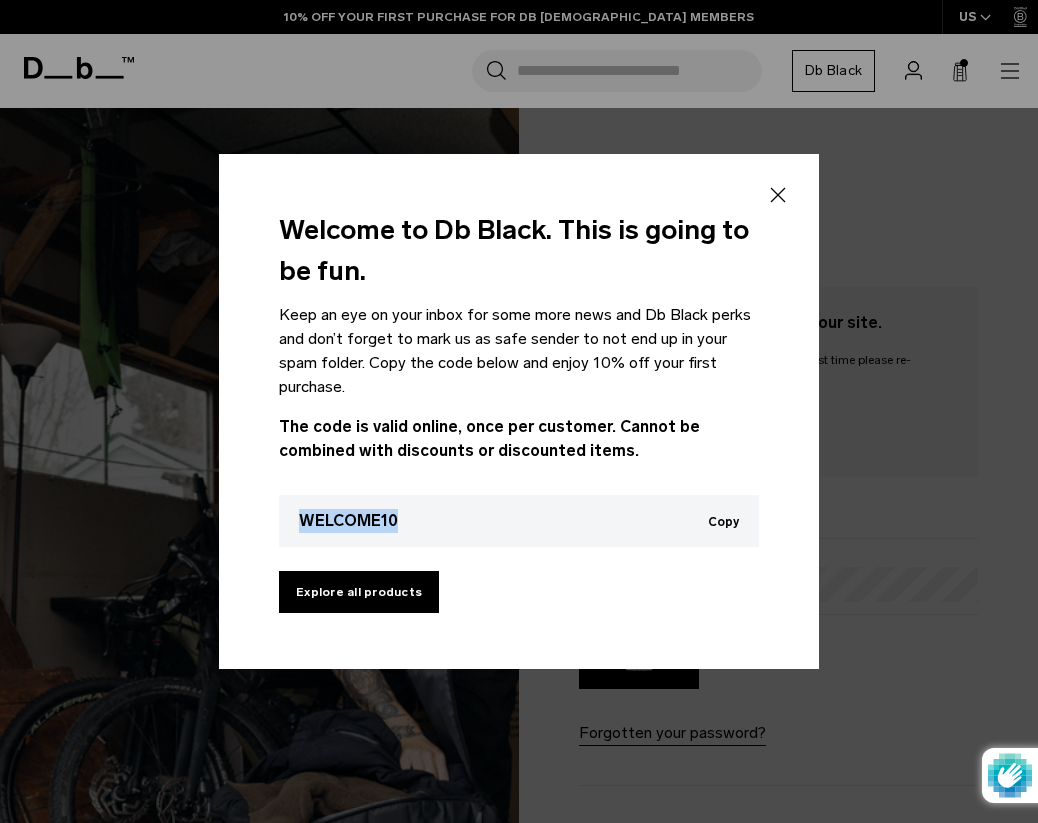 drag, startPoint x: 406, startPoint y: 522, endPoint x: 299, endPoint y: 513, distance: 107.37784 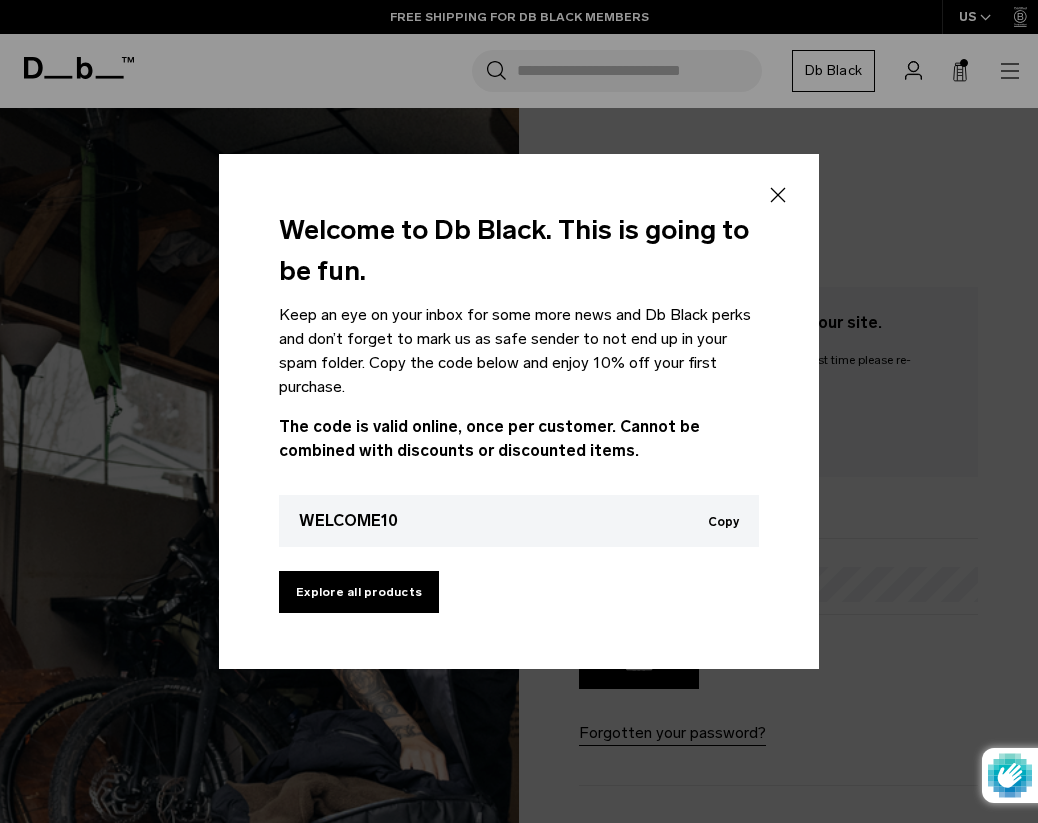 click on "Keep an eye on your inbox for some more news and Db Black perks and don’t forget to mark us as safe sender to not end up in your spam folder. Copy the code below and enjoy 10% off your first purchase." at bounding box center (519, 351) 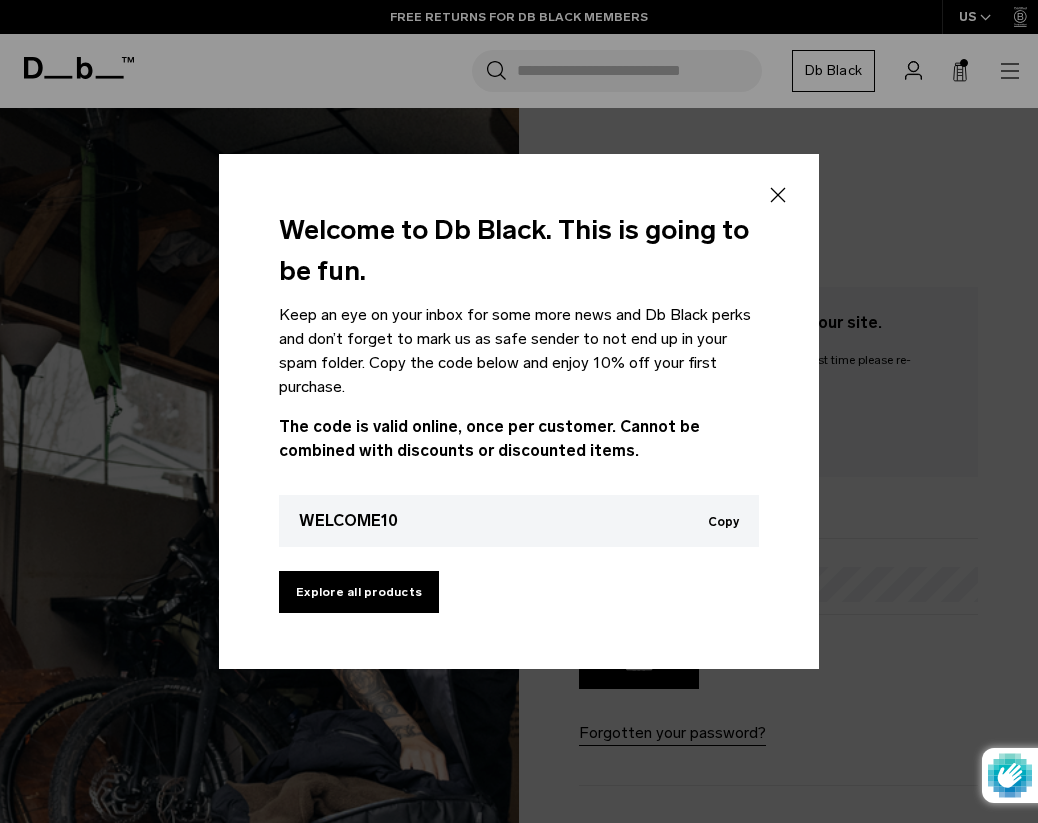click 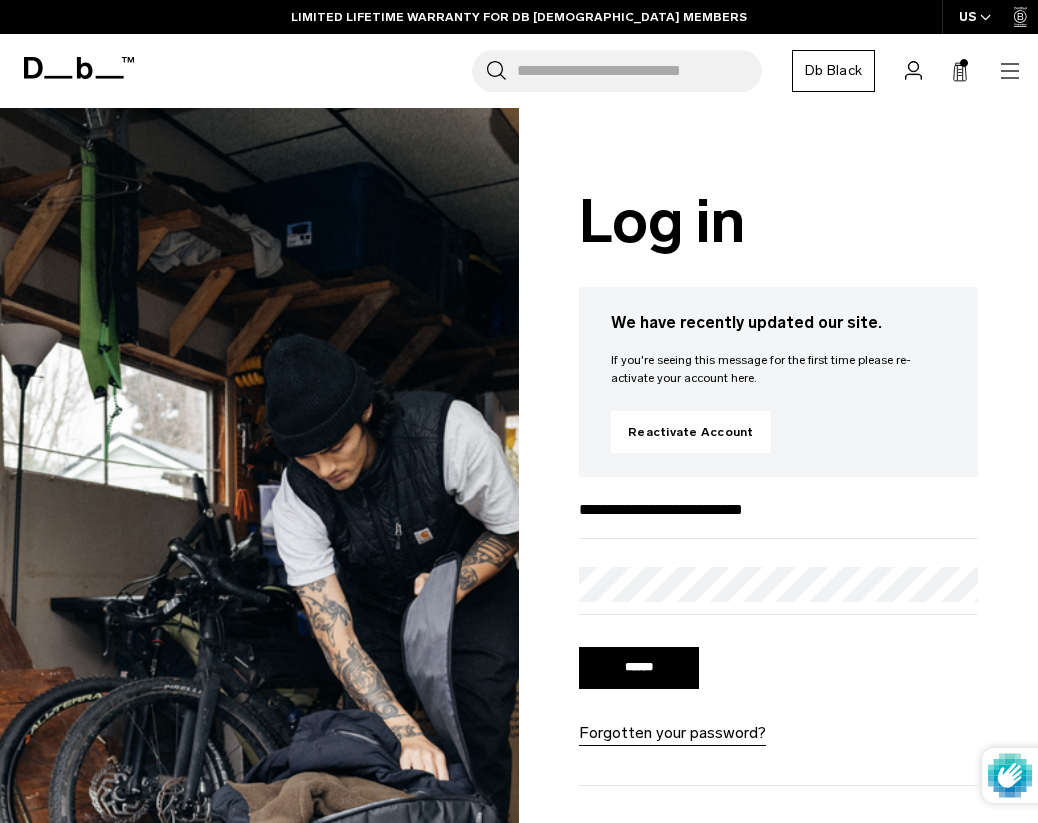click on "******" at bounding box center [639, 668] 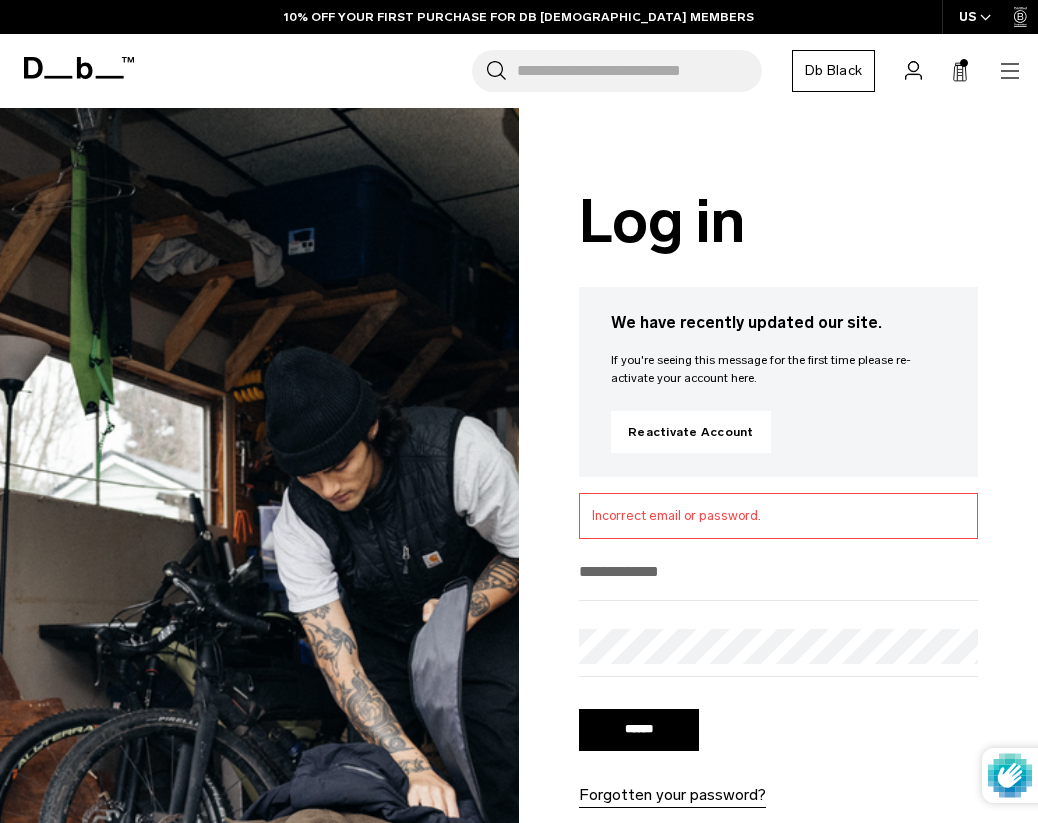 scroll, scrollTop: 0, scrollLeft: 0, axis: both 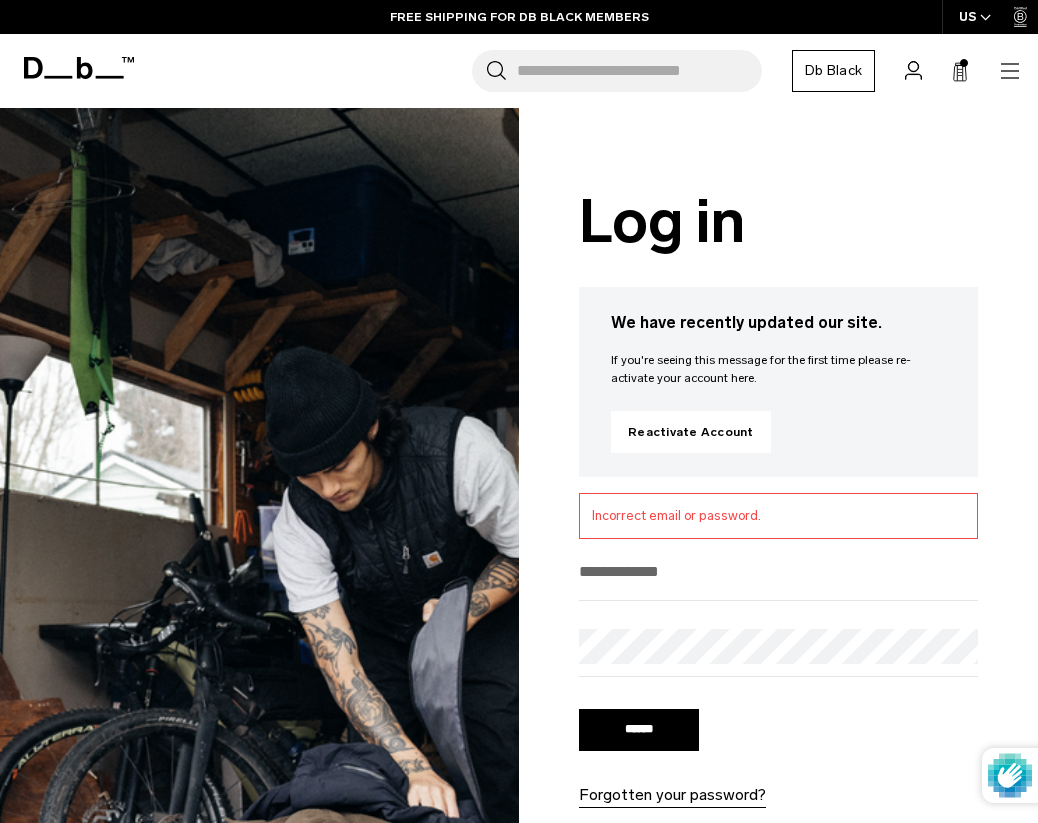 click on "Incorrect email or password." at bounding box center (778, 516) 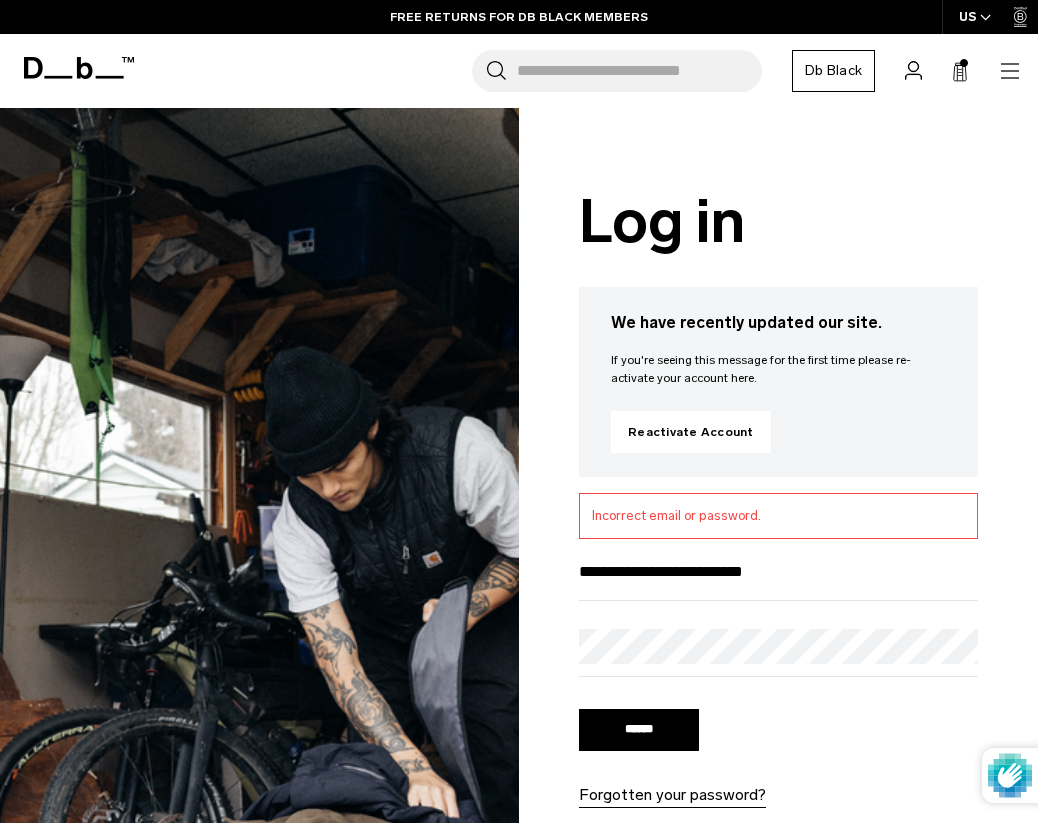 click on "******" at bounding box center (639, 730) 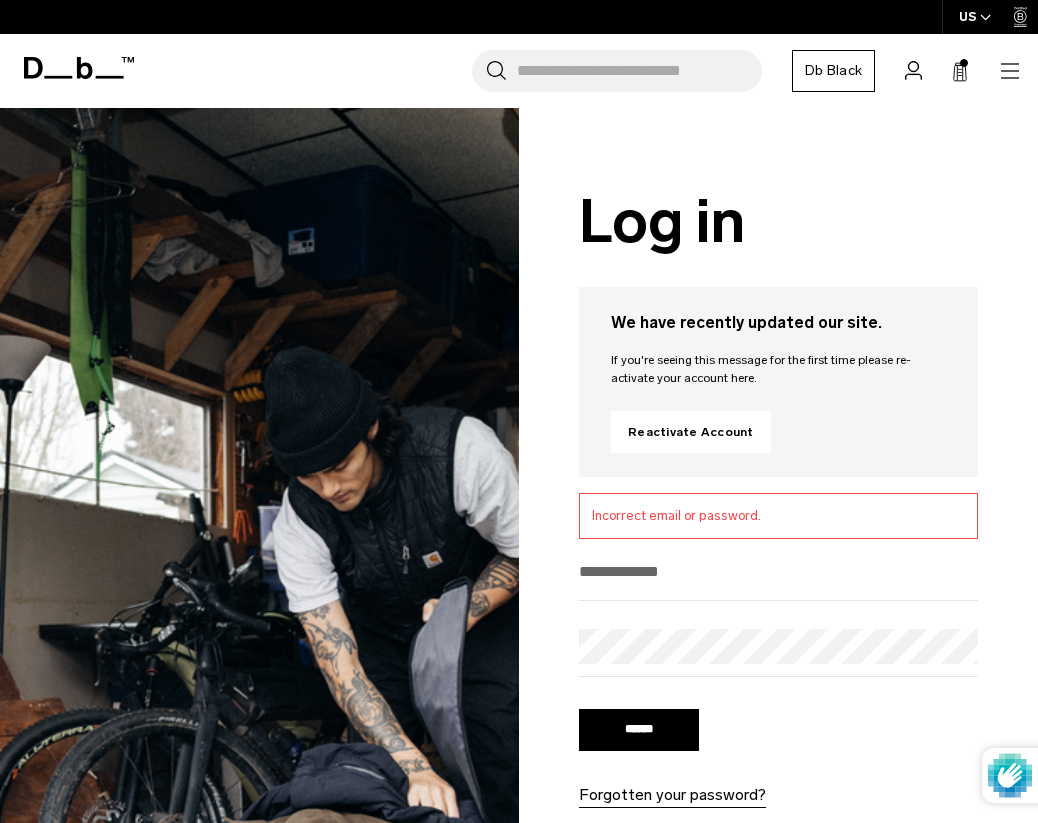 scroll, scrollTop: 0, scrollLeft: 0, axis: both 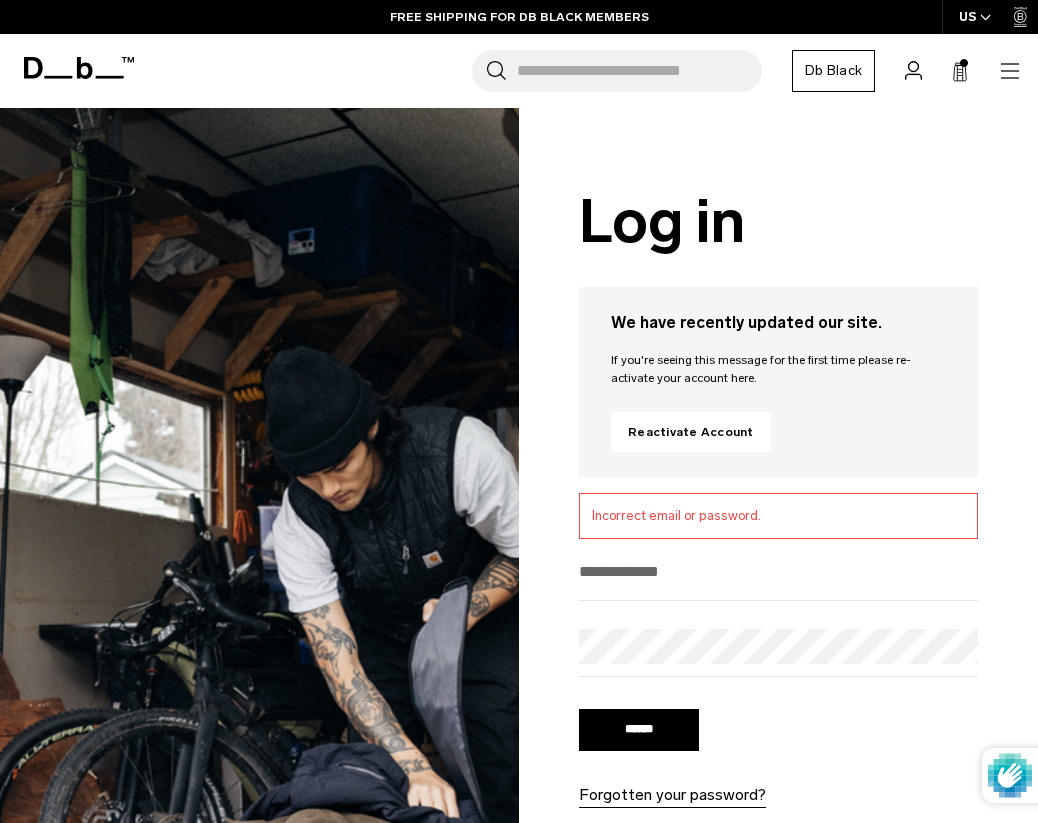 click at bounding box center [778, 578] 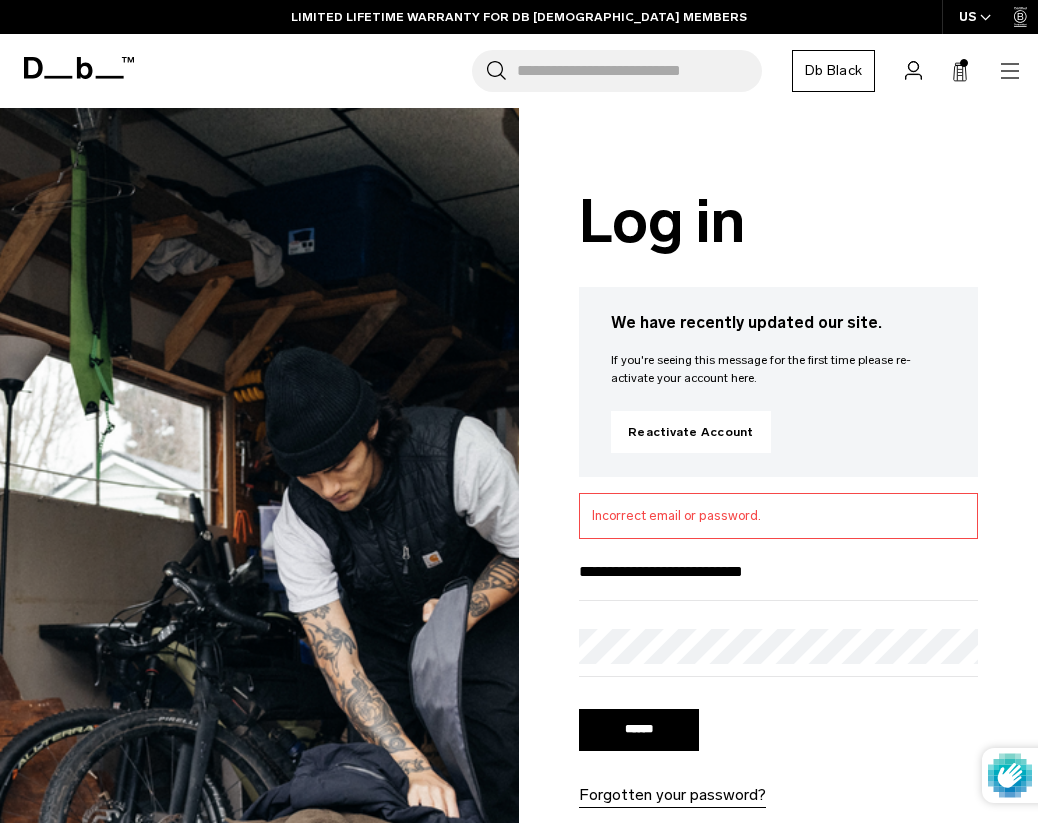 click on "******" at bounding box center [639, 730] 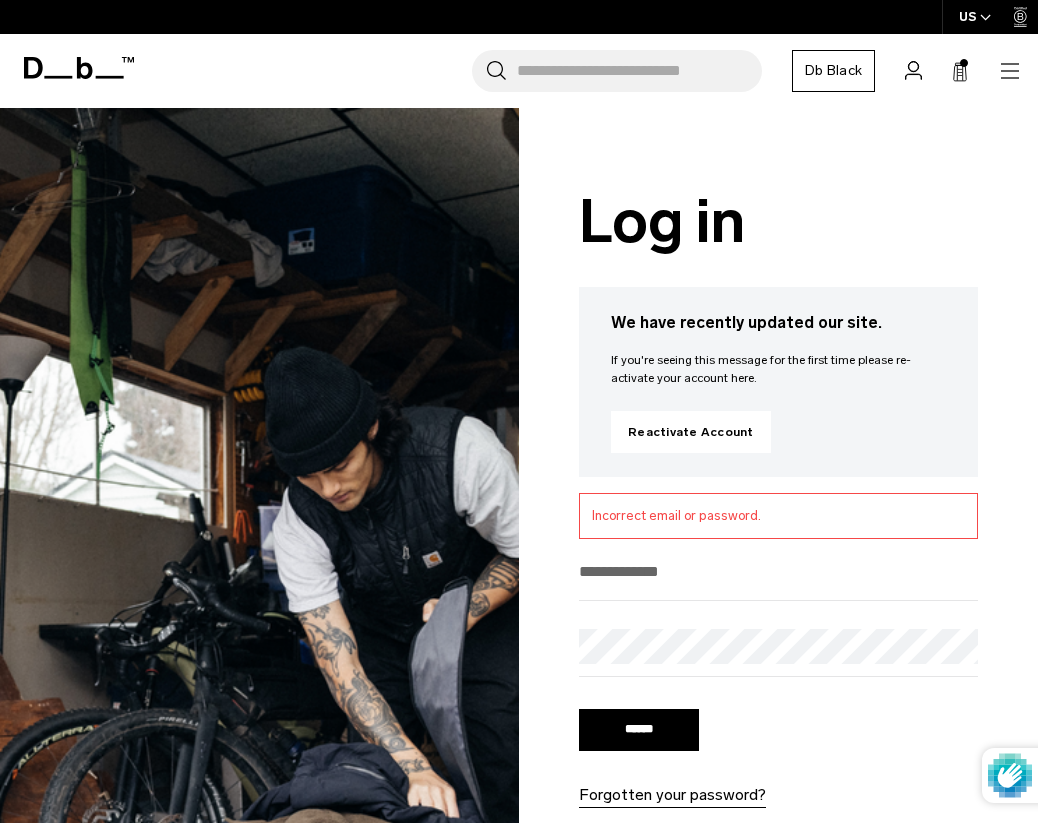 scroll, scrollTop: 0, scrollLeft: 0, axis: both 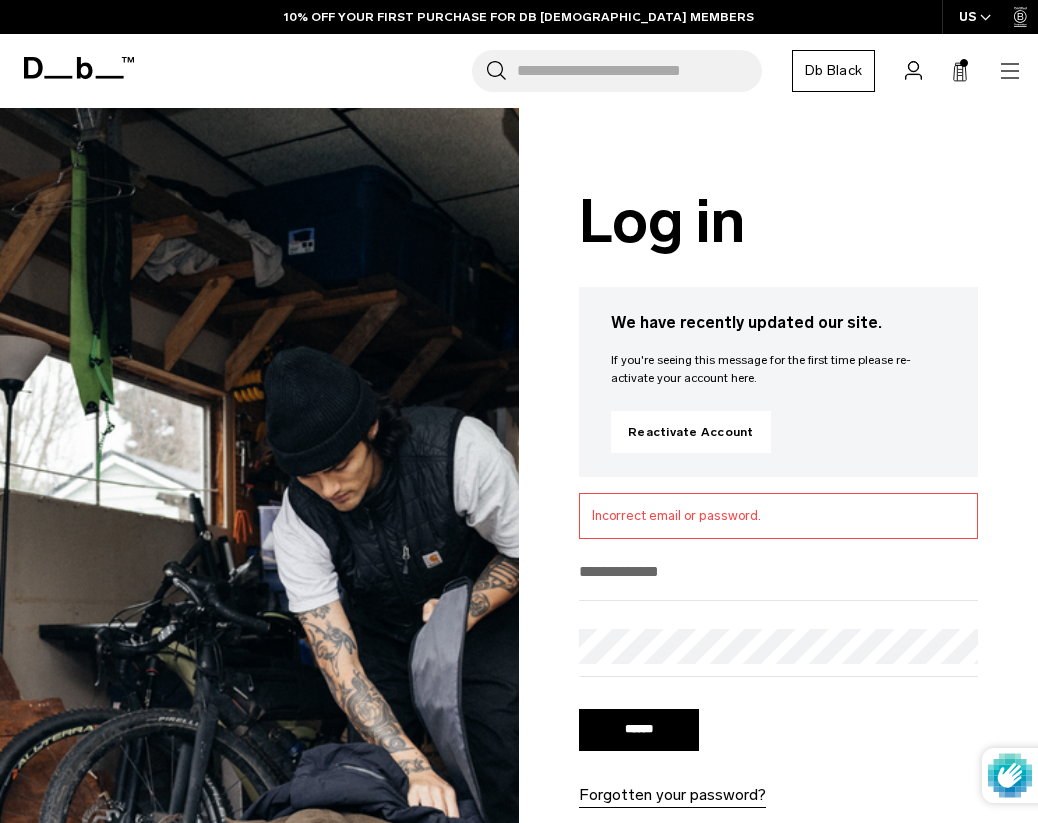 click on "******
Forgotten your password?" at bounding box center (696, 756) 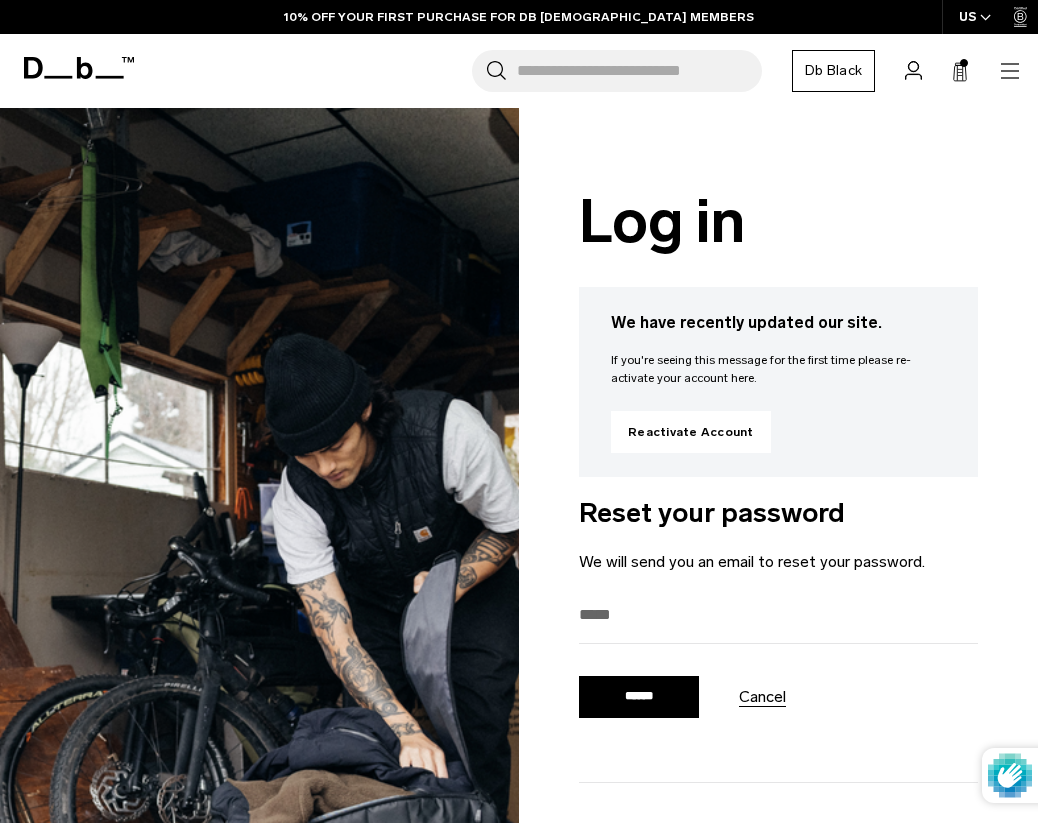 type on "**********" 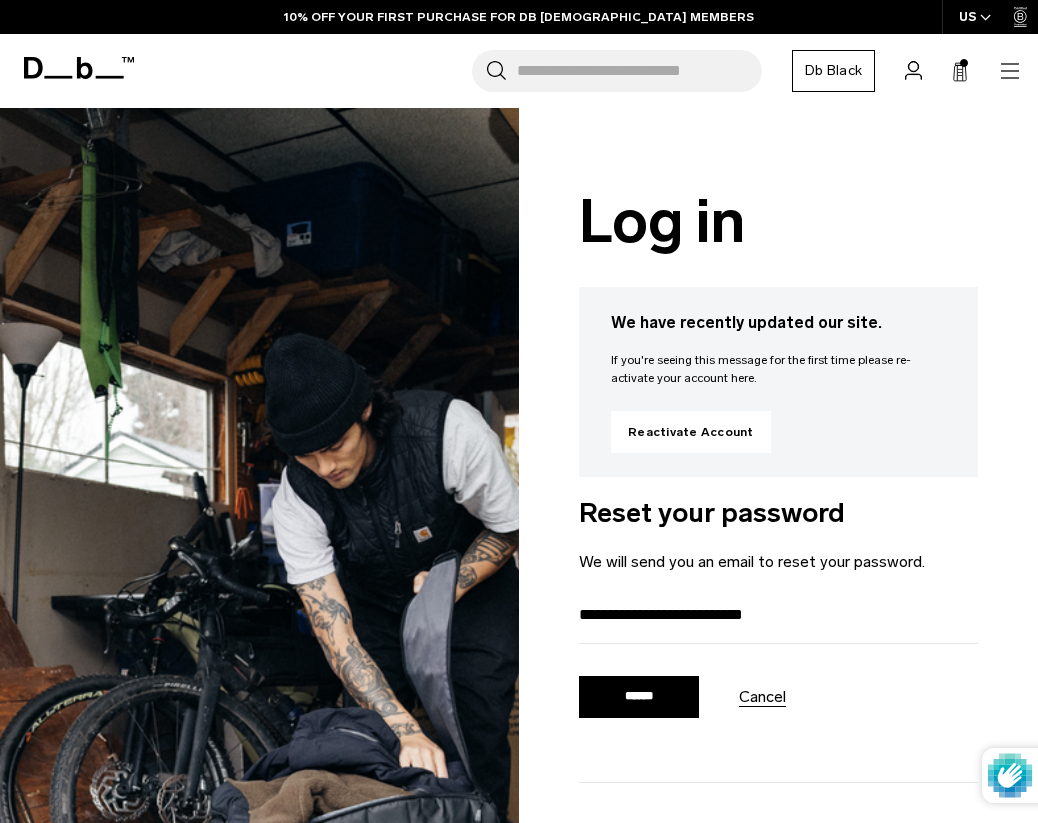 click on "******" at bounding box center [639, 697] 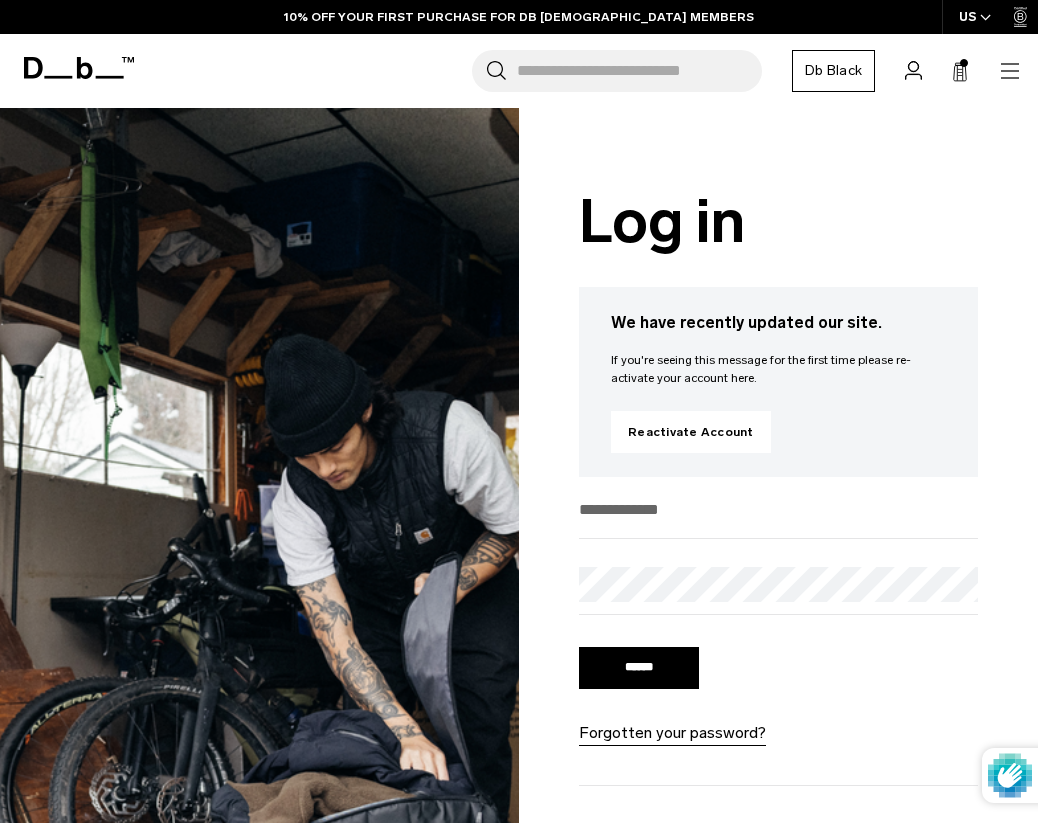scroll, scrollTop: 0, scrollLeft: 0, axis: both 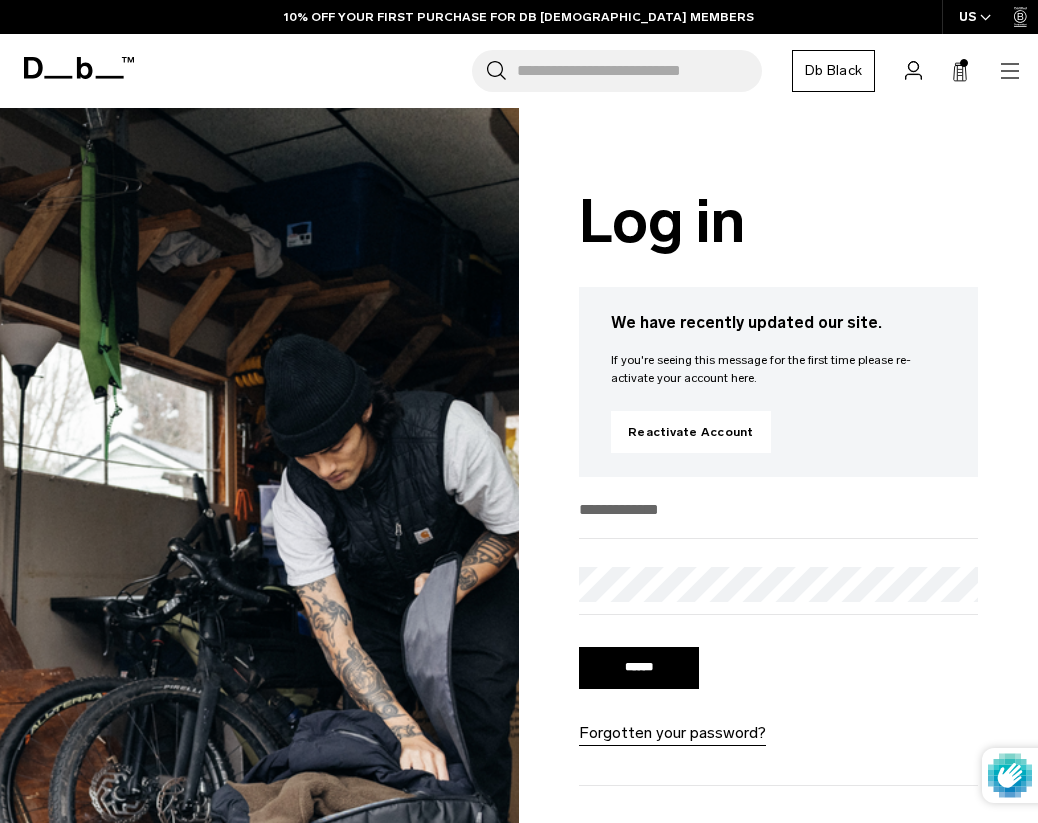 type on "**********" 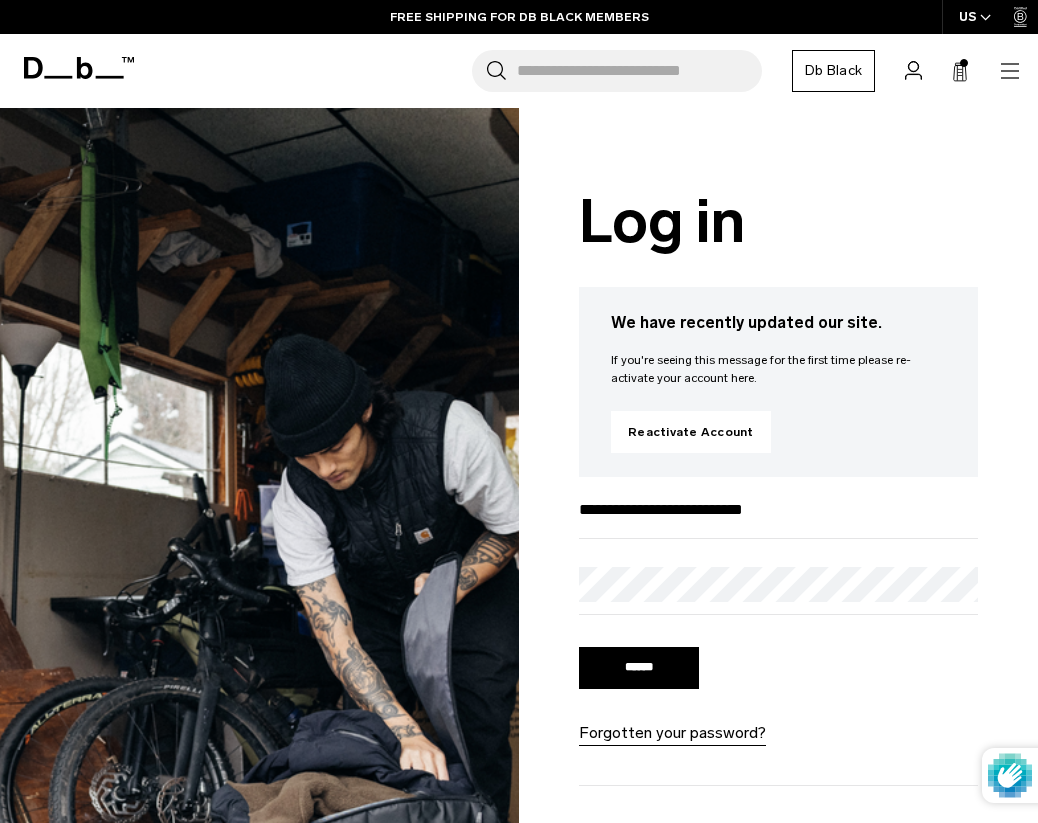click on "Forgotten your password?" at bounding box center [672, 733] 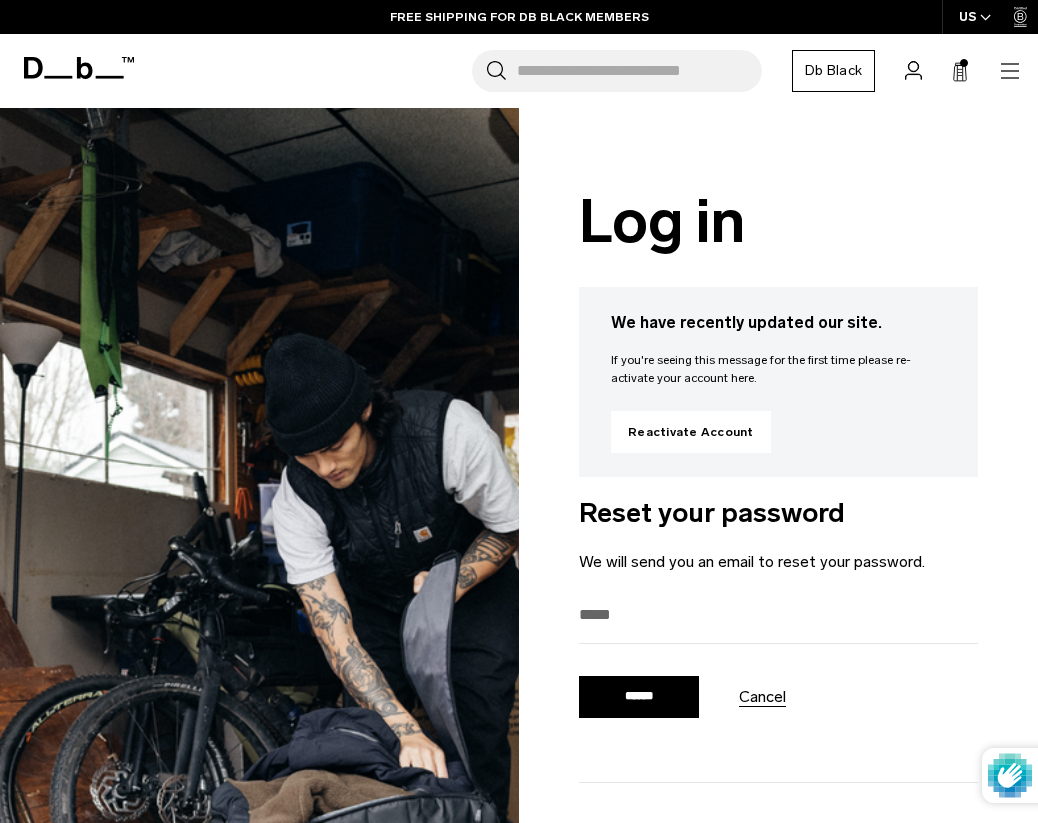 type on "**********" 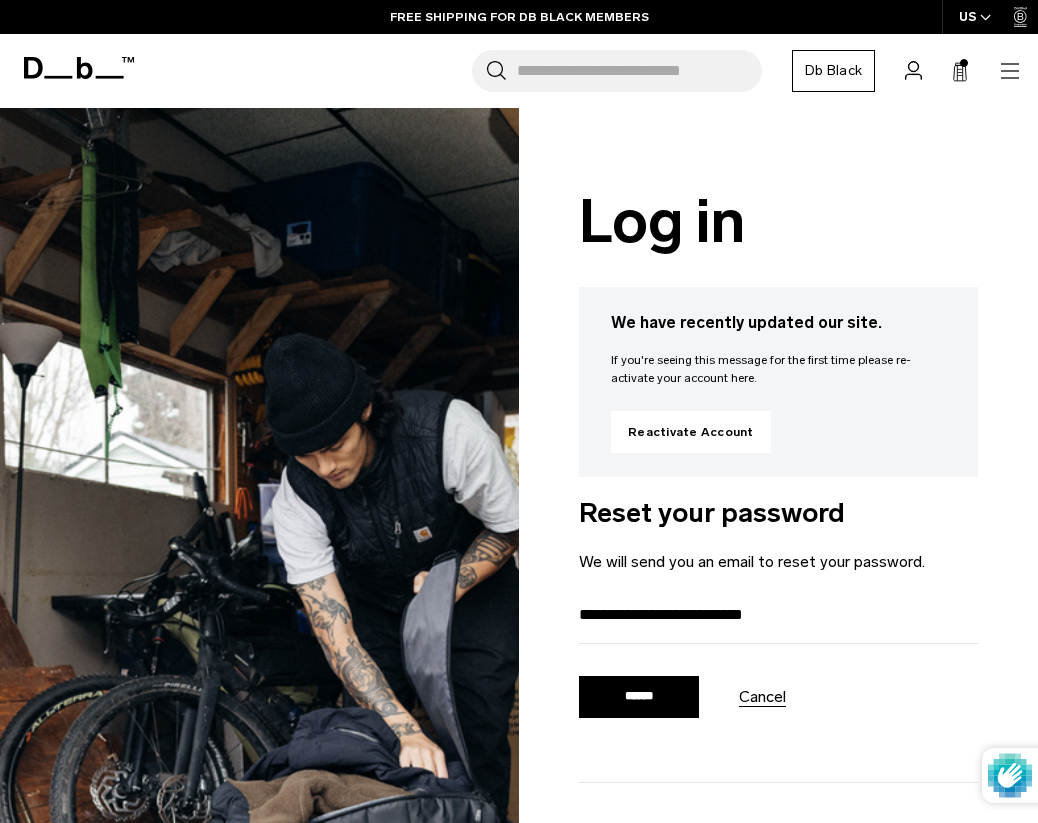 click on "******" at bounding box center (639, 697) 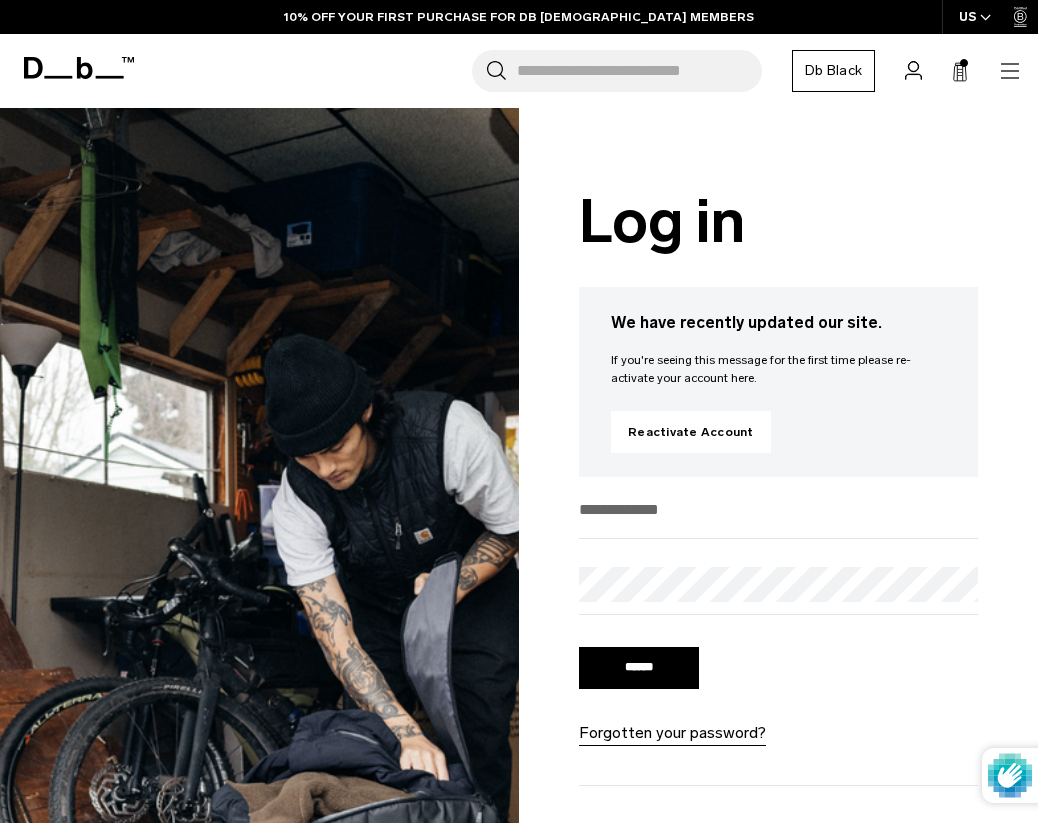 scroll, scrollTop: 0, scrollLeft: 0, axis: both 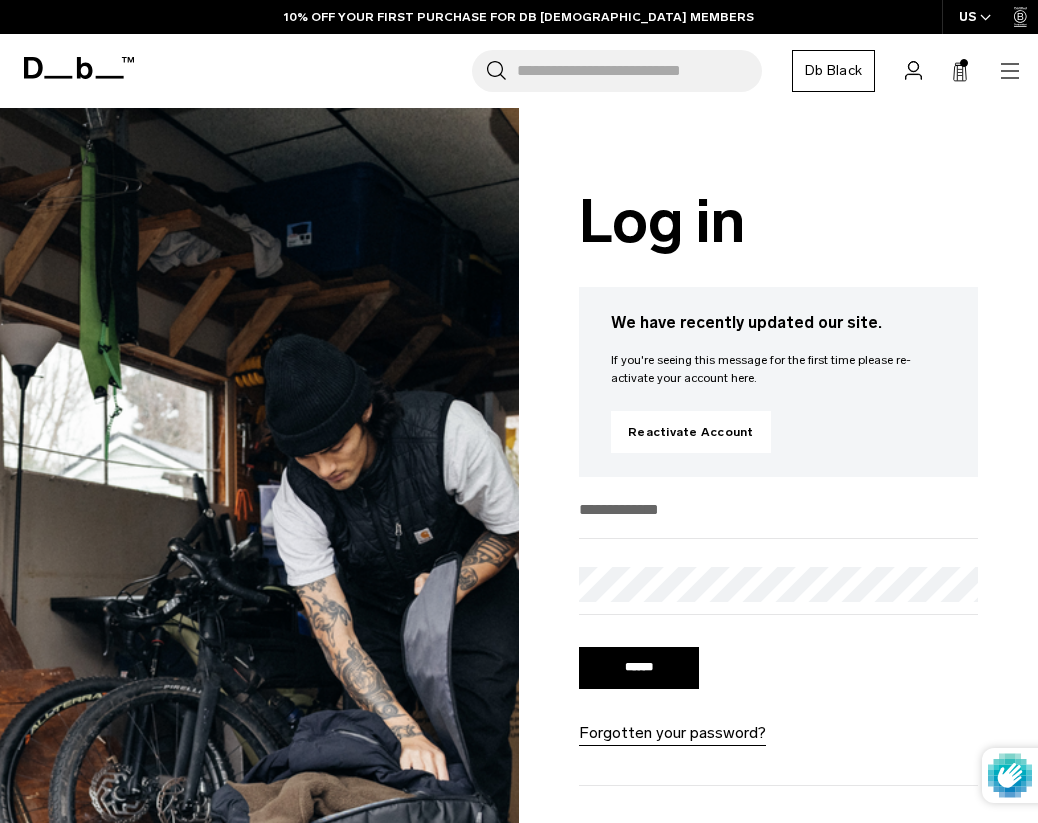 click 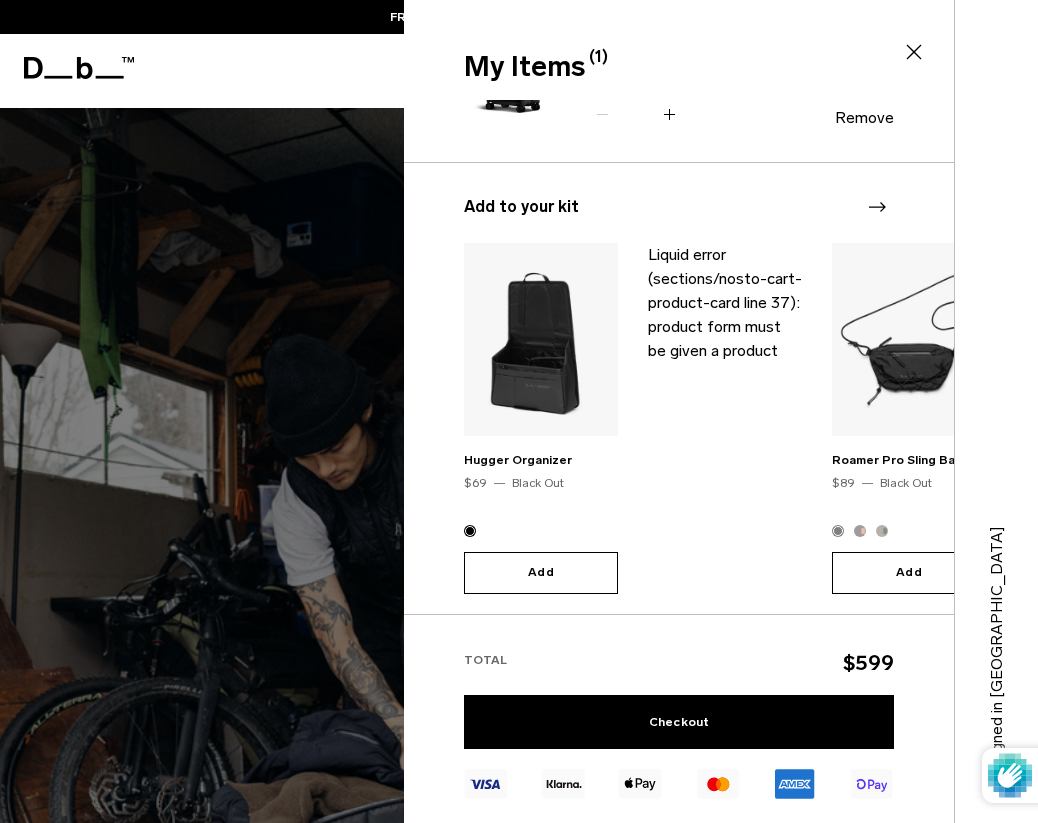 scroll, scrollTop: 99, scrollLeft: 0, axis: vertical 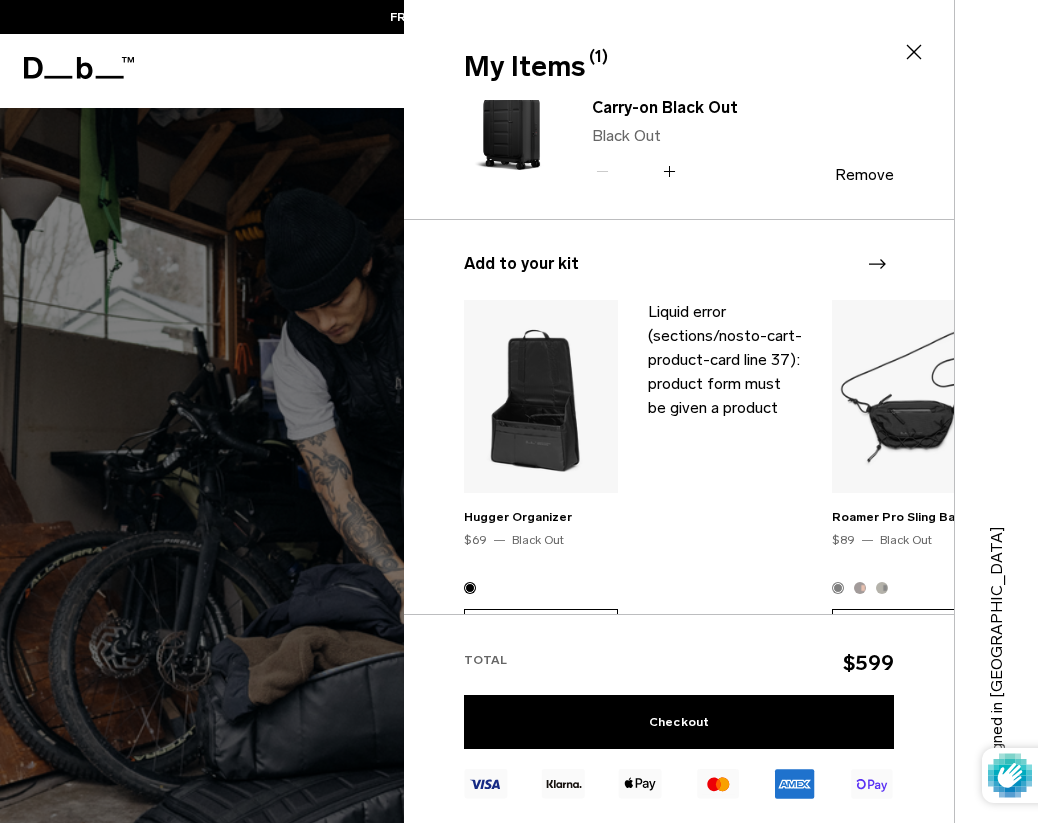 click 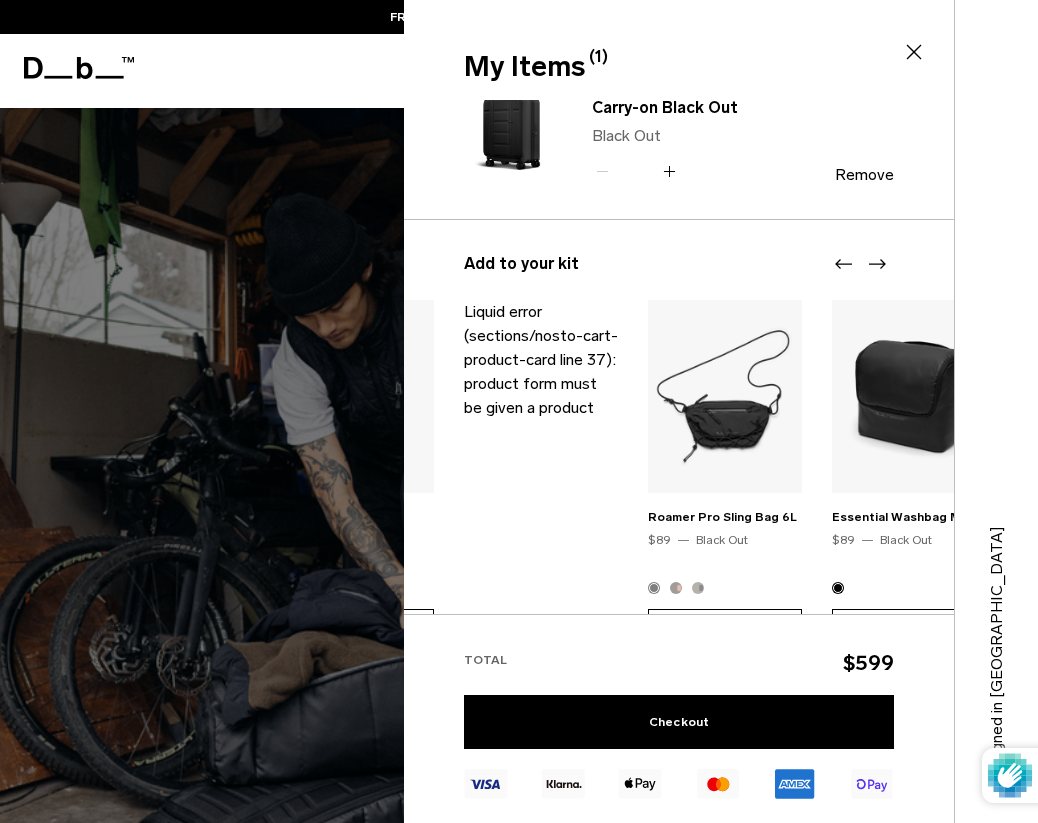 scroll, scrollTop: 141, scrollLeft: 0, axis: vertical 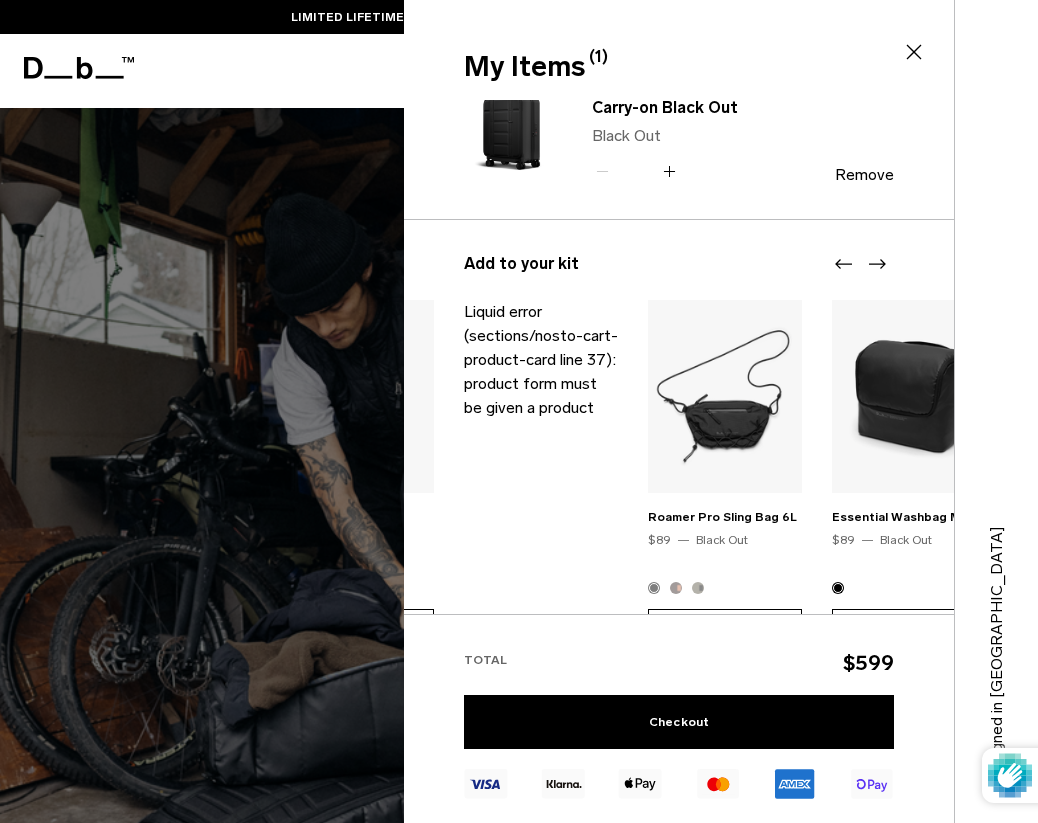 click 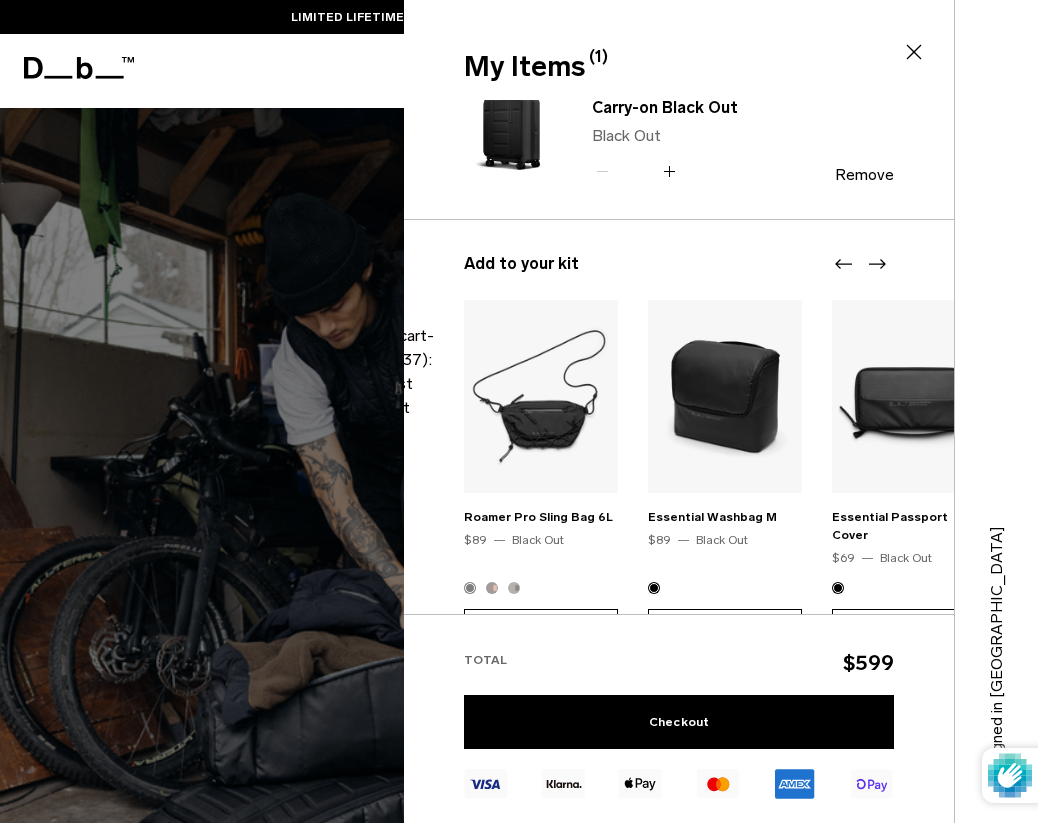 click 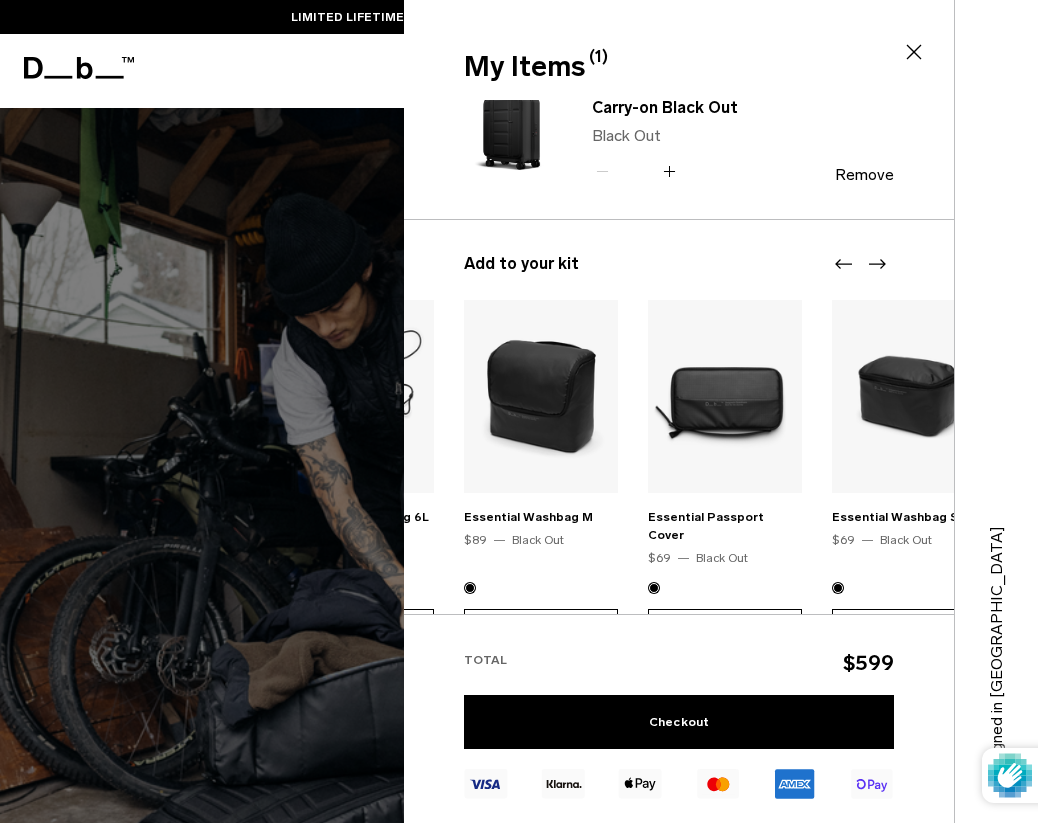 click 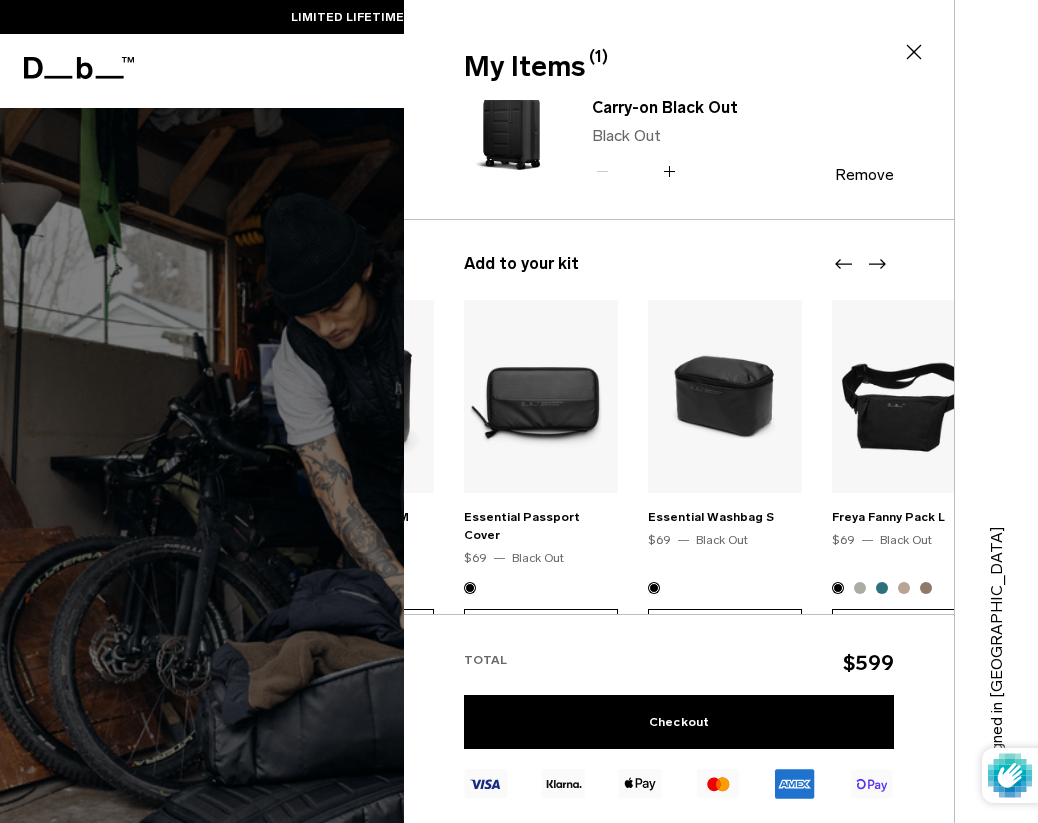 click 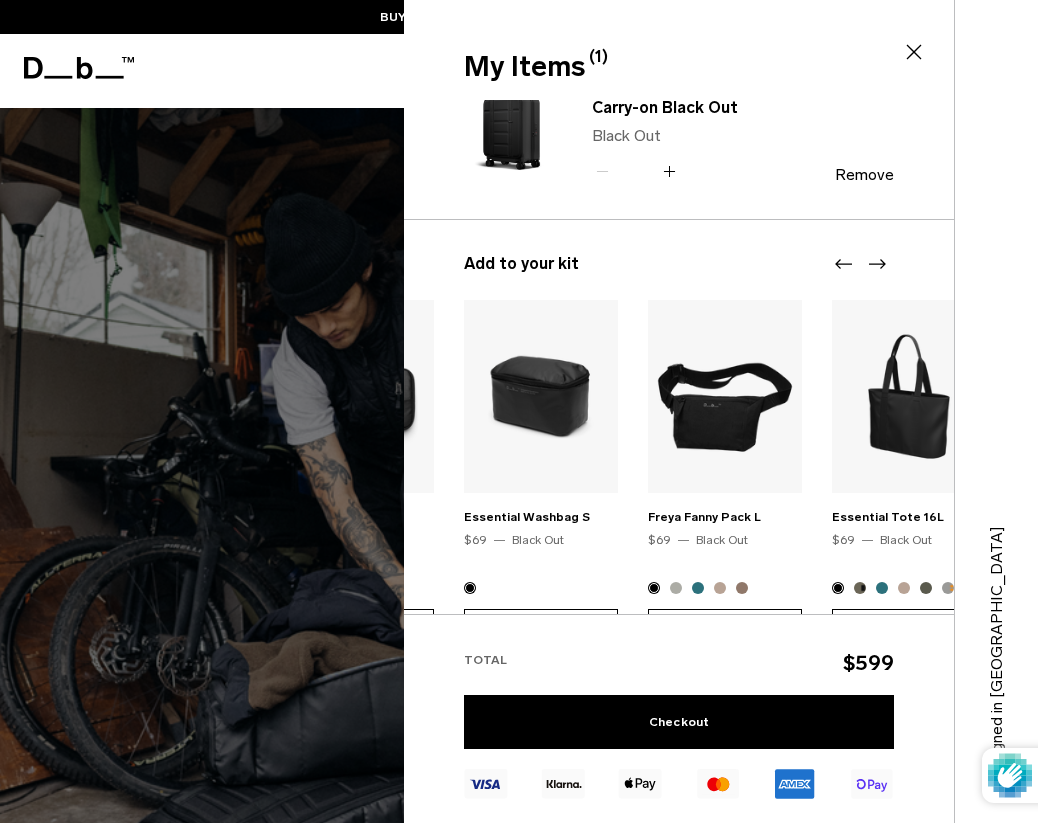 click 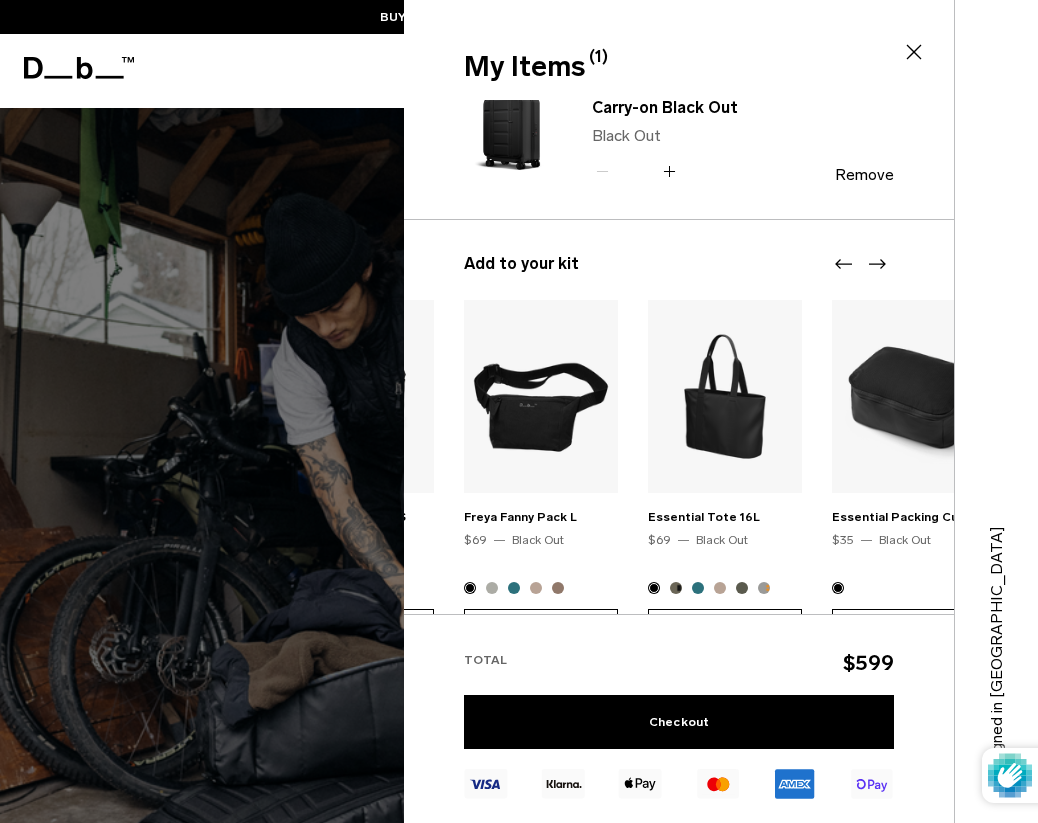 click 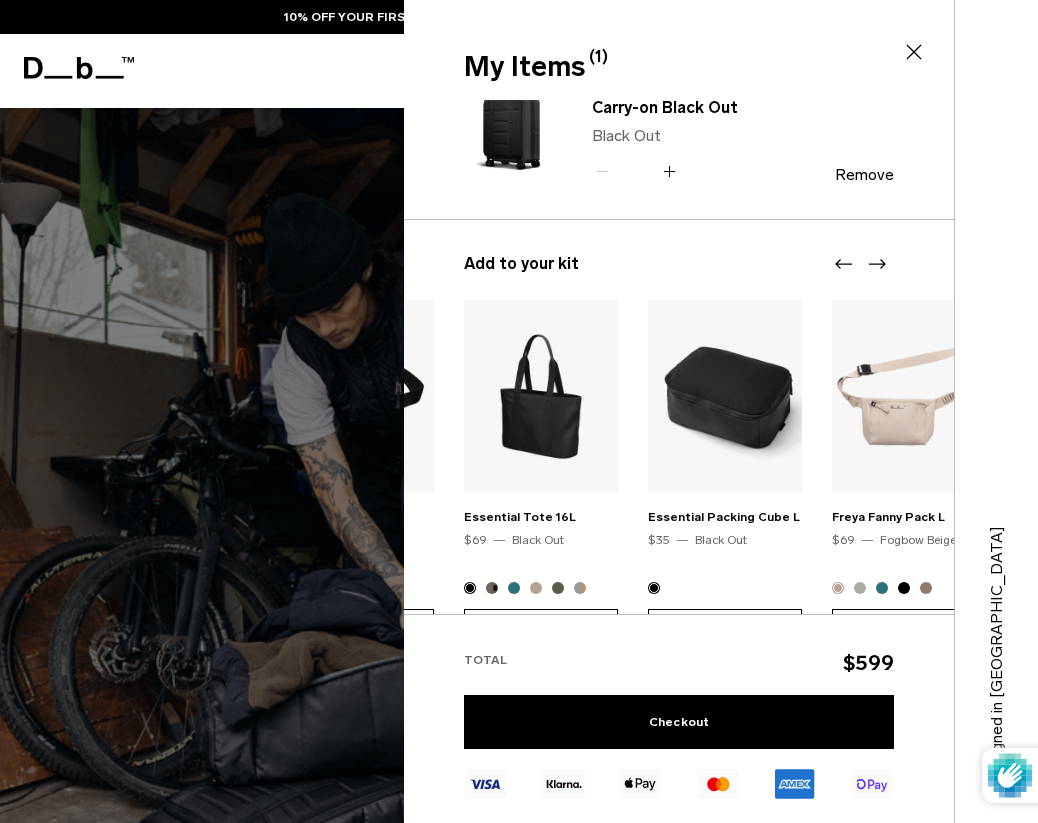click 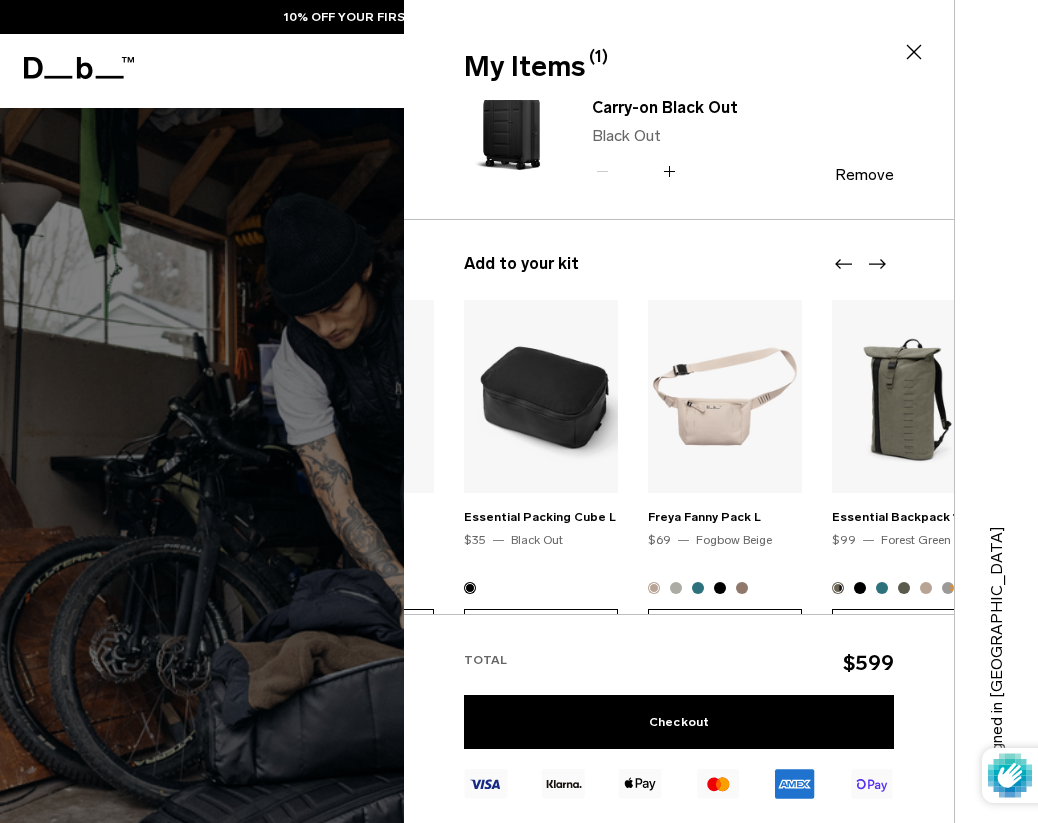 click 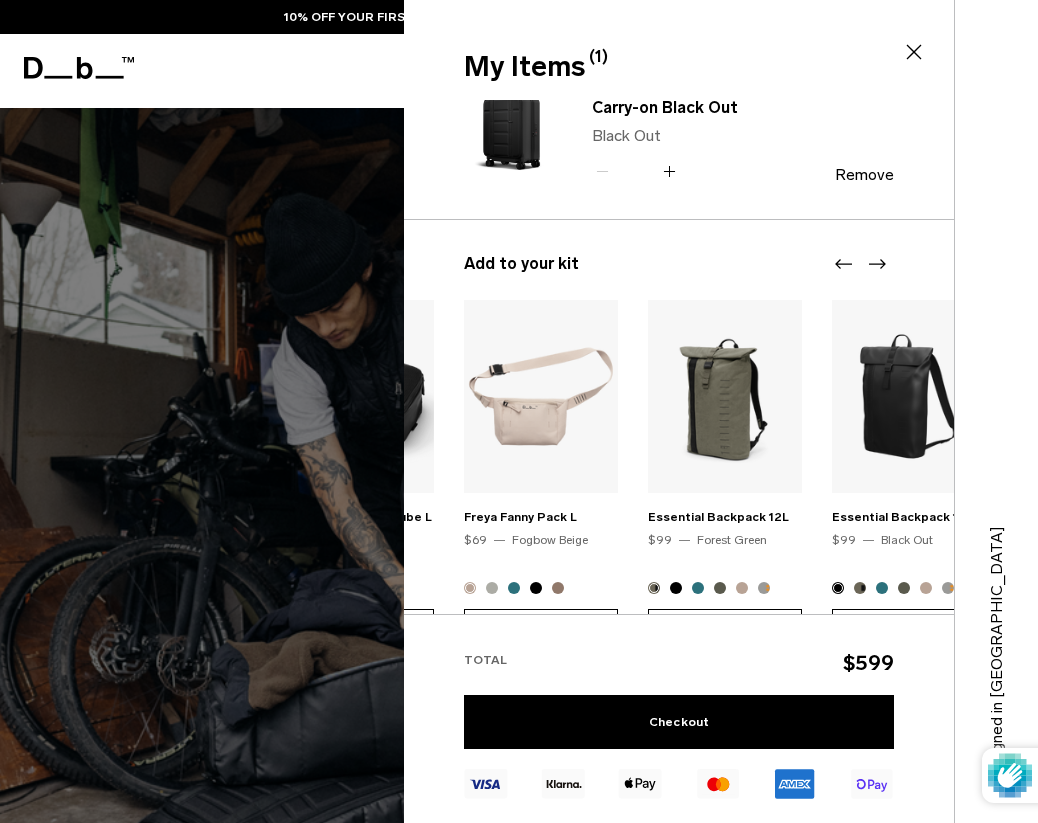click 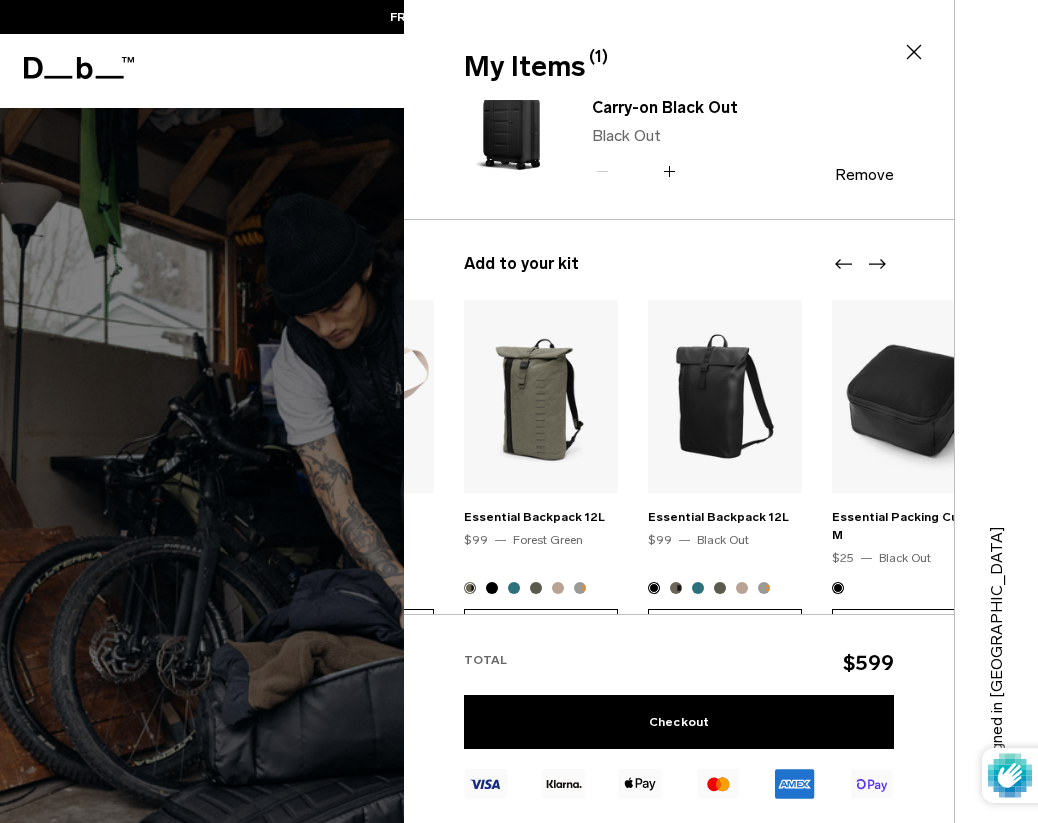 click 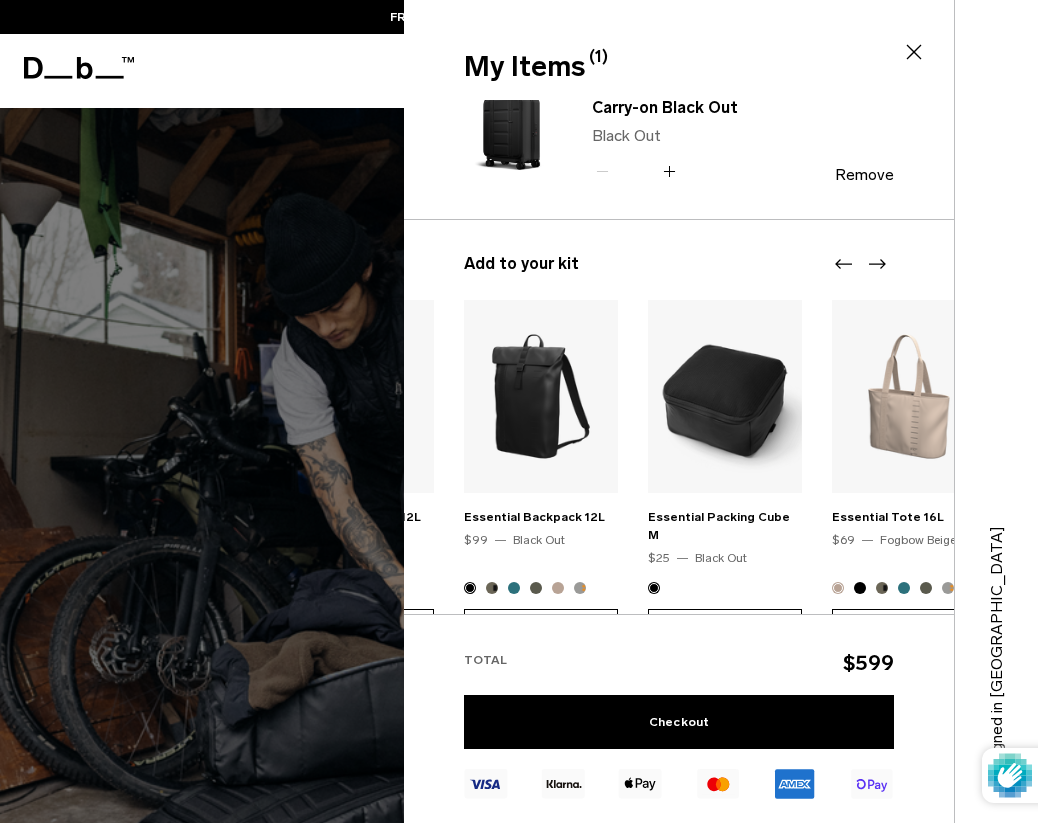 click 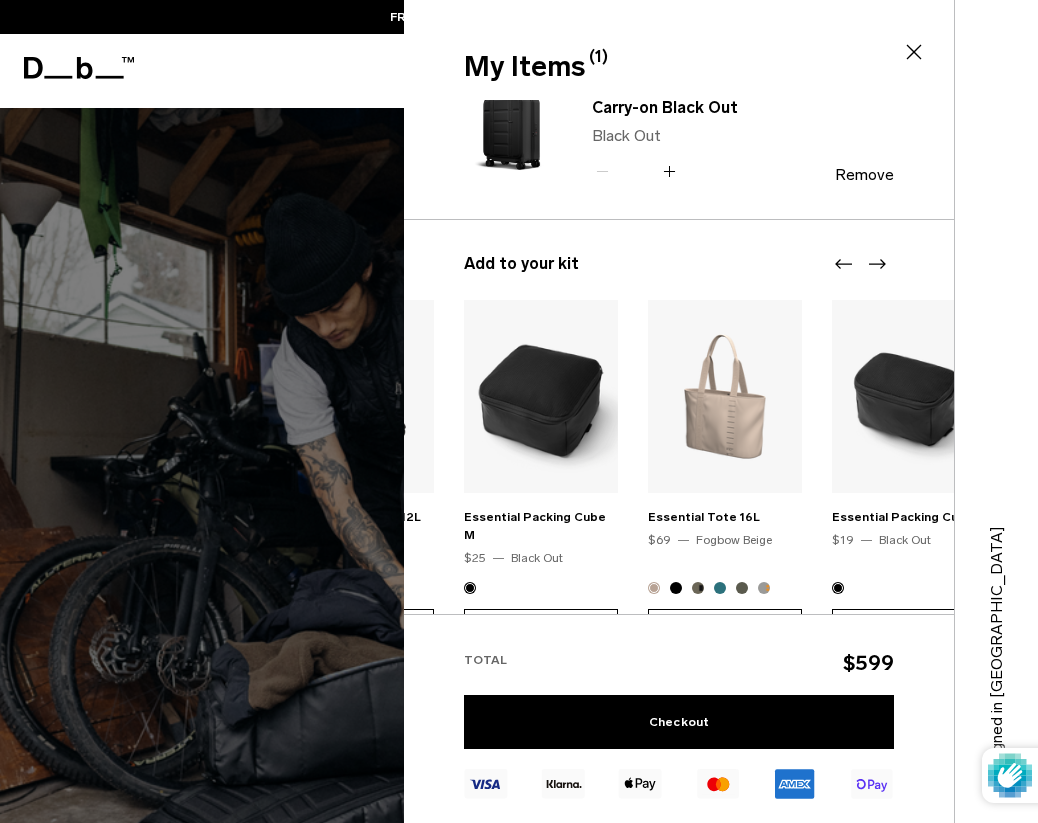 click 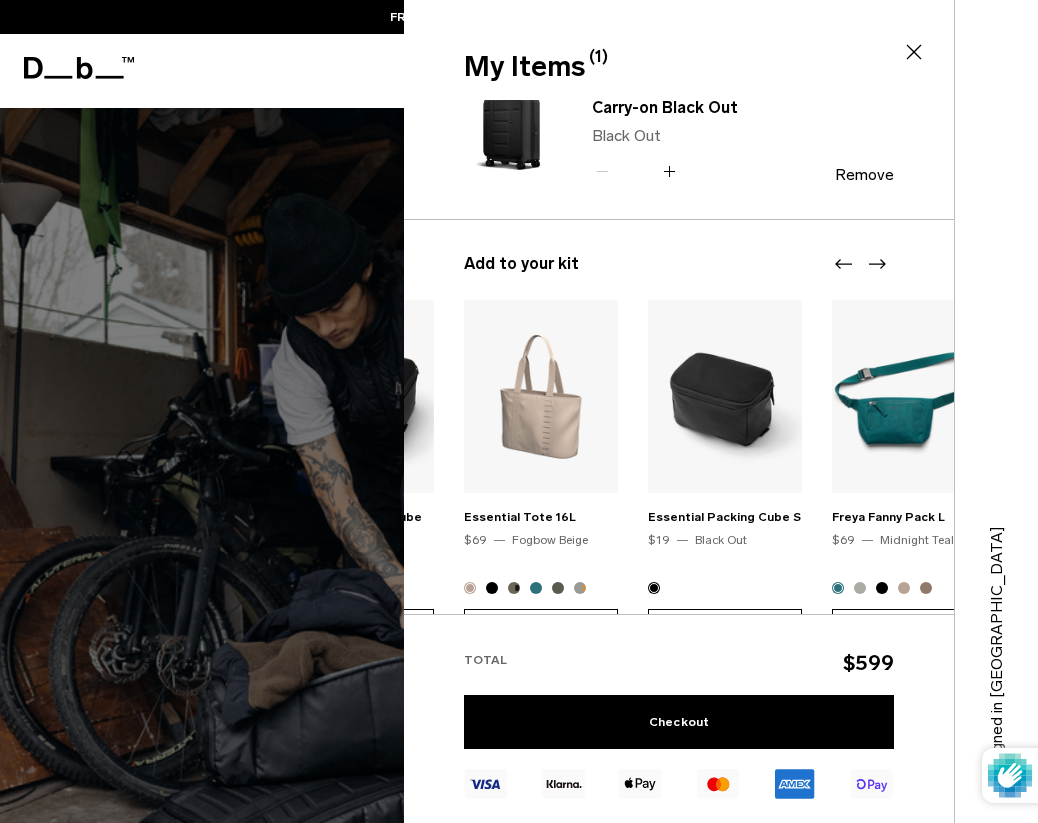 click 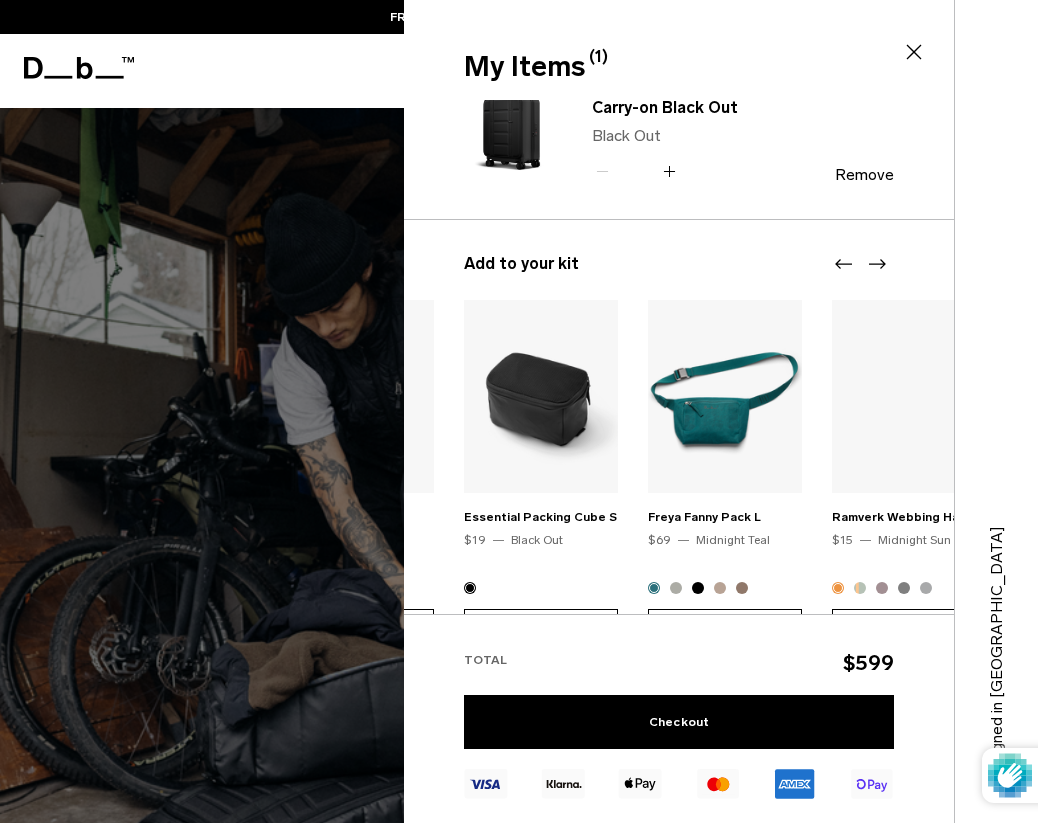 click 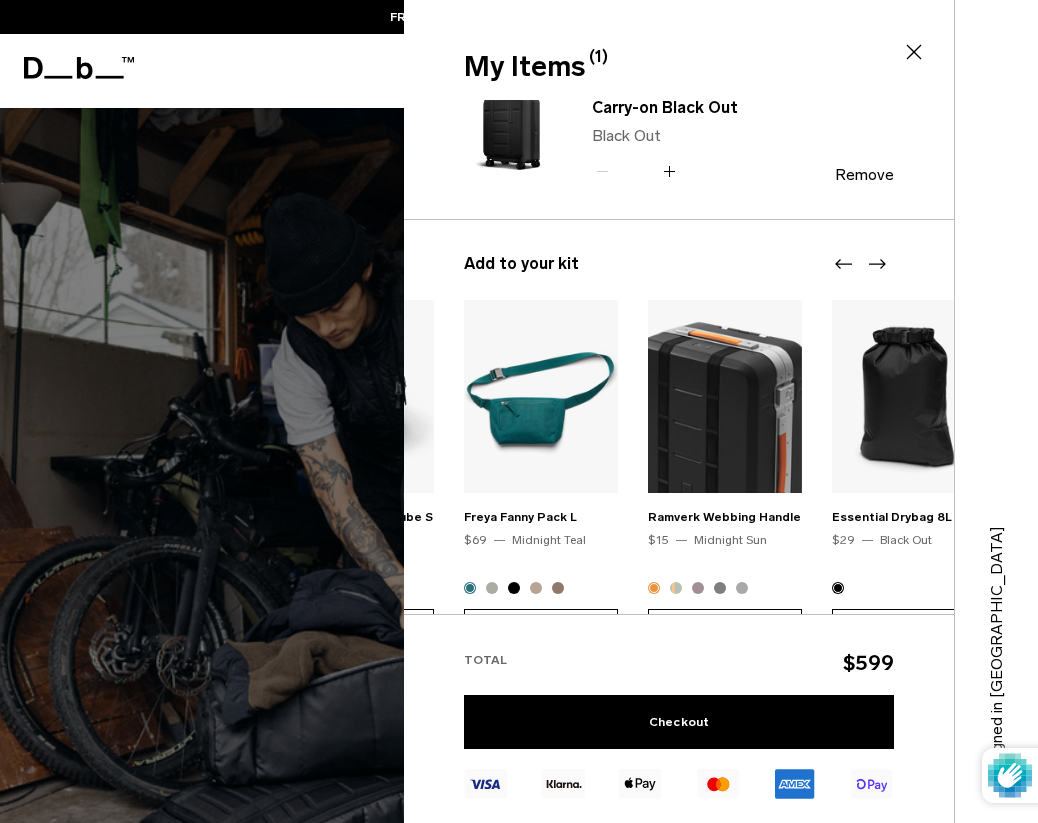click 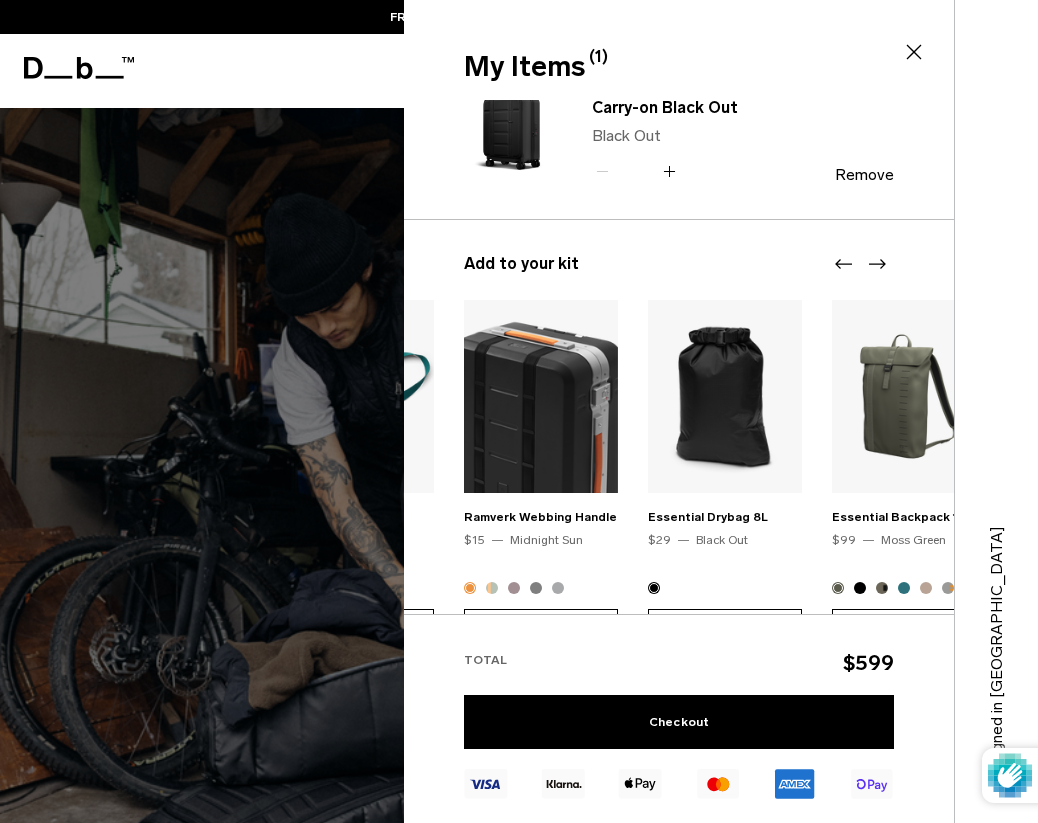 click 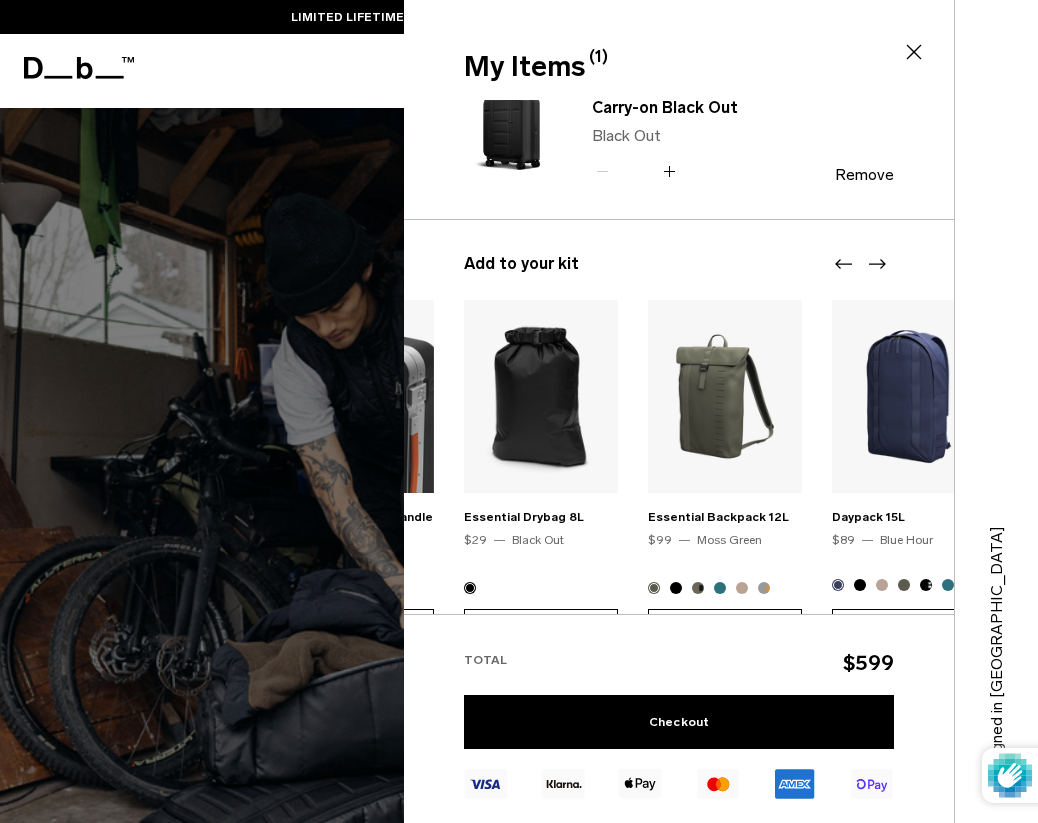 click 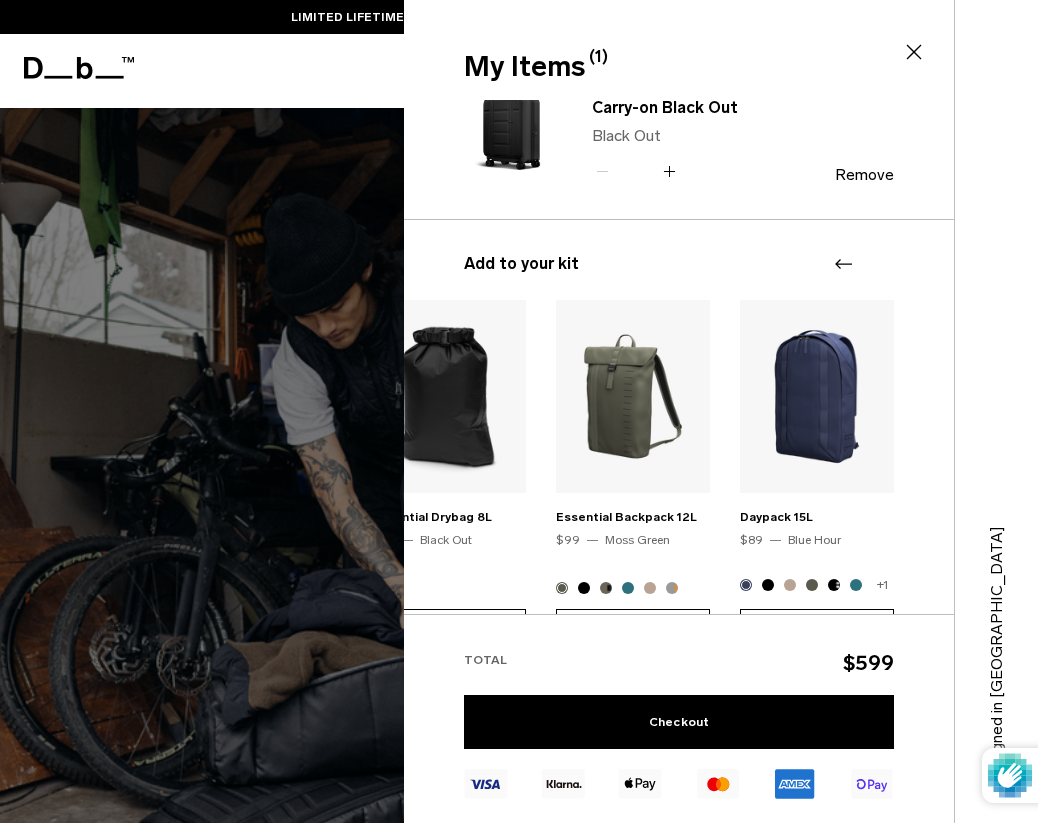 click at bounding box center [860, 264] 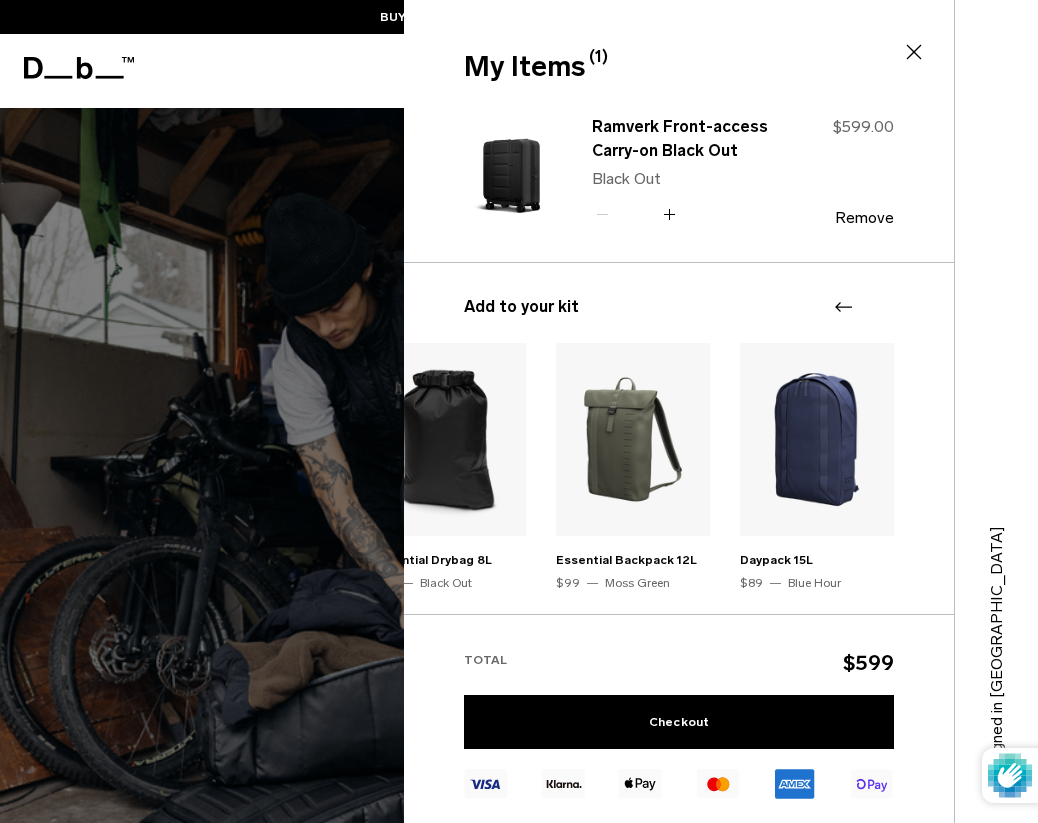 scroll, scrollTop: 0, scrollLeft: 0, axis: both 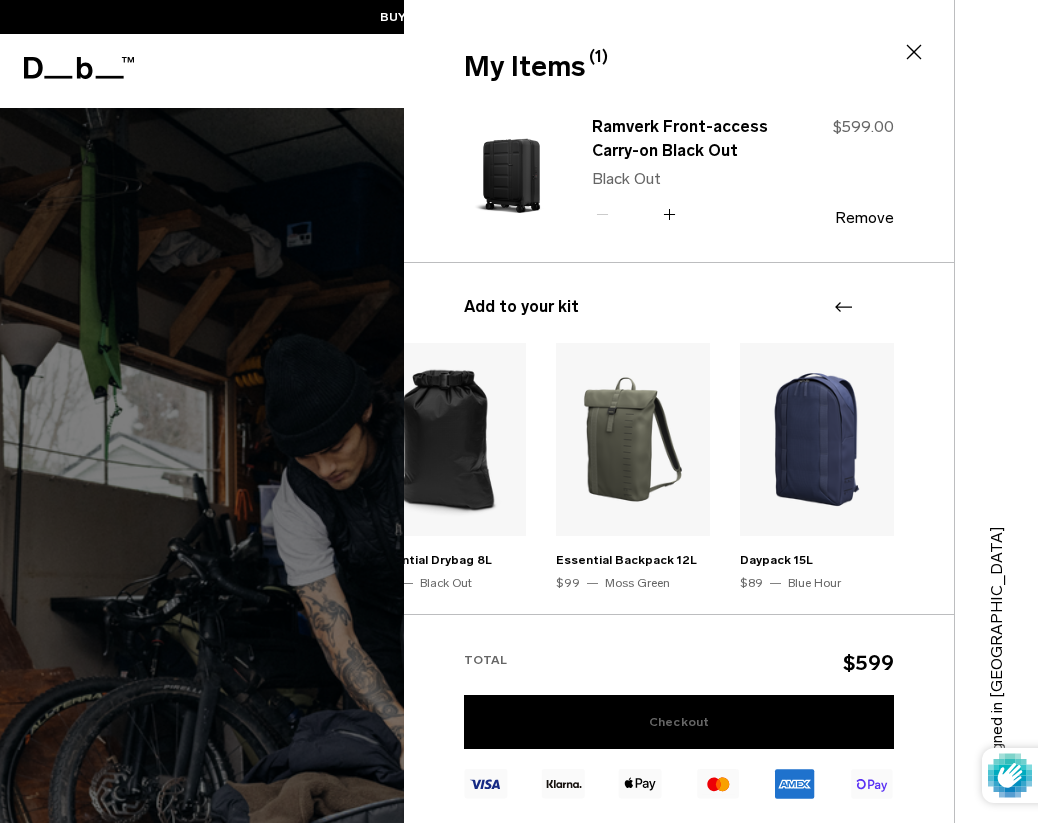 click on "Checkout" at bounding box center [679, 722] 